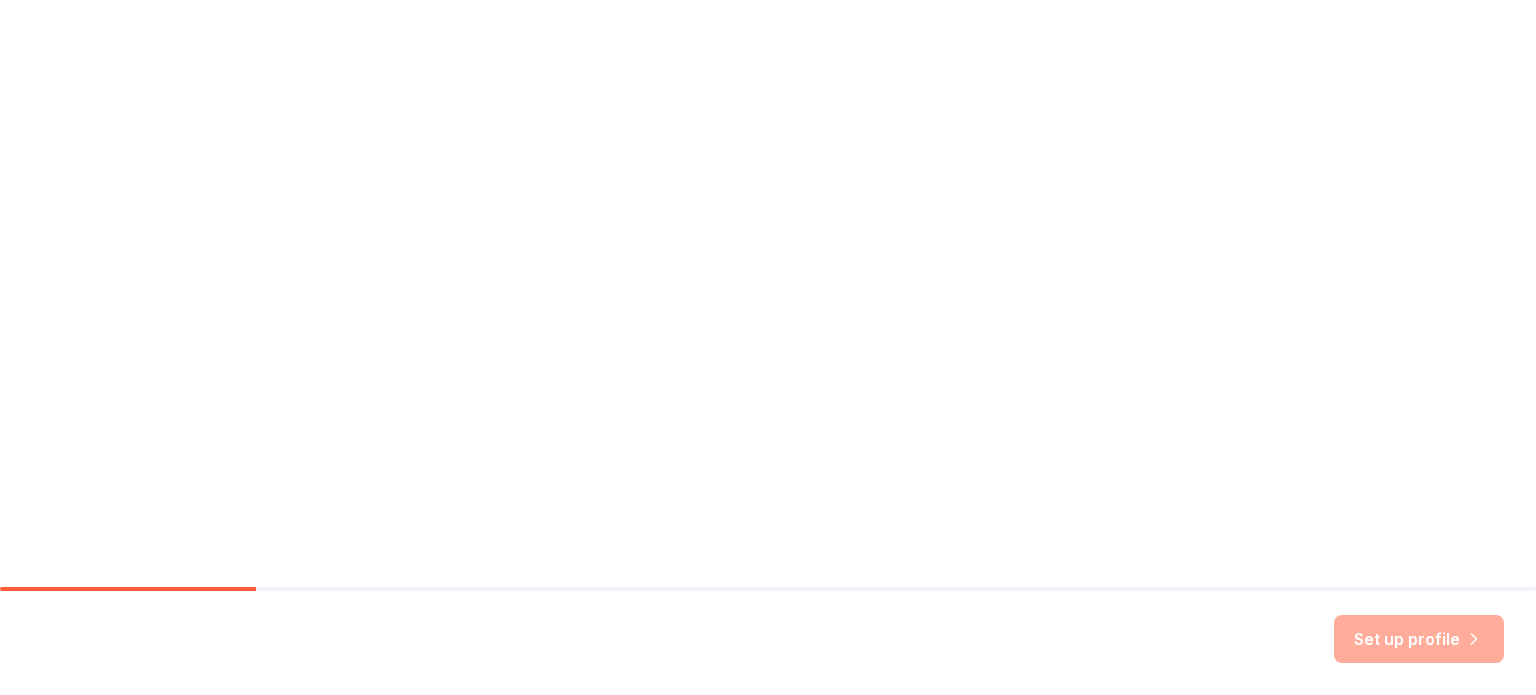 scroll, scrollTop: 0, scrollLeft: 0, axis: both 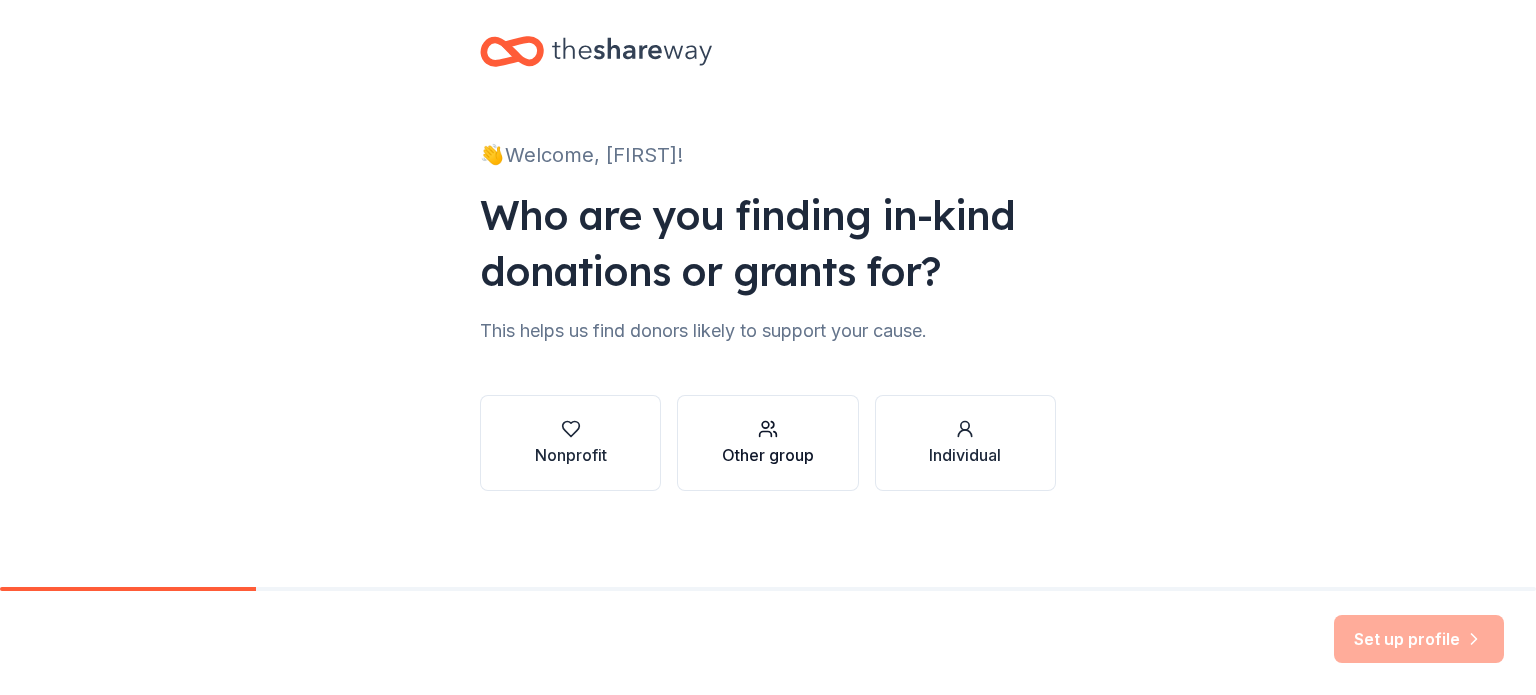 click on "Other group" at bounding box center (768, 455) 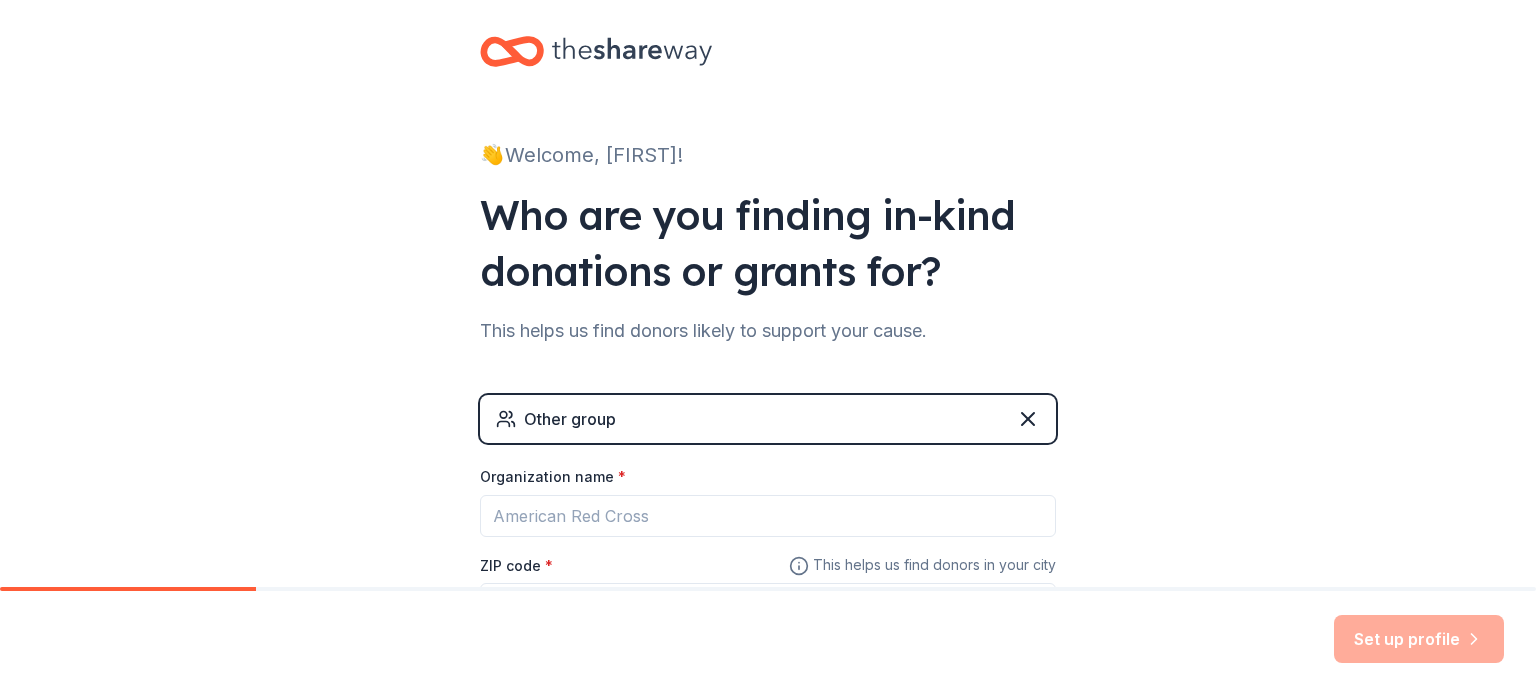 scroll, scrollTop: 192, scrollLeft: 0, axis: vertical 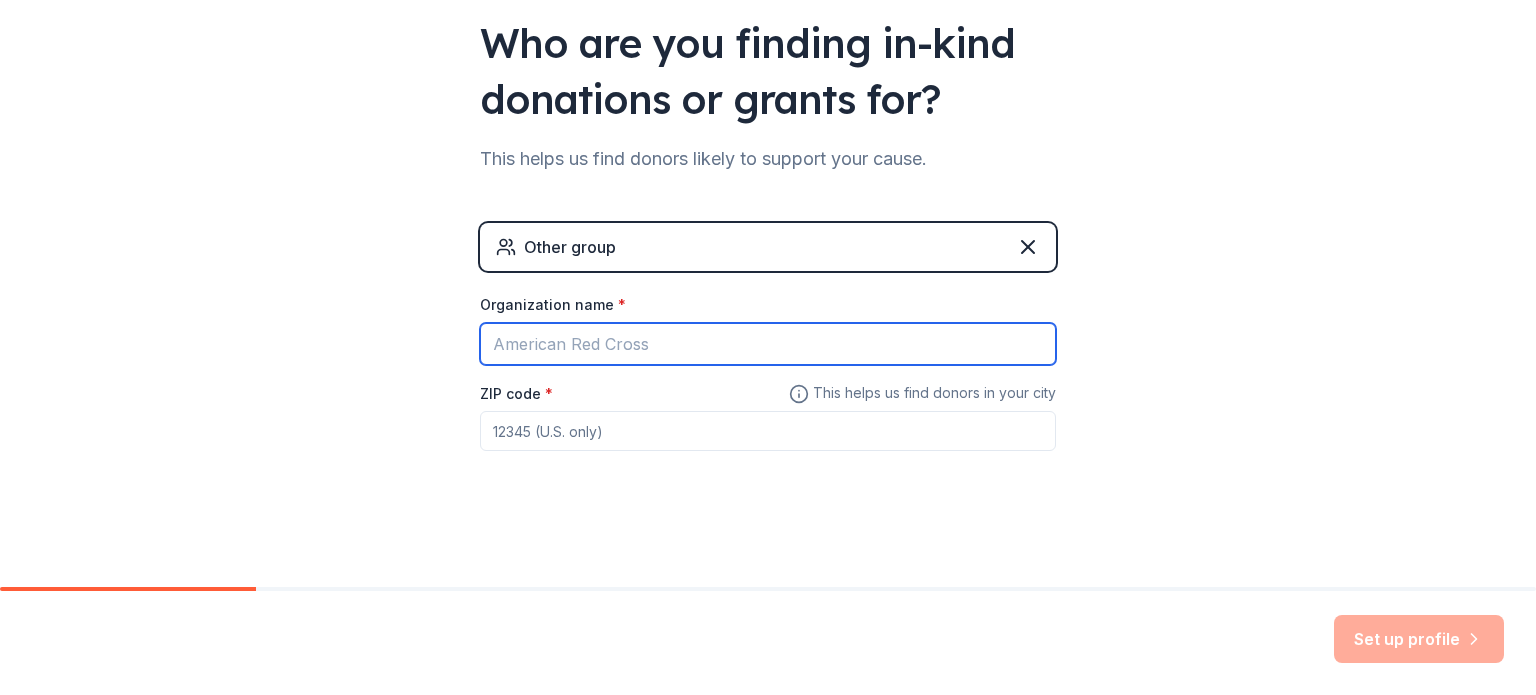 click on "Organization name *" at bounding box center [768, 344] 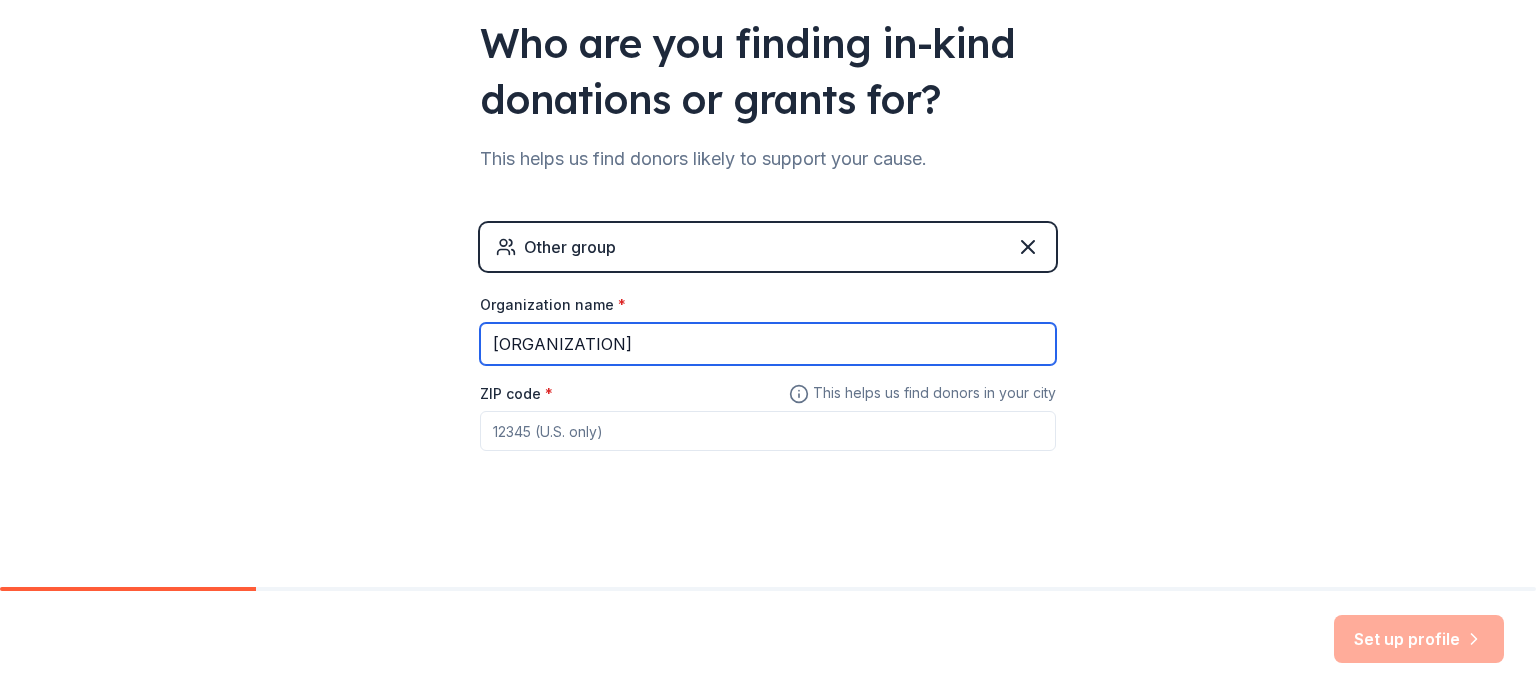 type on "[ORGANIZATION]" 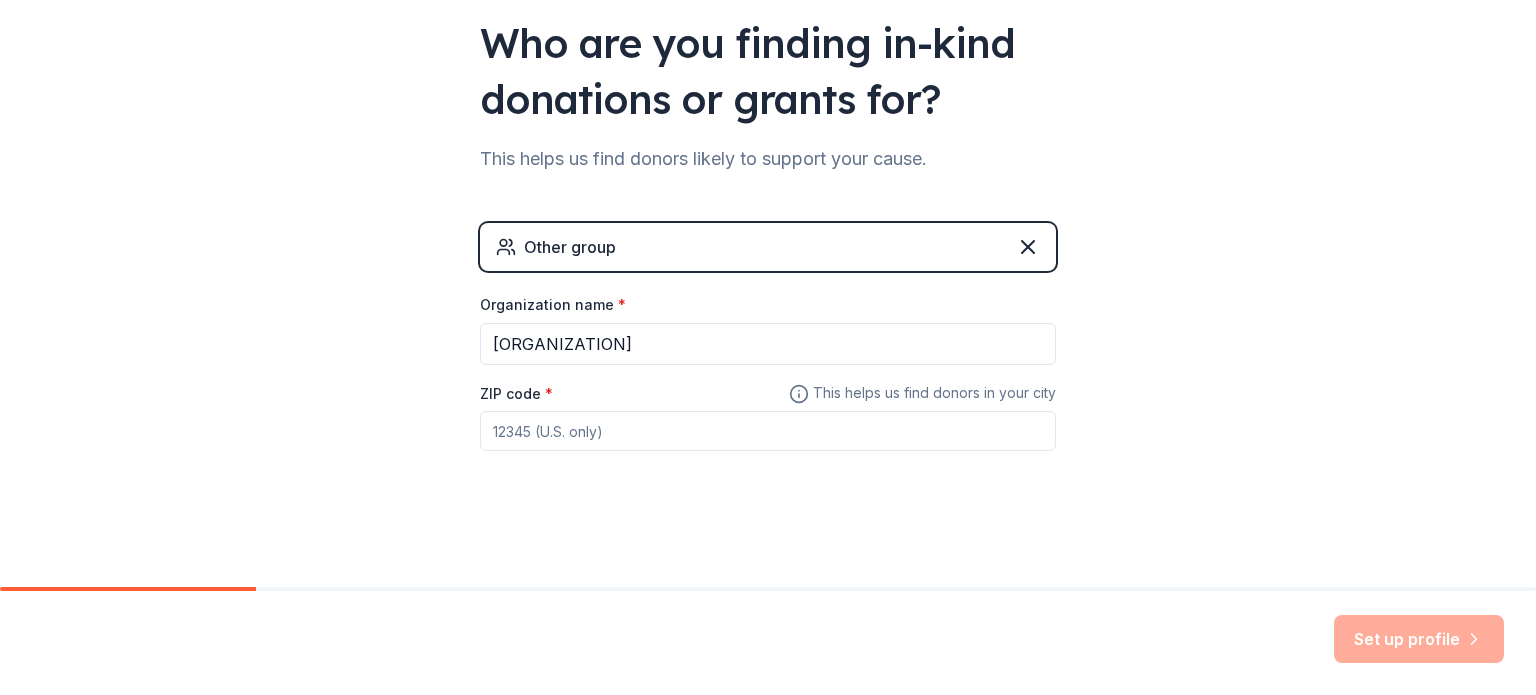 click on "ZIP code *" at bounding box center (768, 431) 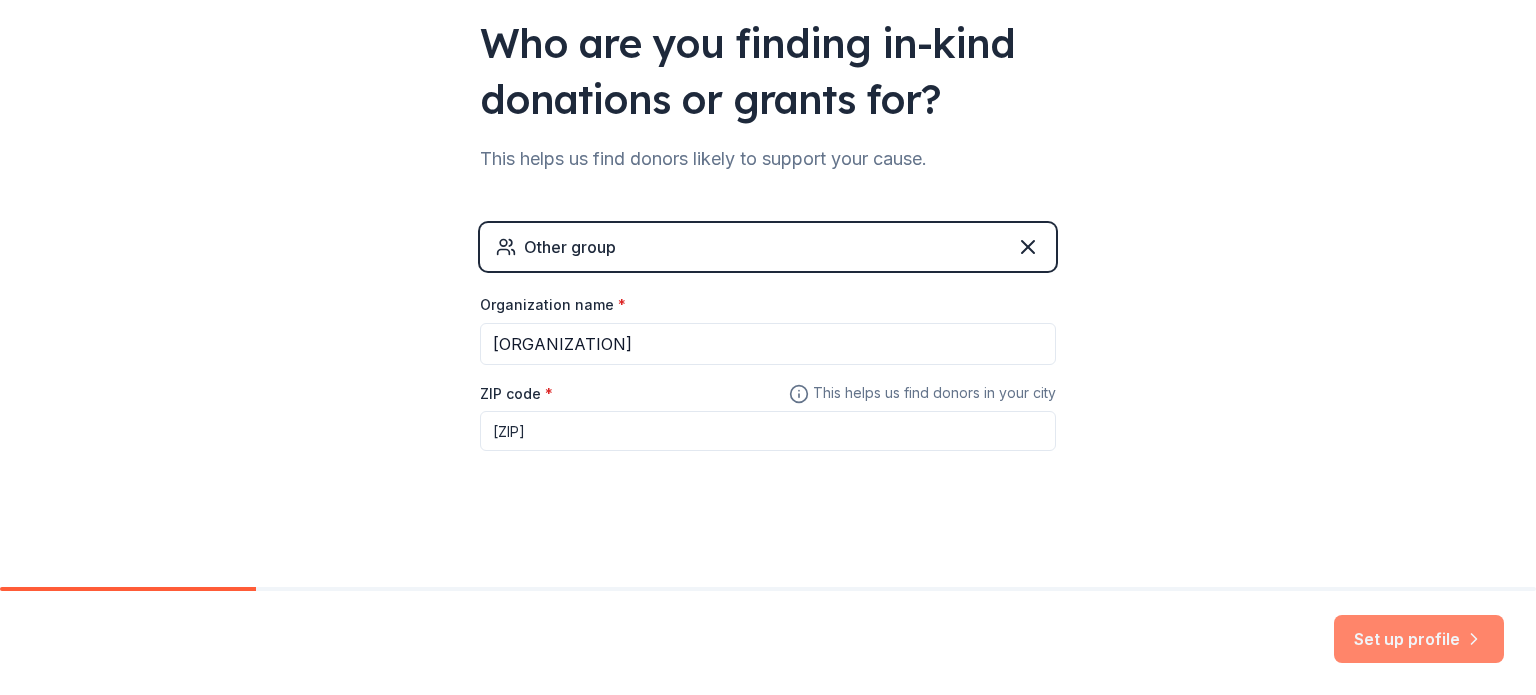 type on "[ZIP]" 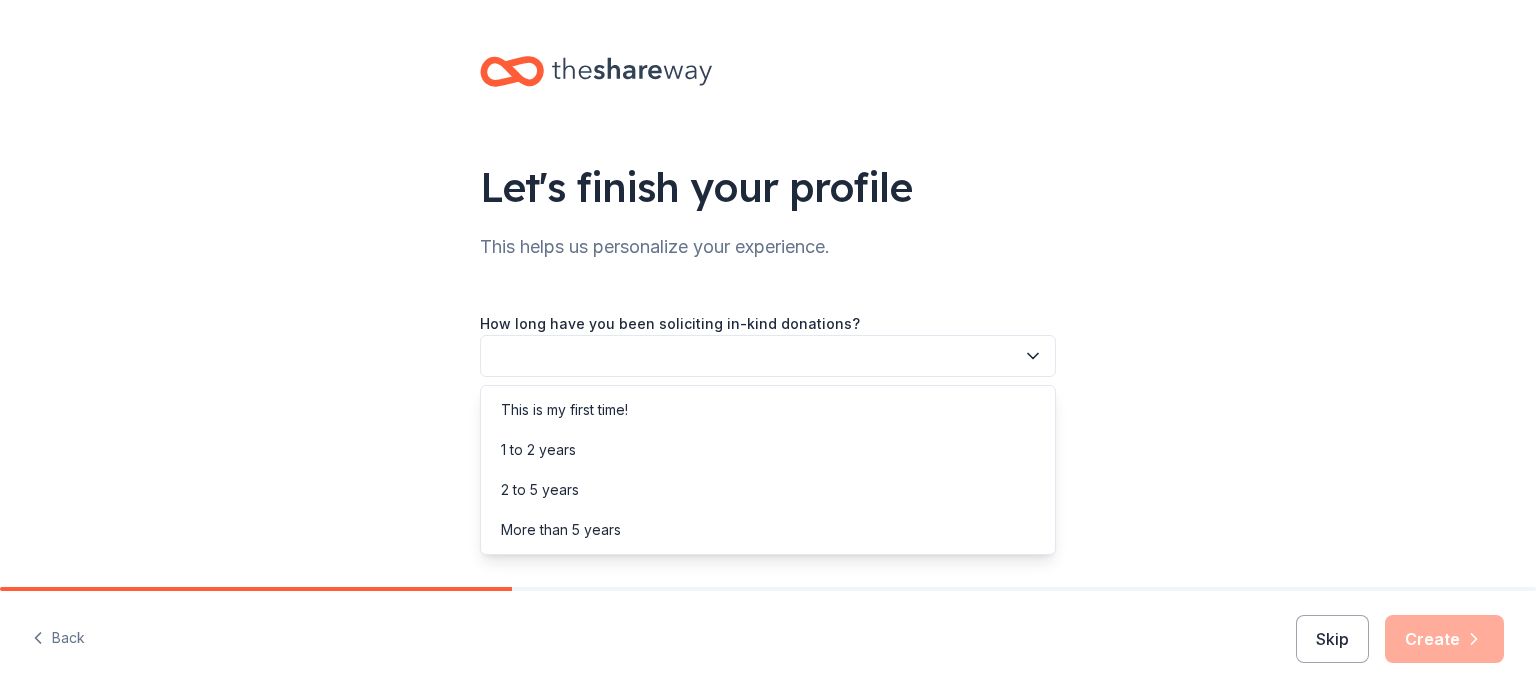 click at bounding box center (768, 356) 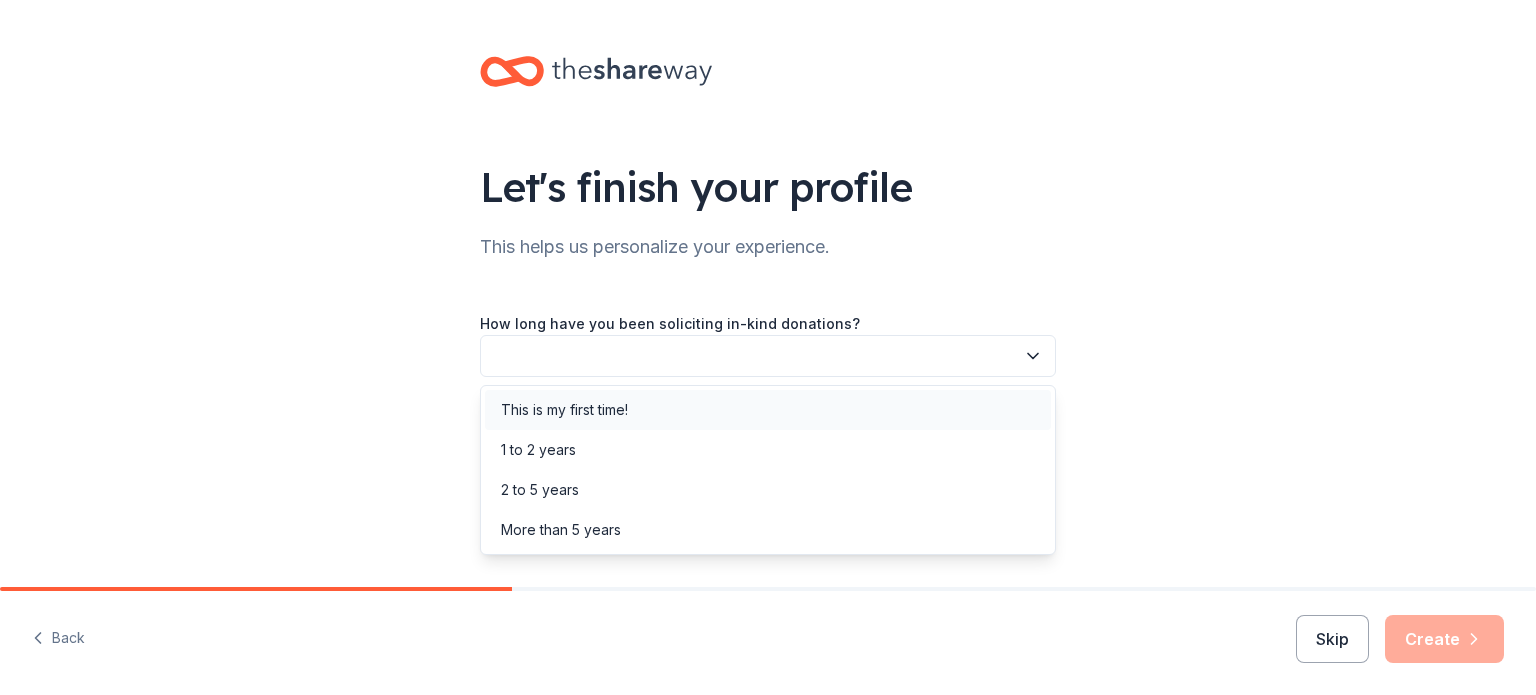 click on "This is my first time!" at bounding box center [564, 410] 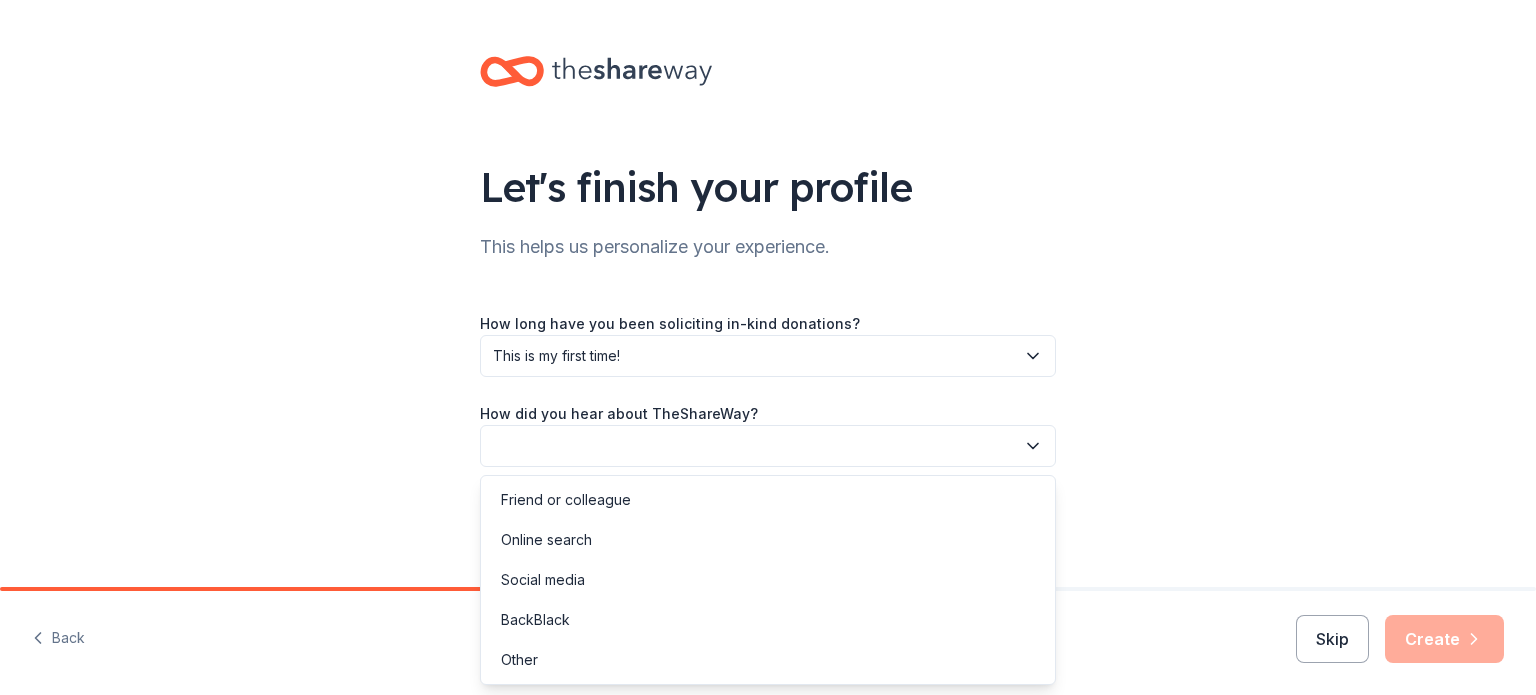 click at bounding box center [768, 446] 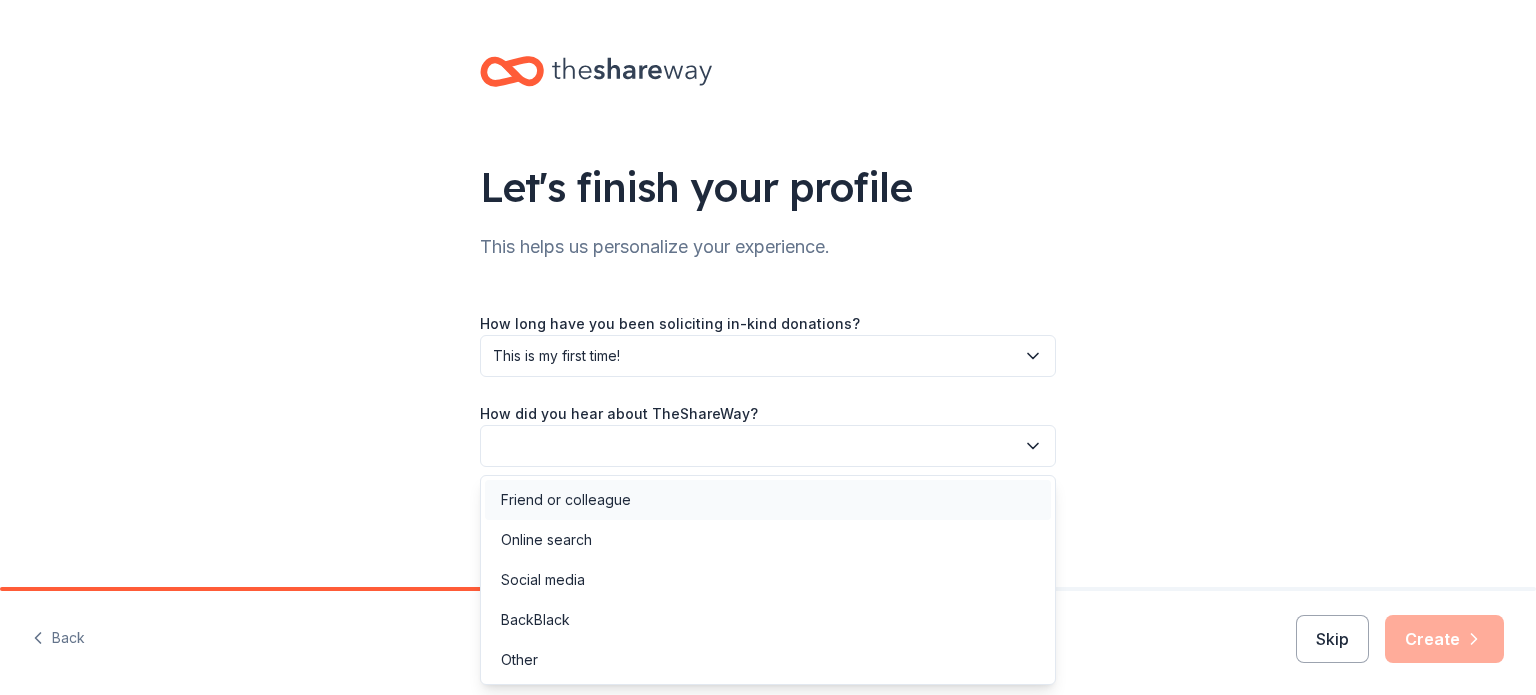 click on "Friend or colleague" at bounding box center (566, 500) 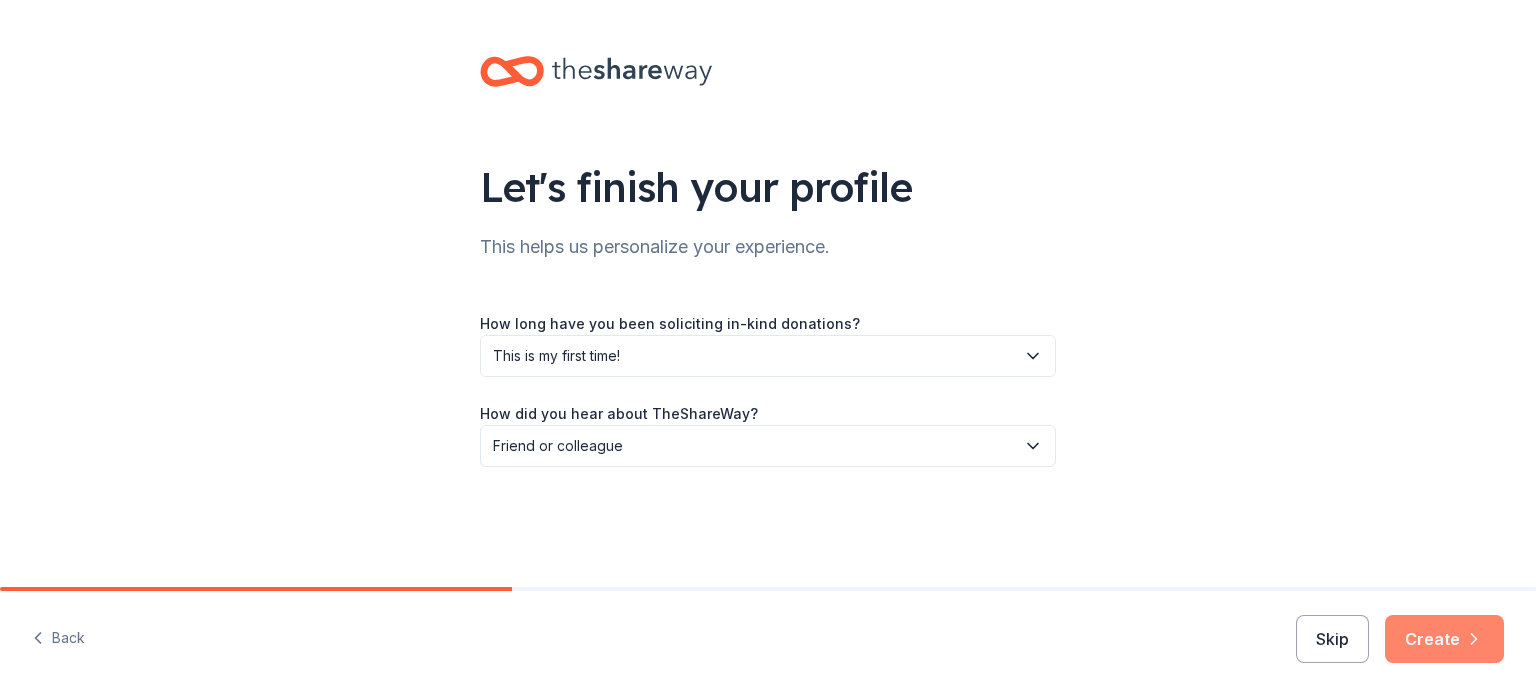 click on "Create" at bounding box center (1444, 639) 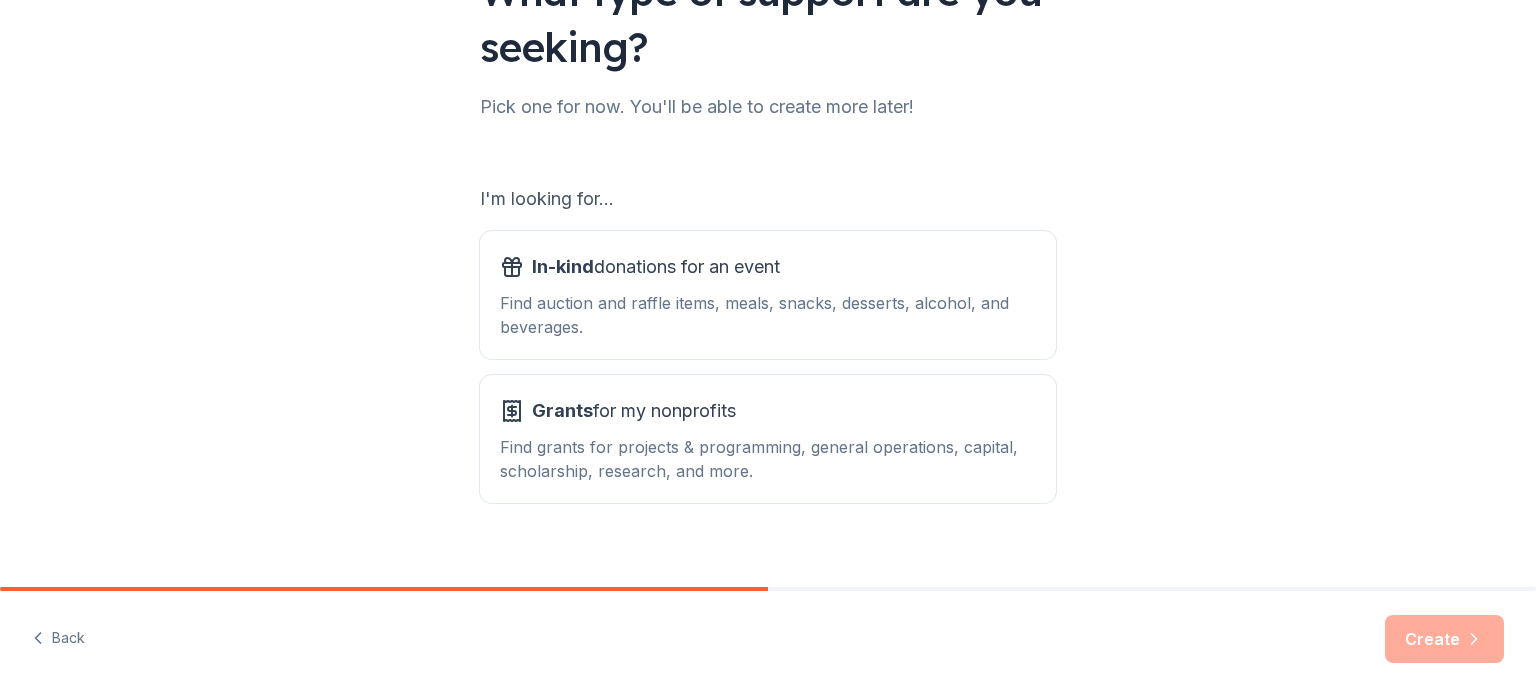 scroll, scrollTop: 220, scrollLeft: 0, axis: vertical 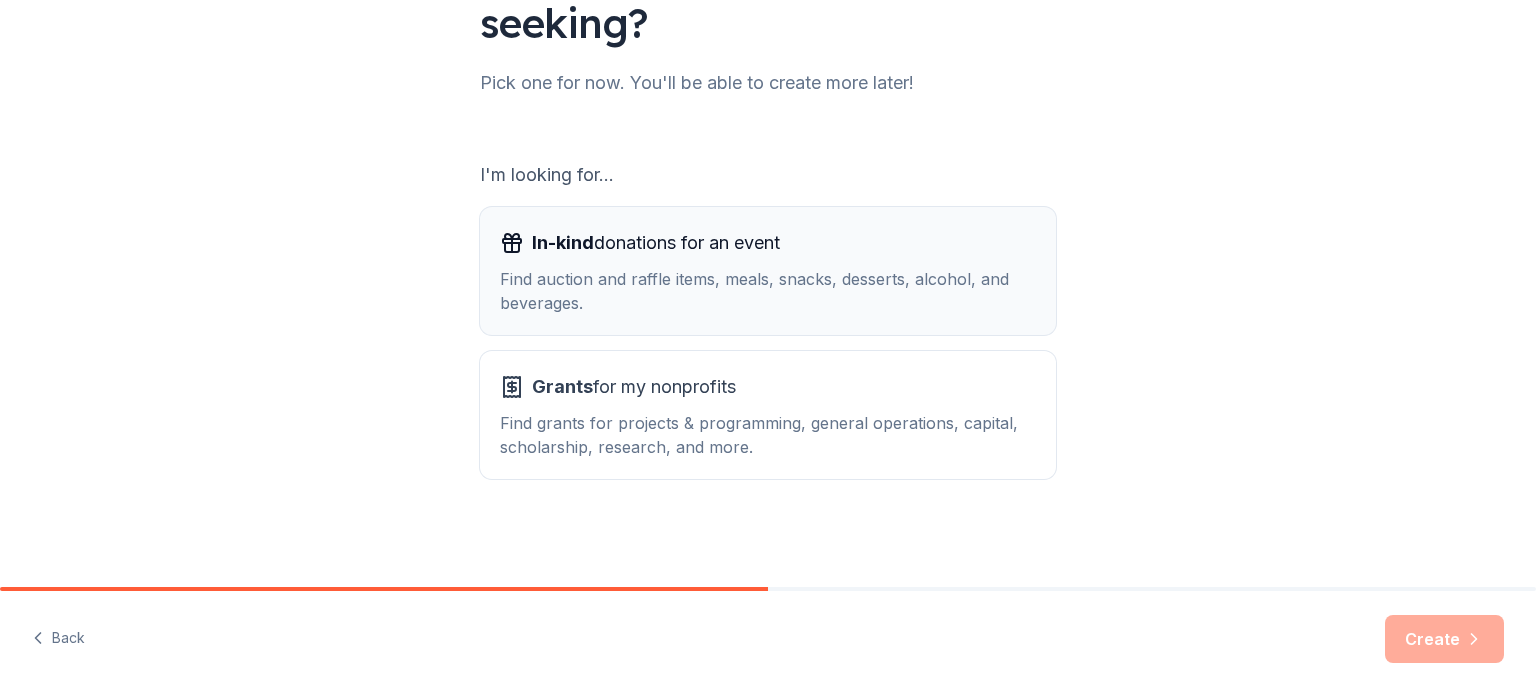 click on "In-kind  donations for an event Find auction and raffle items, meals, snacks, desserts, alcohol, and beverages." at bounding box center (768, 271) 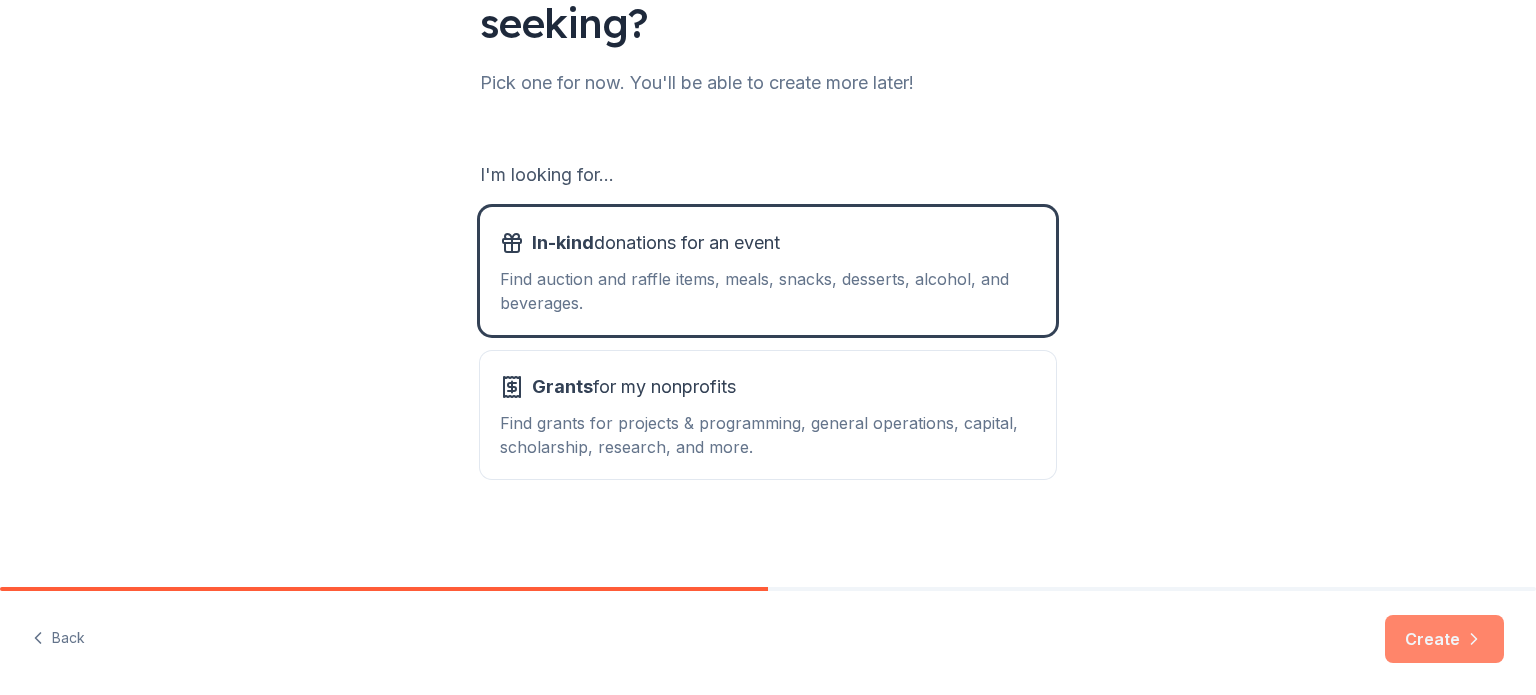 click on "Create" at bounding box center (1444, 639) 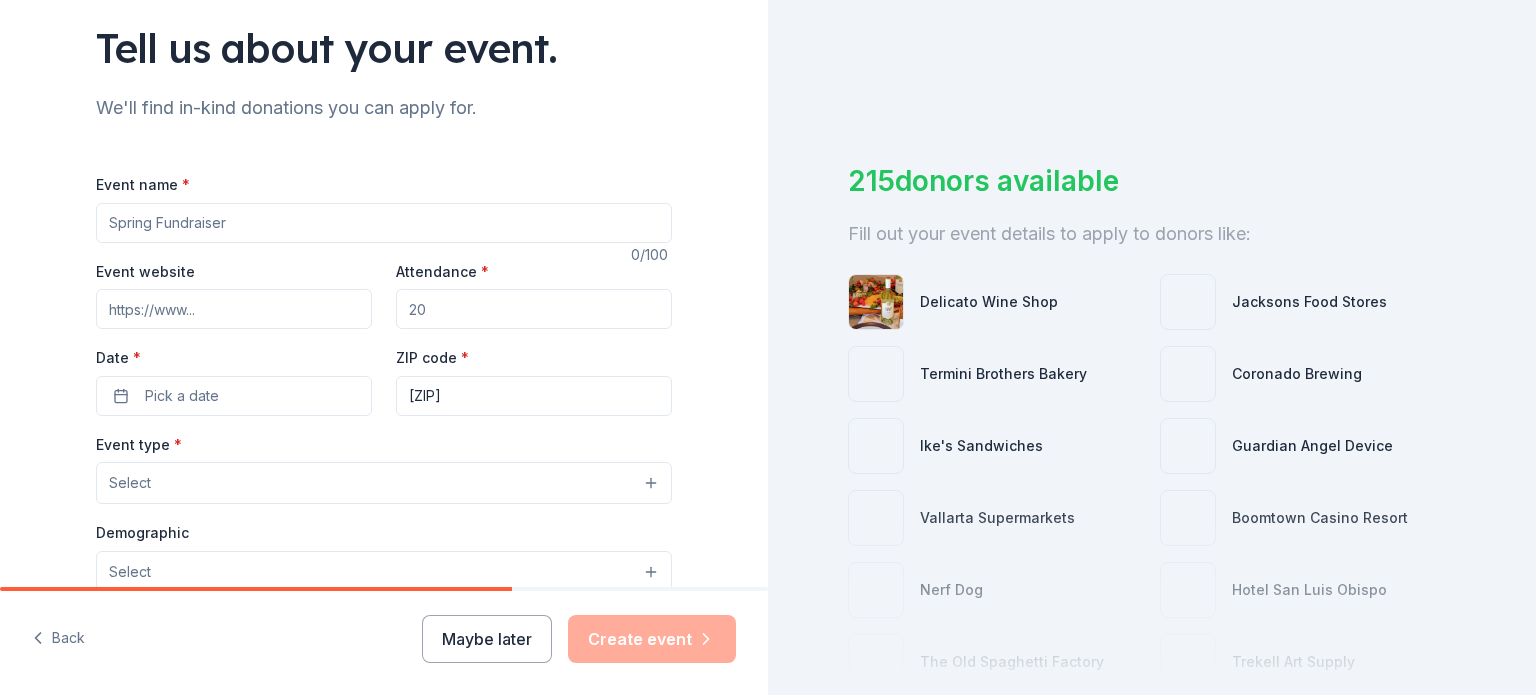 scroll, scrollTop: 140, scrollLeft: 0, axis: vertical 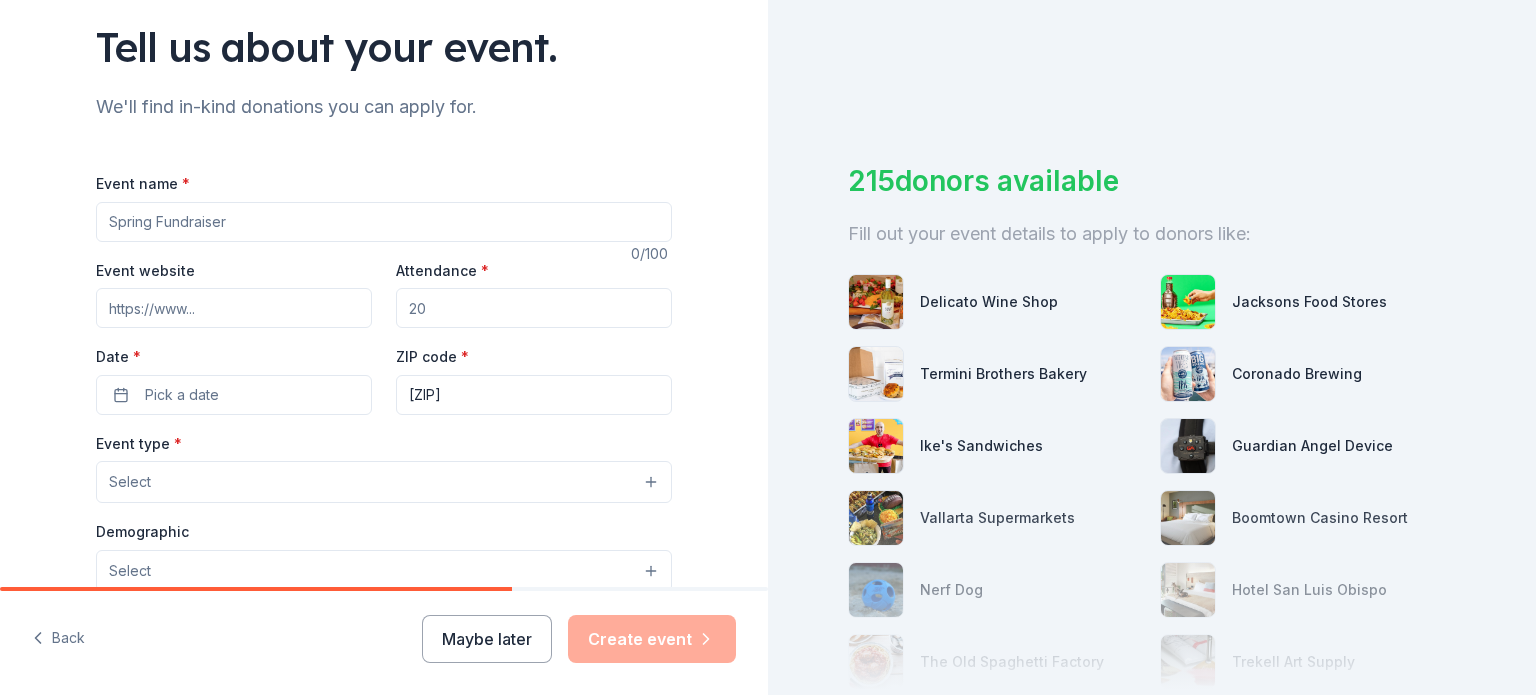 click on "Event name *" at bounding box center (384, 222) 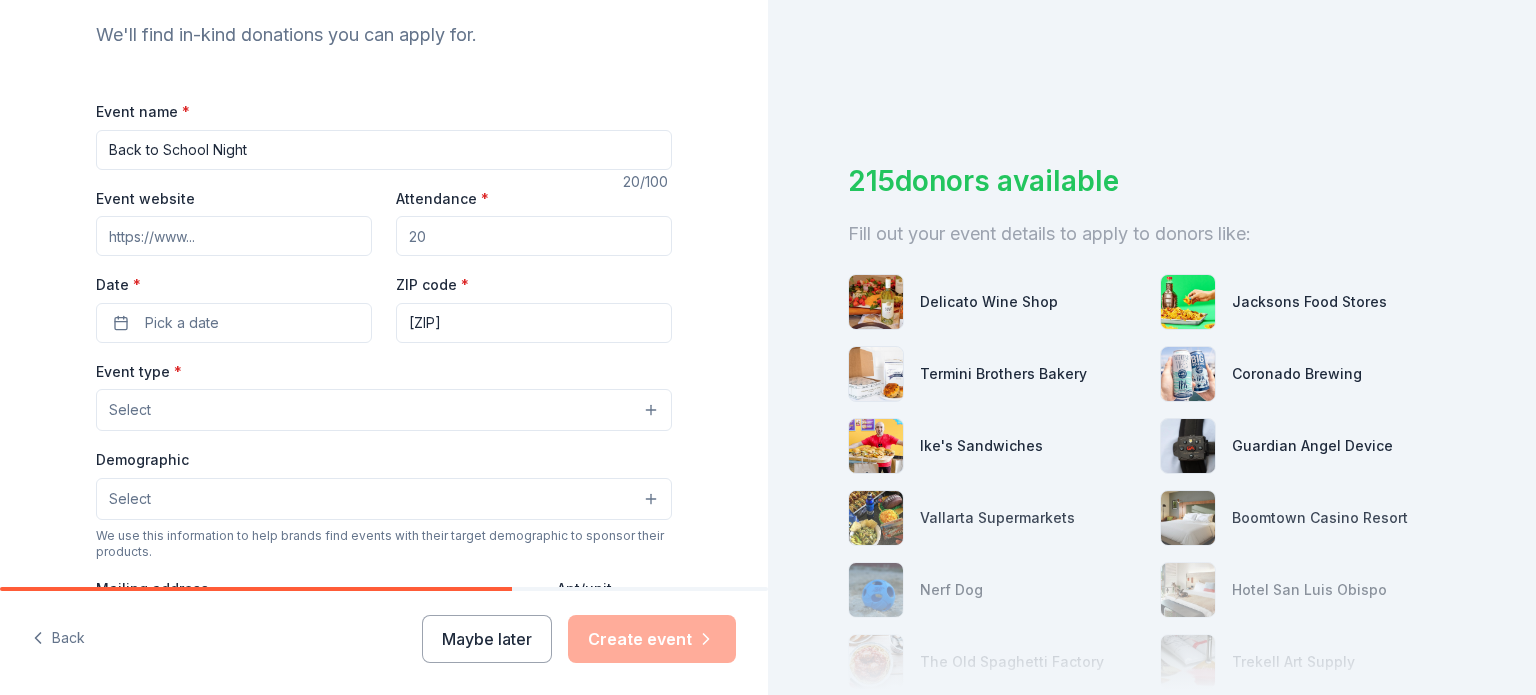 scroll, scrollTop: 228, scrollLeft: 0, axis: vertical 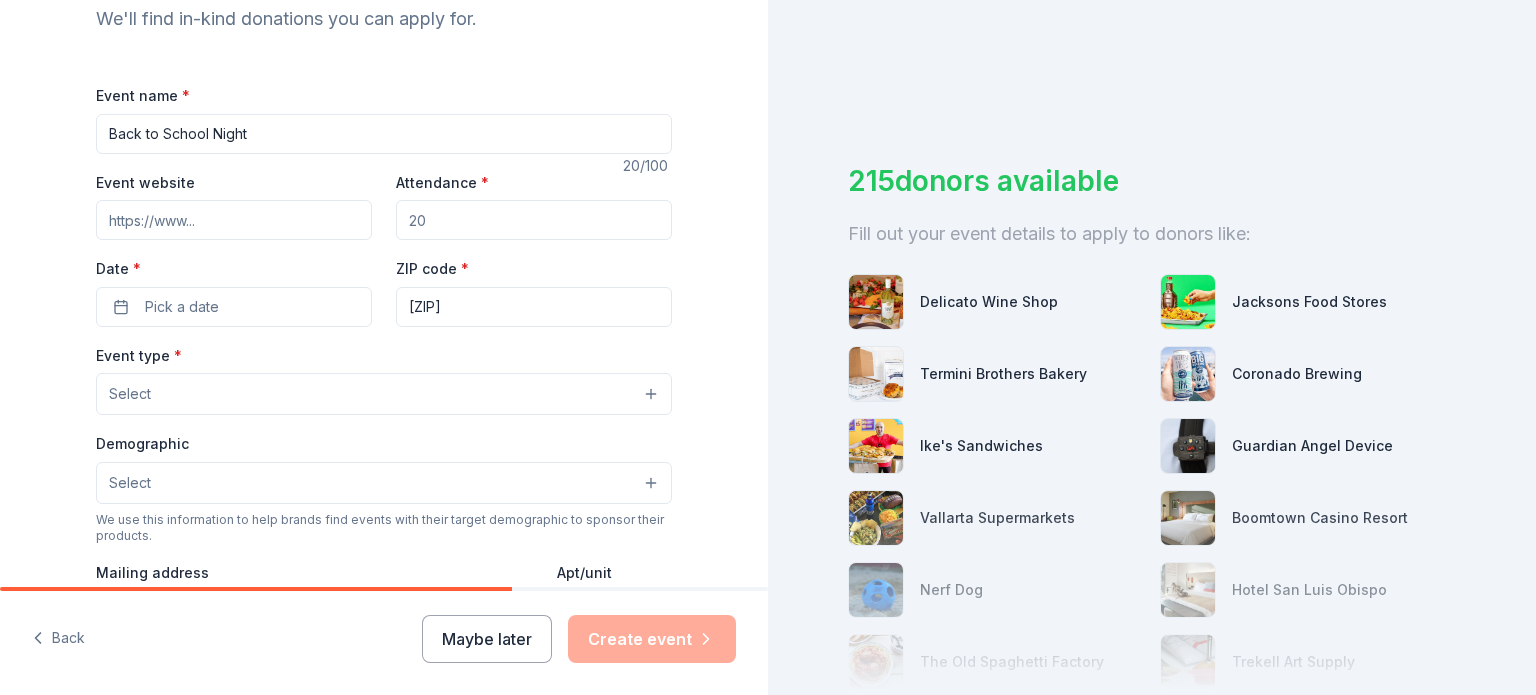 type on "Back to School Night" 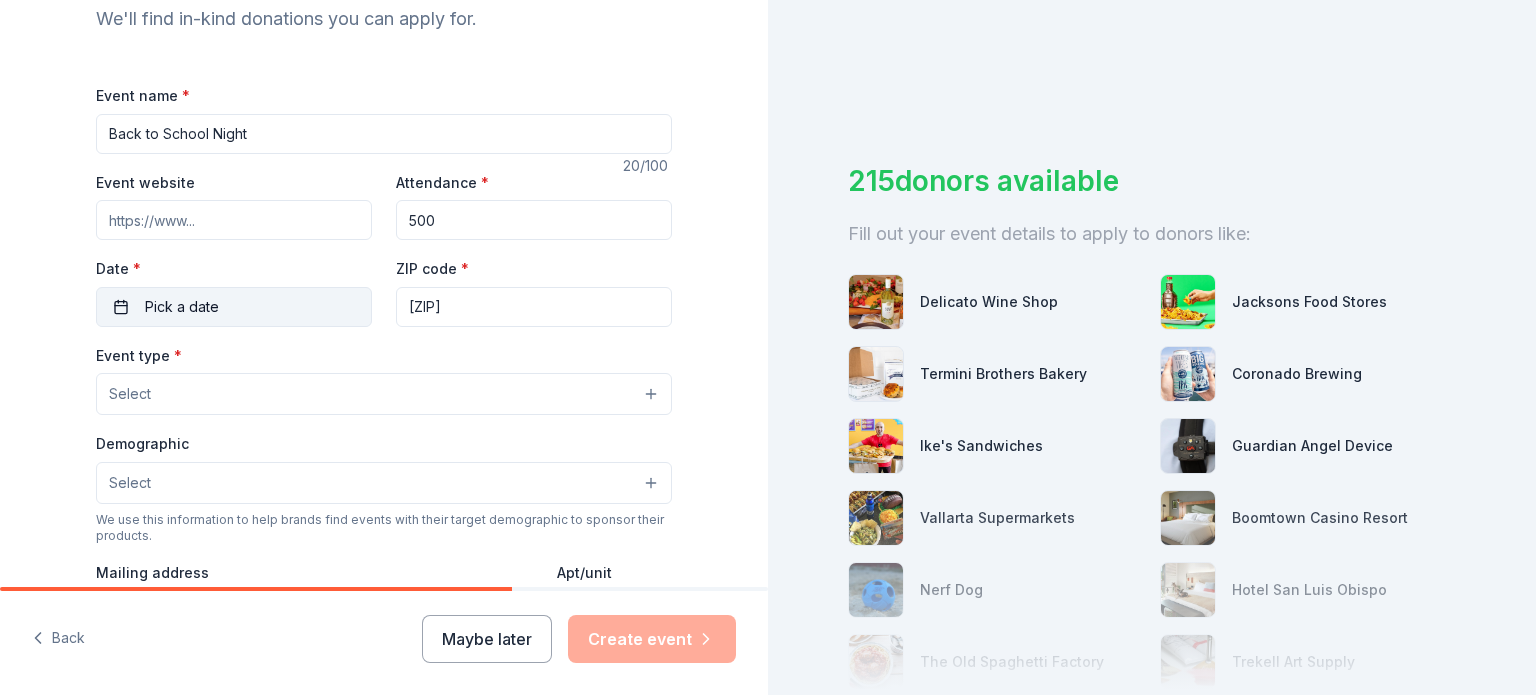 type on "500" 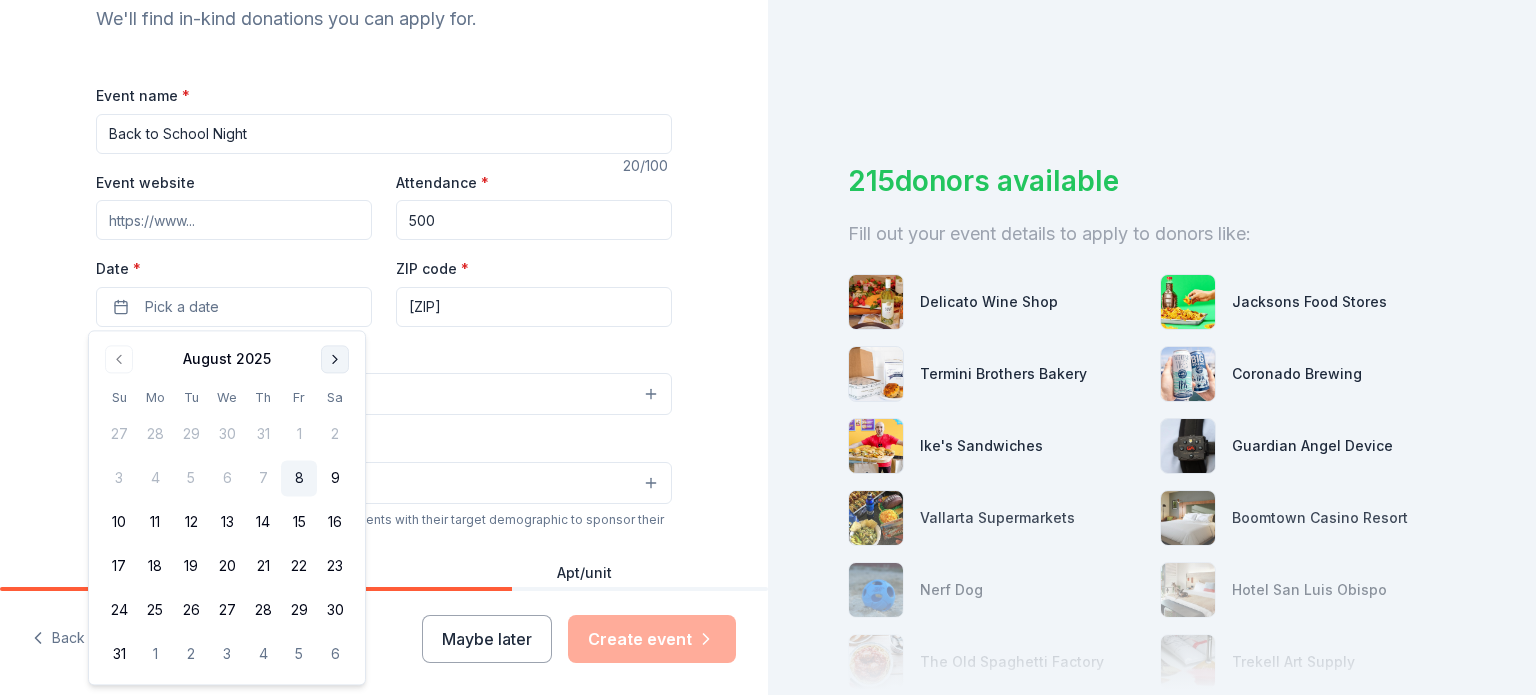 click at bounding box center [335, 359] 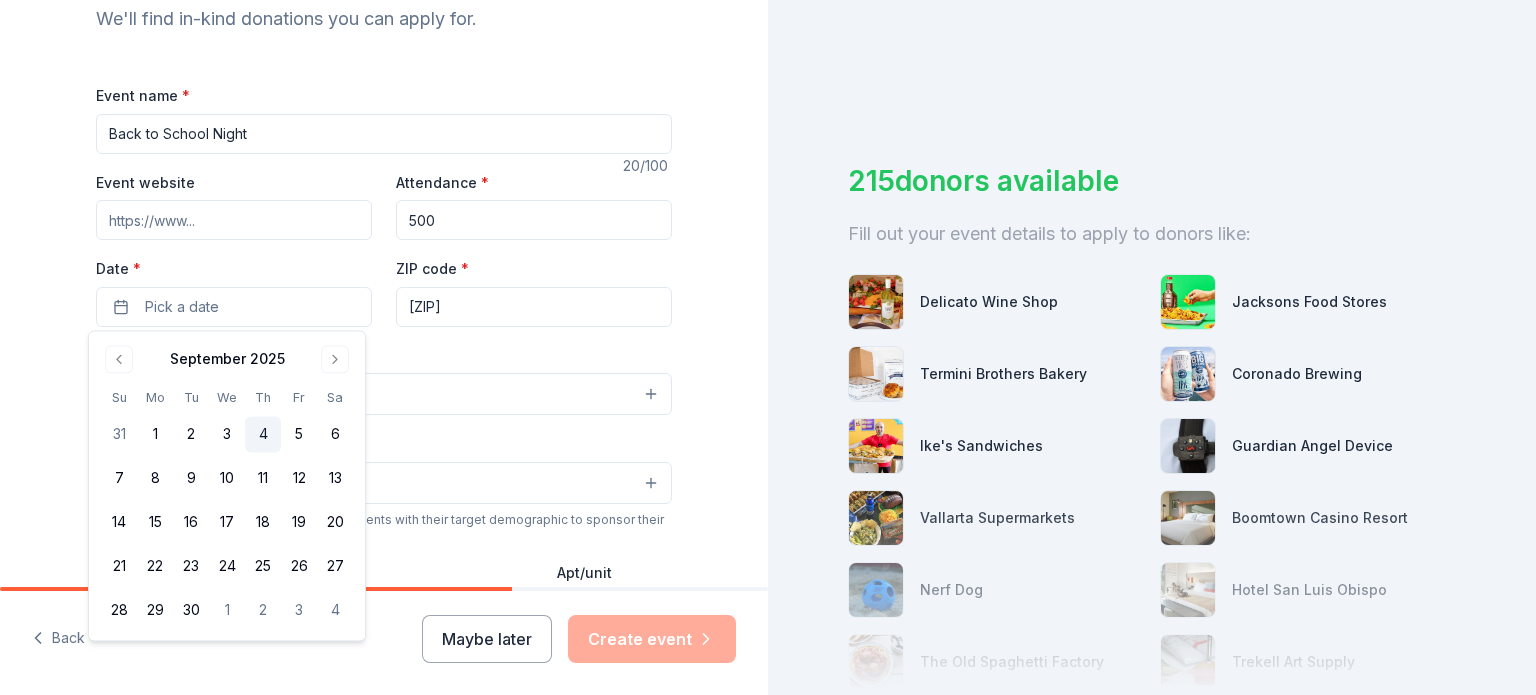 click on "4" at bounding box center [263, 435] 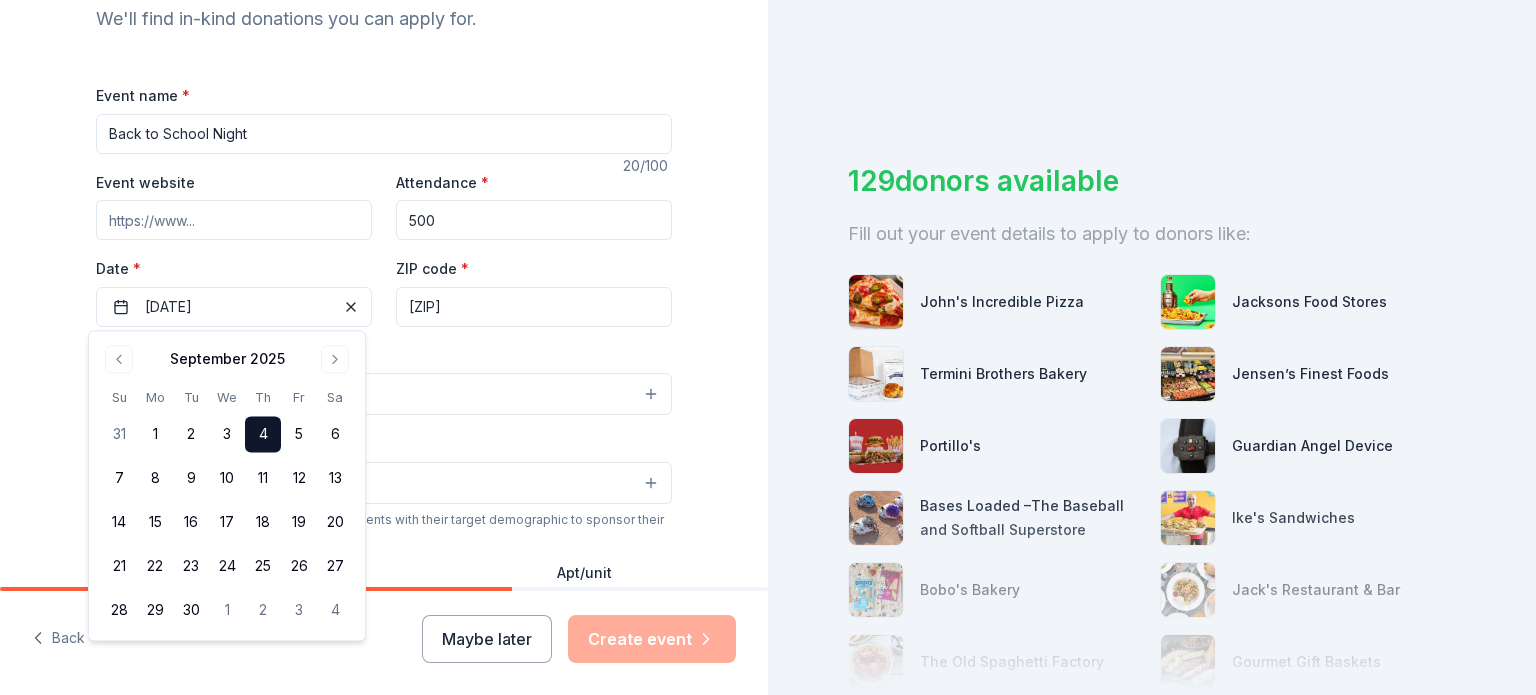 click on "Tell us about your event. We'll find in-kind donations you can apply for. Event name * Back to School Night 20 /100 Event website Attendance * 500 Date * 09/04/2025 ZIP code * [ZIP] Event type * Select Demographic Select We use this information to help brands find events with their target demographic to sponsor their products. Mailing address Apt/unit Description What are you looking for? * Auction & raffle Meals Snacks Desserts Alcohol Beverages Send me reminders Email me reminders of donor application deadlines Recurring event" at bounding box center [384, 437] 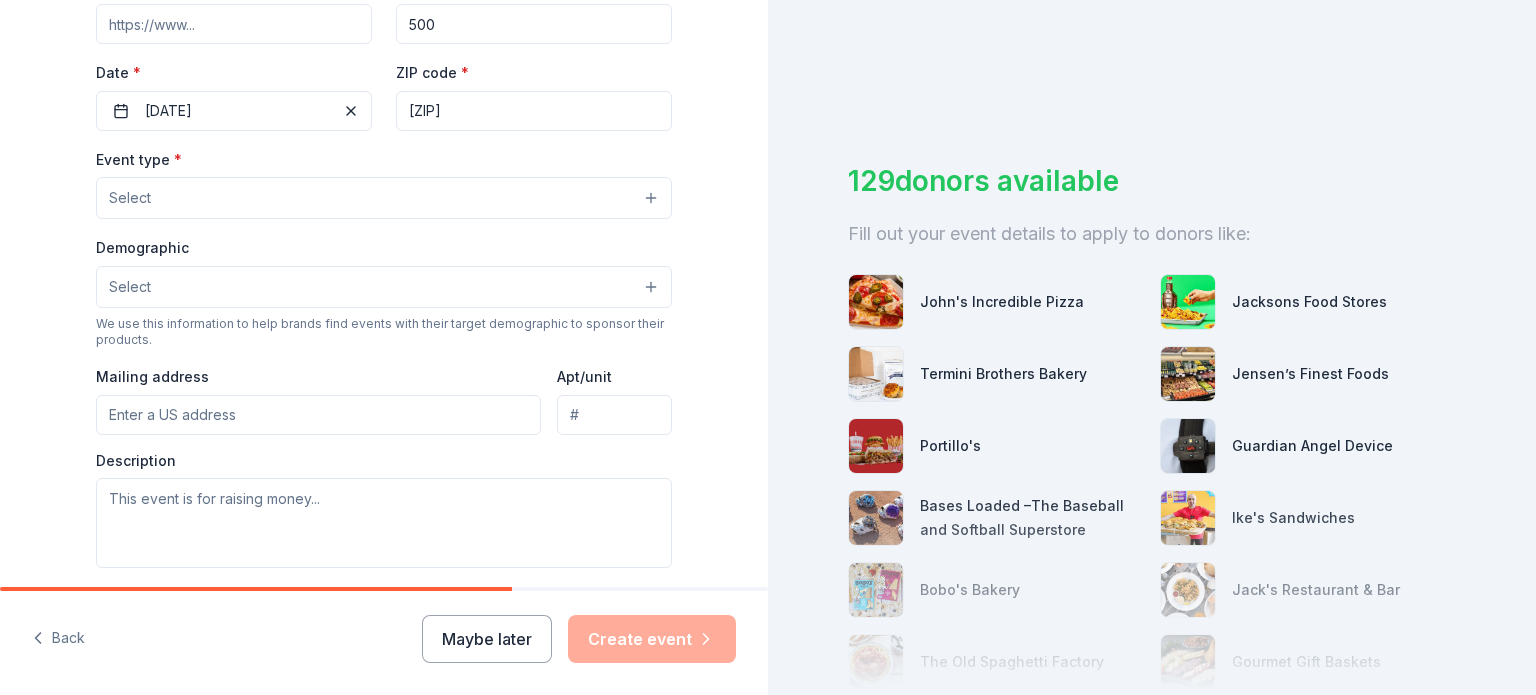scroll, scrollTop: 426, scrollLeft: 0, axis: vertical 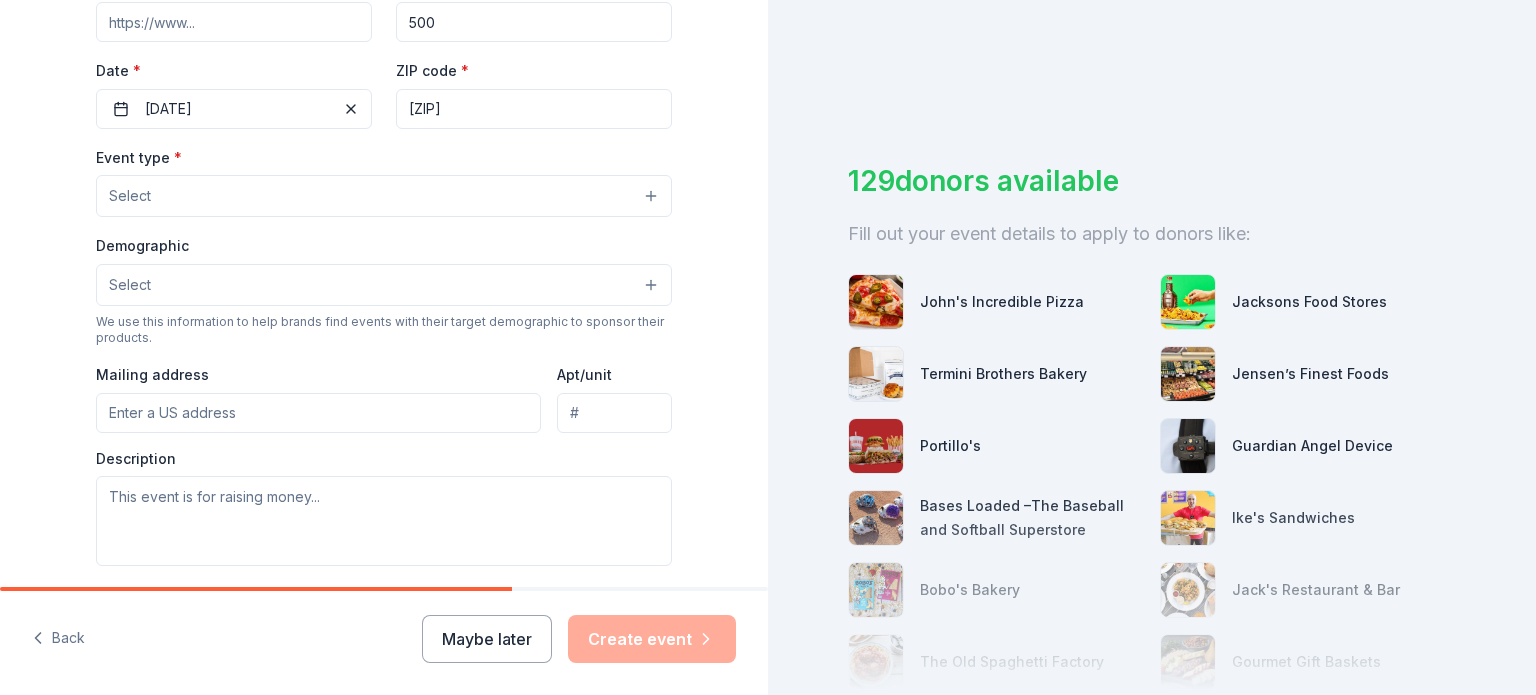 click on "Select" at bounding box center [130, 196] 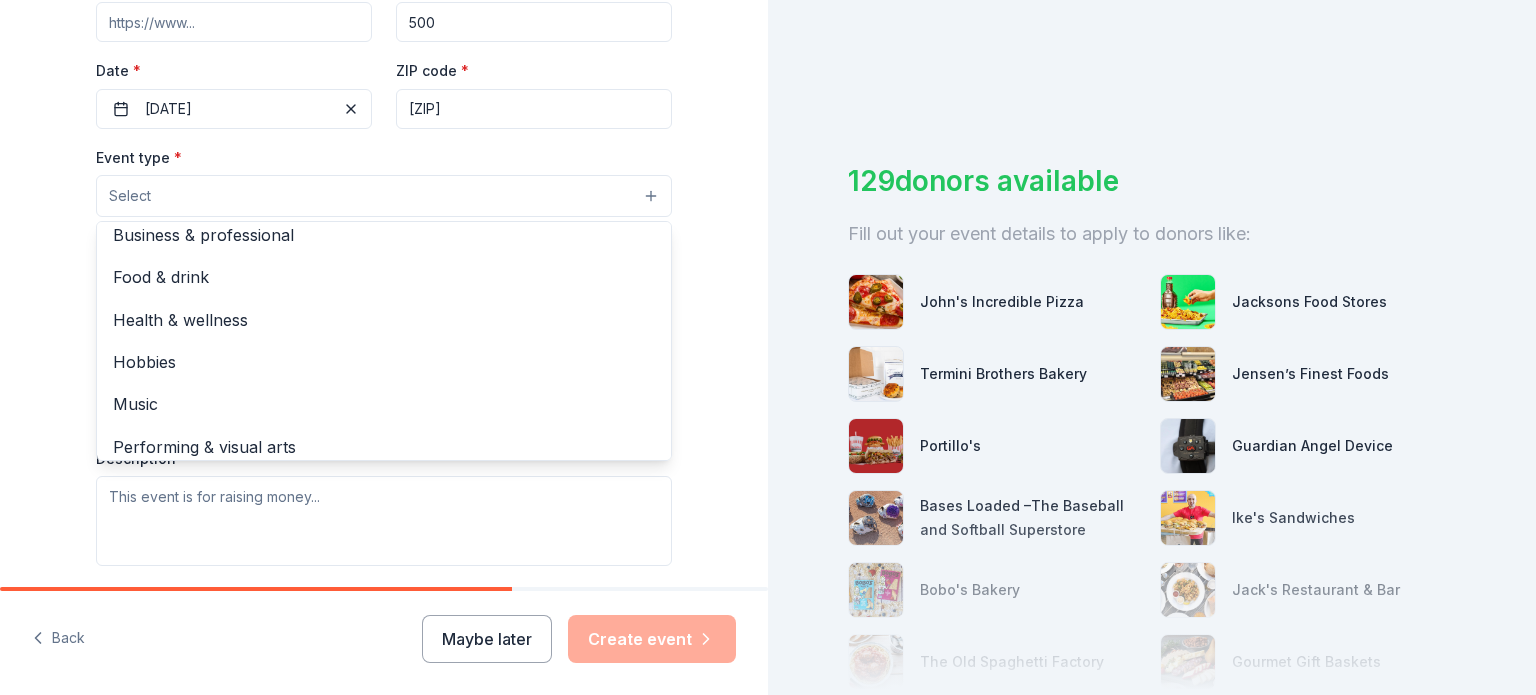 scroll, scrollTop: 66, scrollLeft: 0, axis: vertical 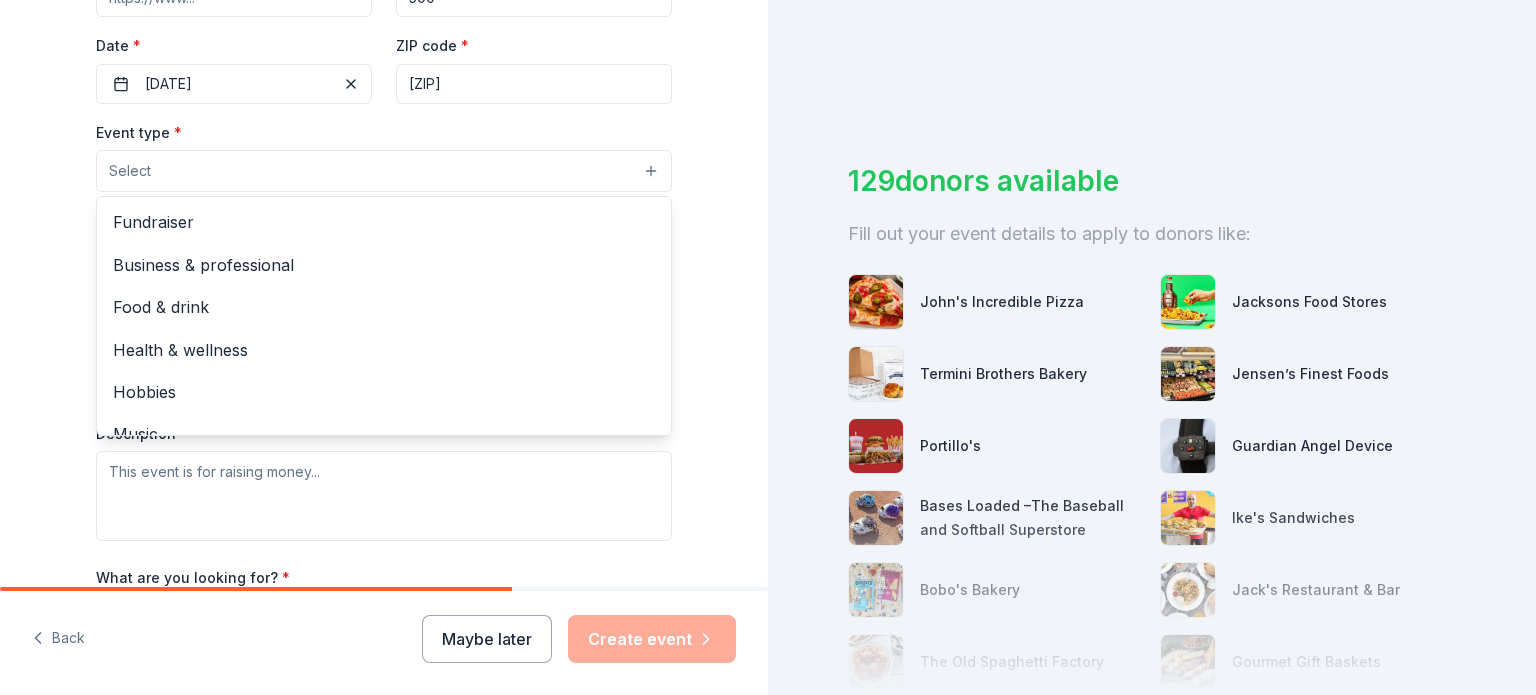 click on "Tell us about your event. We'll find in-kind donations you can apply for. Event name * Back to School Night 20 /100 Event website Attendance * 500 Date * 09/04/2025 ZIP code * [ZIP] Event type * Select Fundraiser Business & professional Food & drink Health & wellness Hobbies Music Performing & visual arts Demographic Select We use this information to help brands find events with their target demographic to sponsor their products. Mailing address Apt/unit Description What are you looking for? * Auction & raffle Meals Snacks Desserts Alcohol Beverages Send me reminders Email me reminders of donor application deadlines Recurring event" at bounding box center (384, 214) 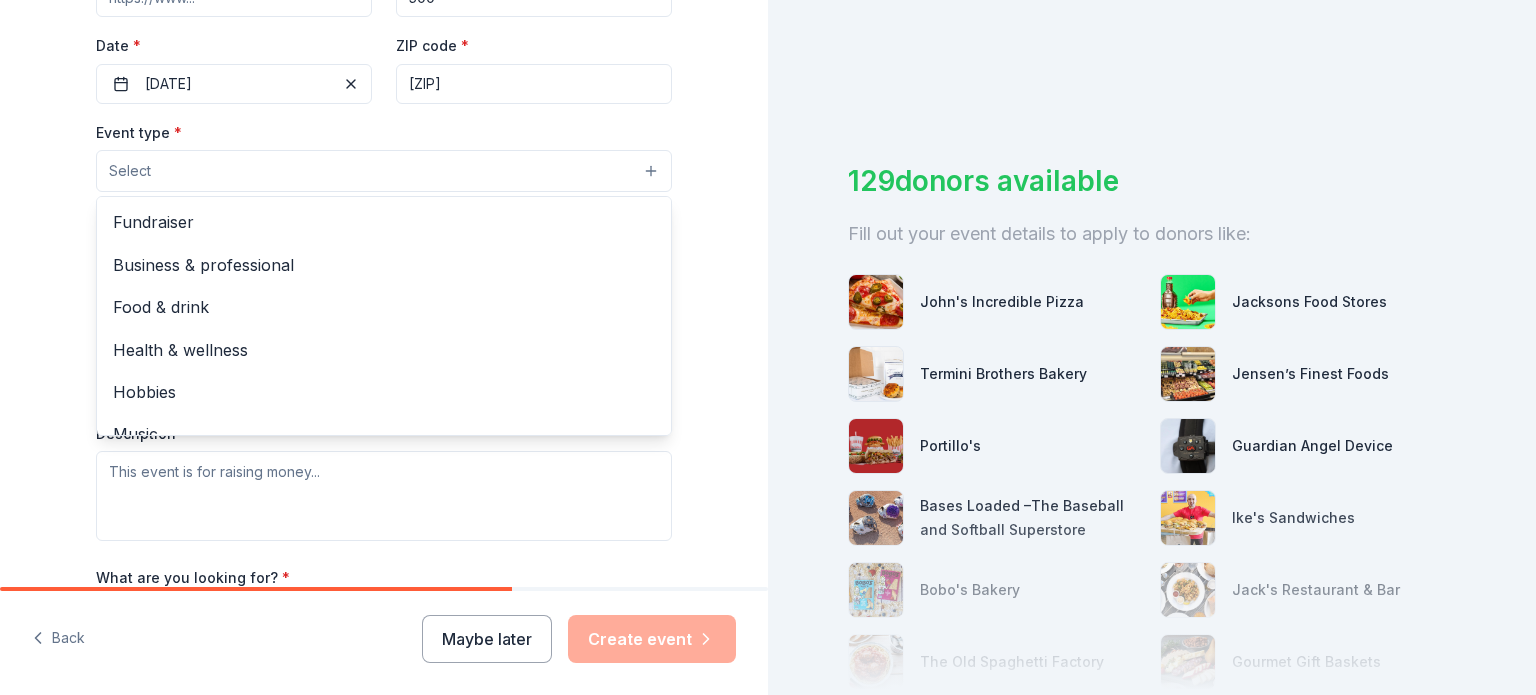 click on "Select" at bounding box center [384, 171] 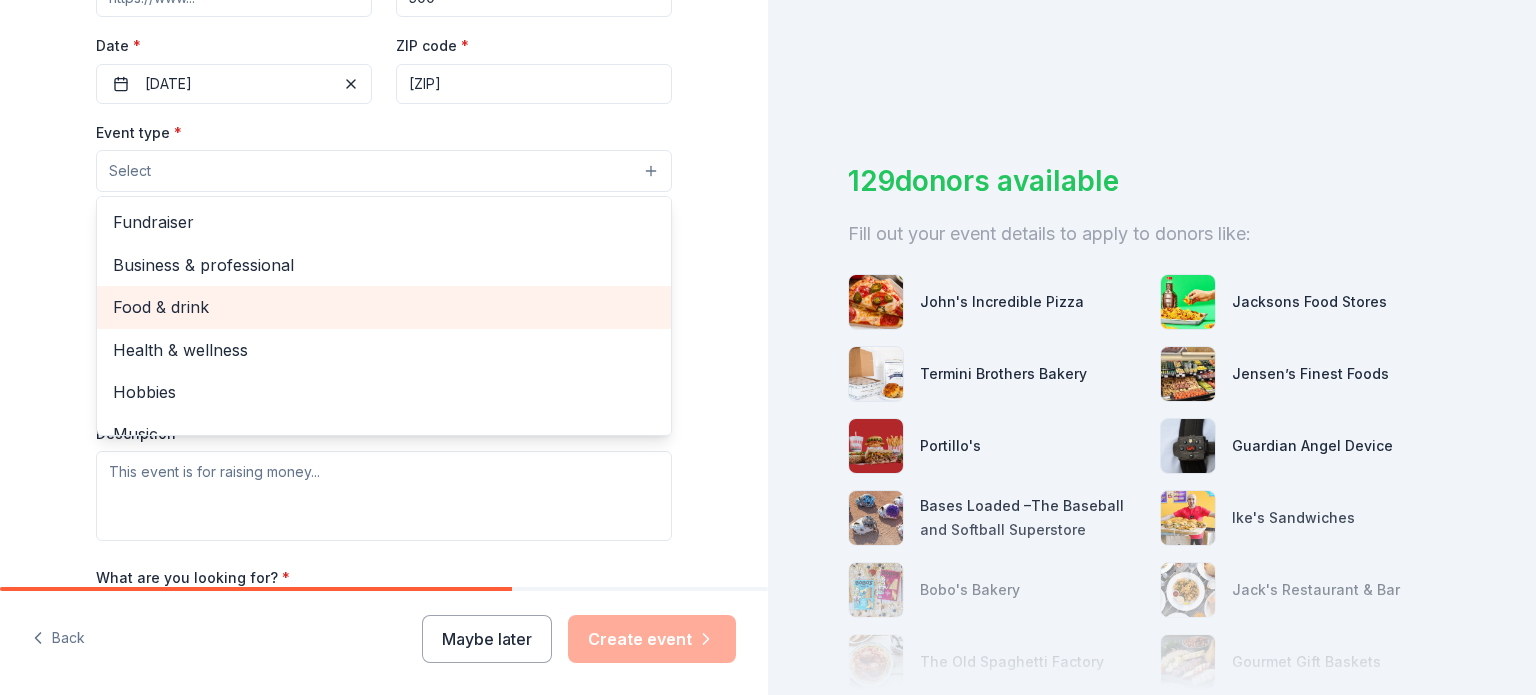 scroll, scrollTop: 0, scrollLeft: 0, axis: both 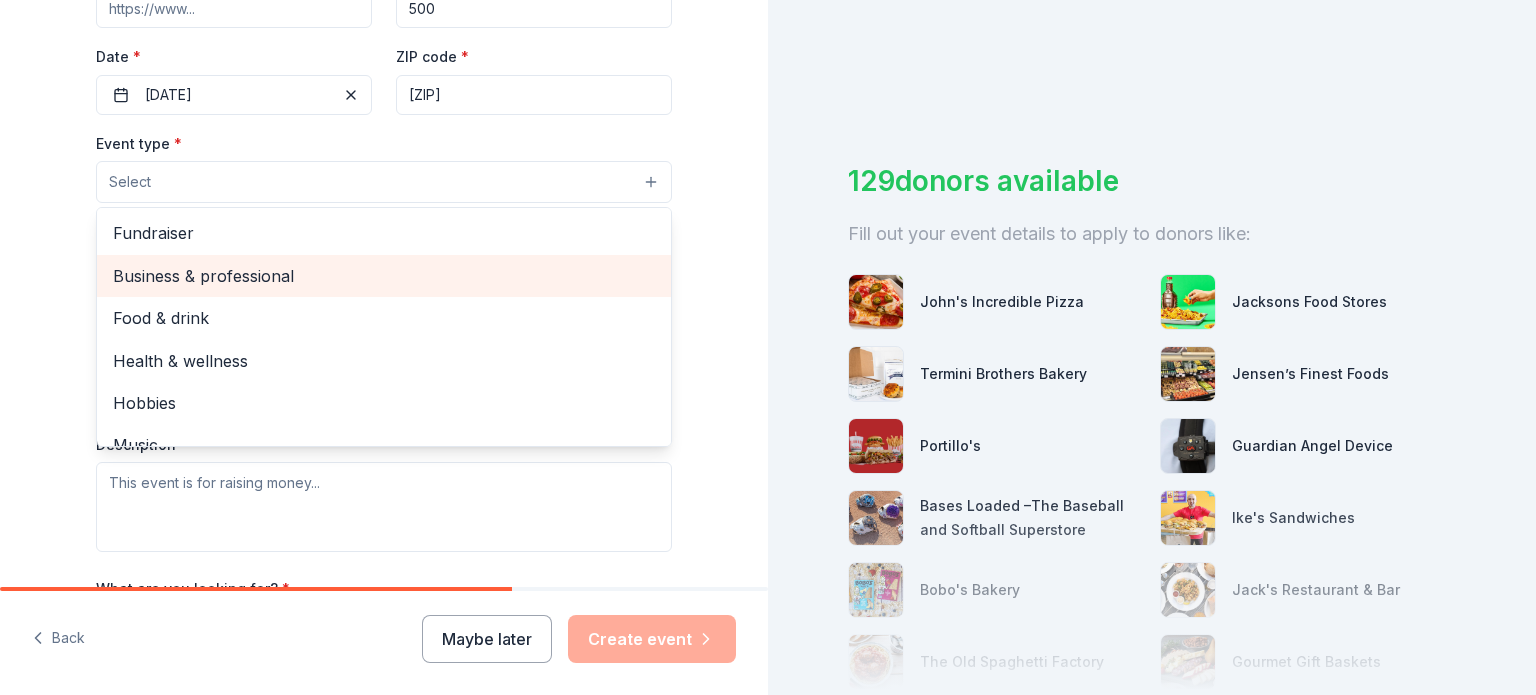 click on "Business & professional" at bounding box center [384, 276] 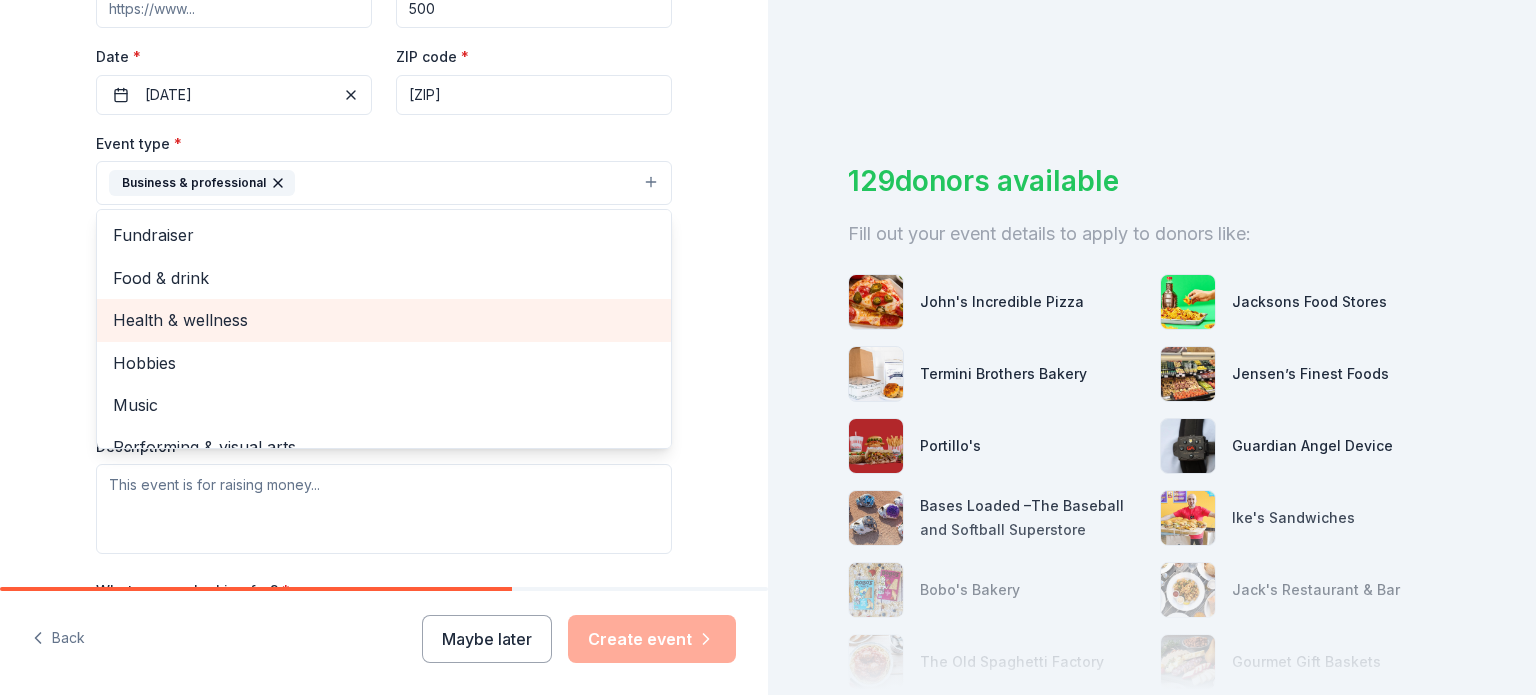 click on "Health & wellness" at bounding box center [384, 320] 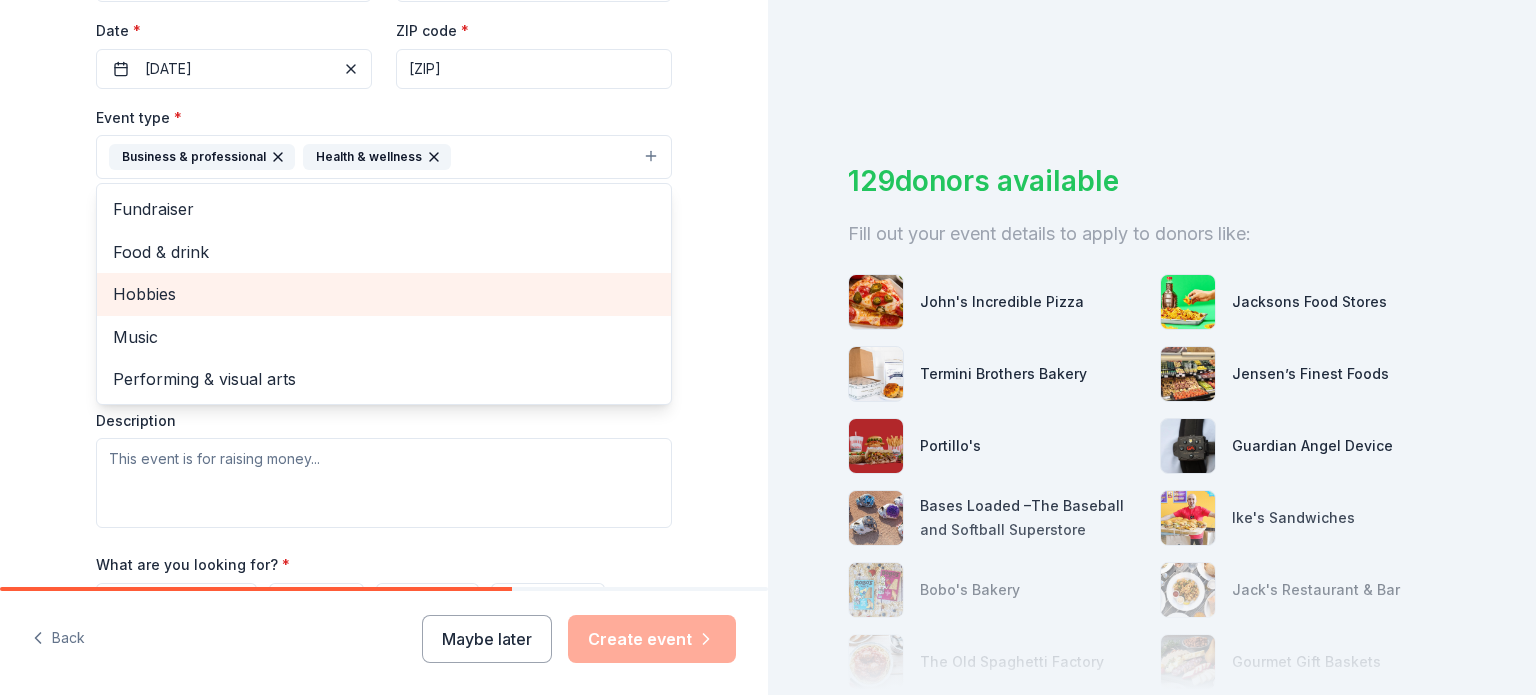 scroll, scrollTop: 450, scrollLeft: 0, axis: vertical 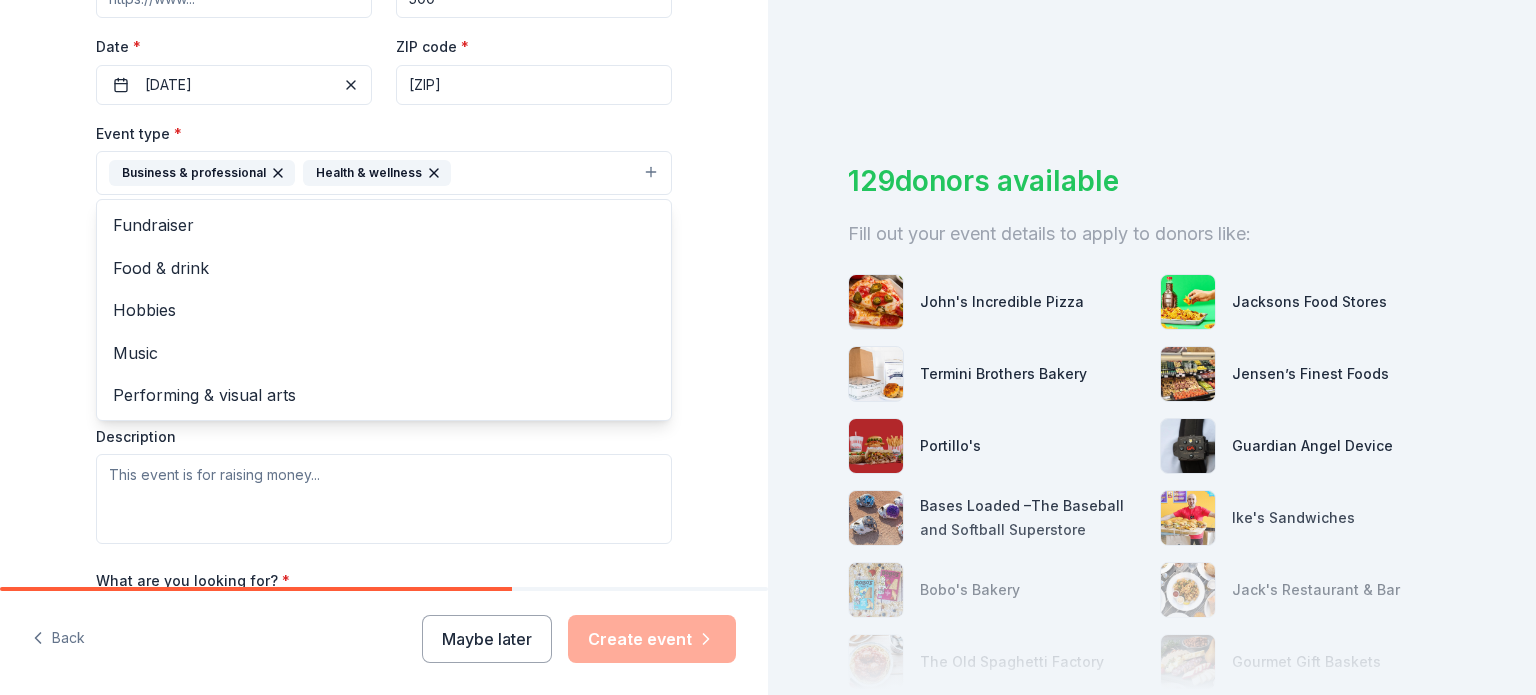 click on "Tell us about your event. We'll find in-kind donations you can apply for. Event name * Back to School Night 20 /100 Event website Attendance * 500 Date * 09/04/2025 ZIP code * [ZIP] Event type * Business & professional Health & wellness Fundraiser Food & drink Hobbies Music Performing & visual arts Demographic Select We use this information to help brands find events with their target demographic to sponsor their products. Mailing address Apt/unit Description What are you looking for? * Auction & raffle Meals Snacks Desserts Alcohol Beverages Send me reminders Email me reminders of donor application deadlines Recurring event" at bounding box center [384, 216] 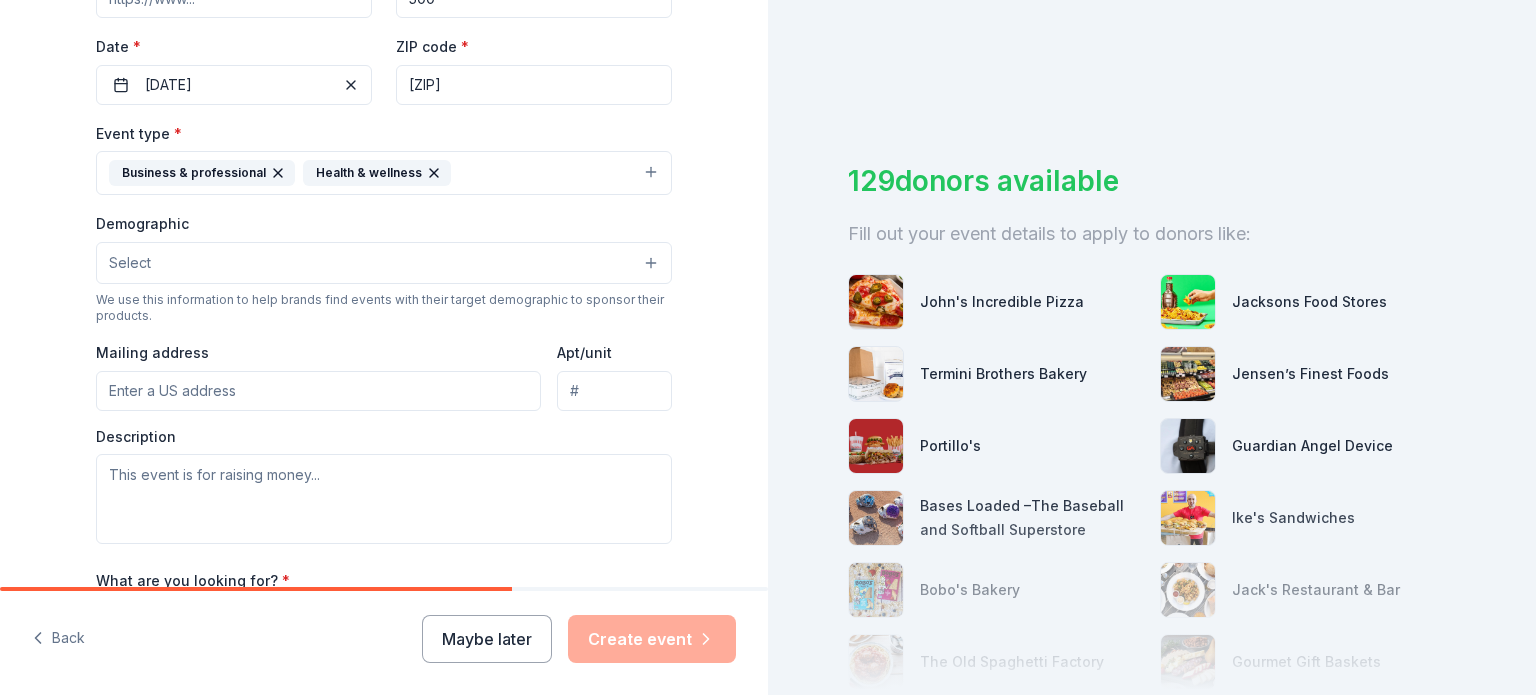 click on "Select" at bounding box center (384, 263) 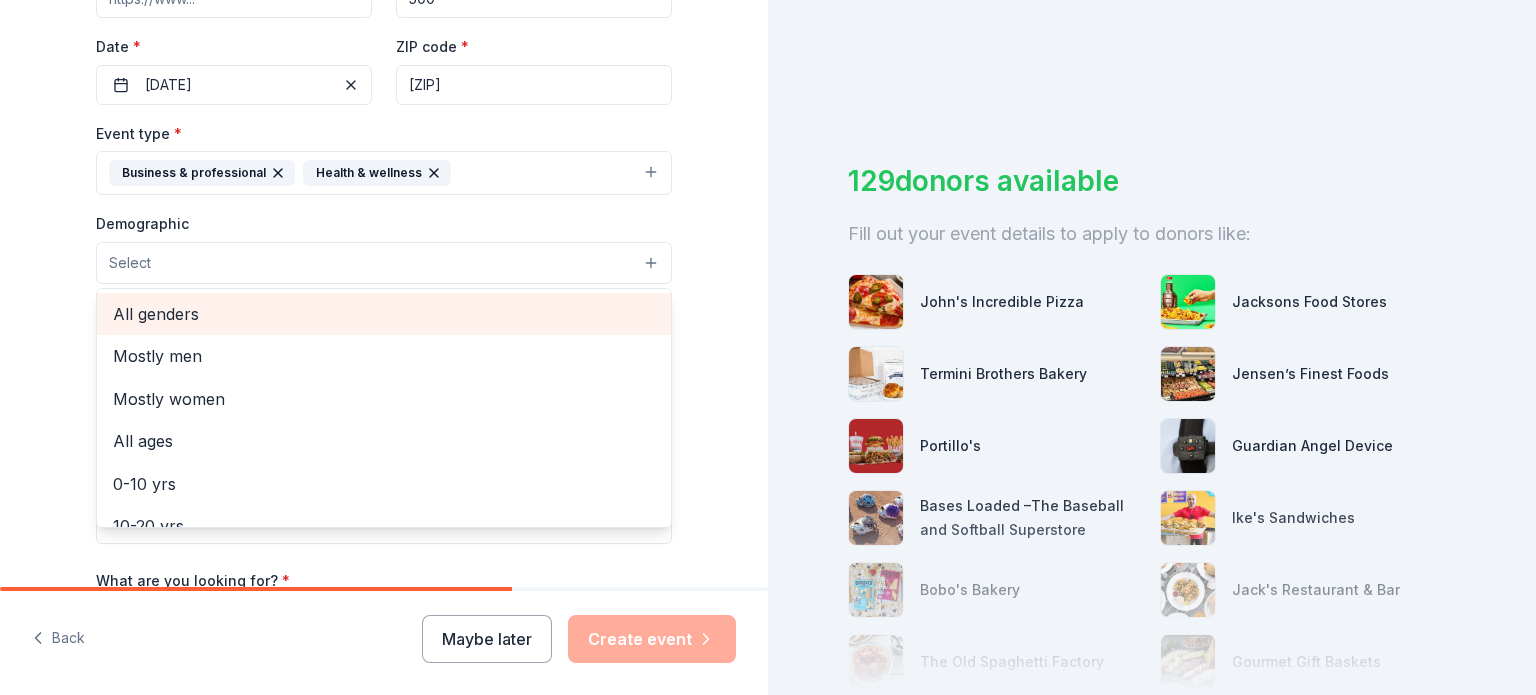 click on "All genders" at bounding box center (384, 314) 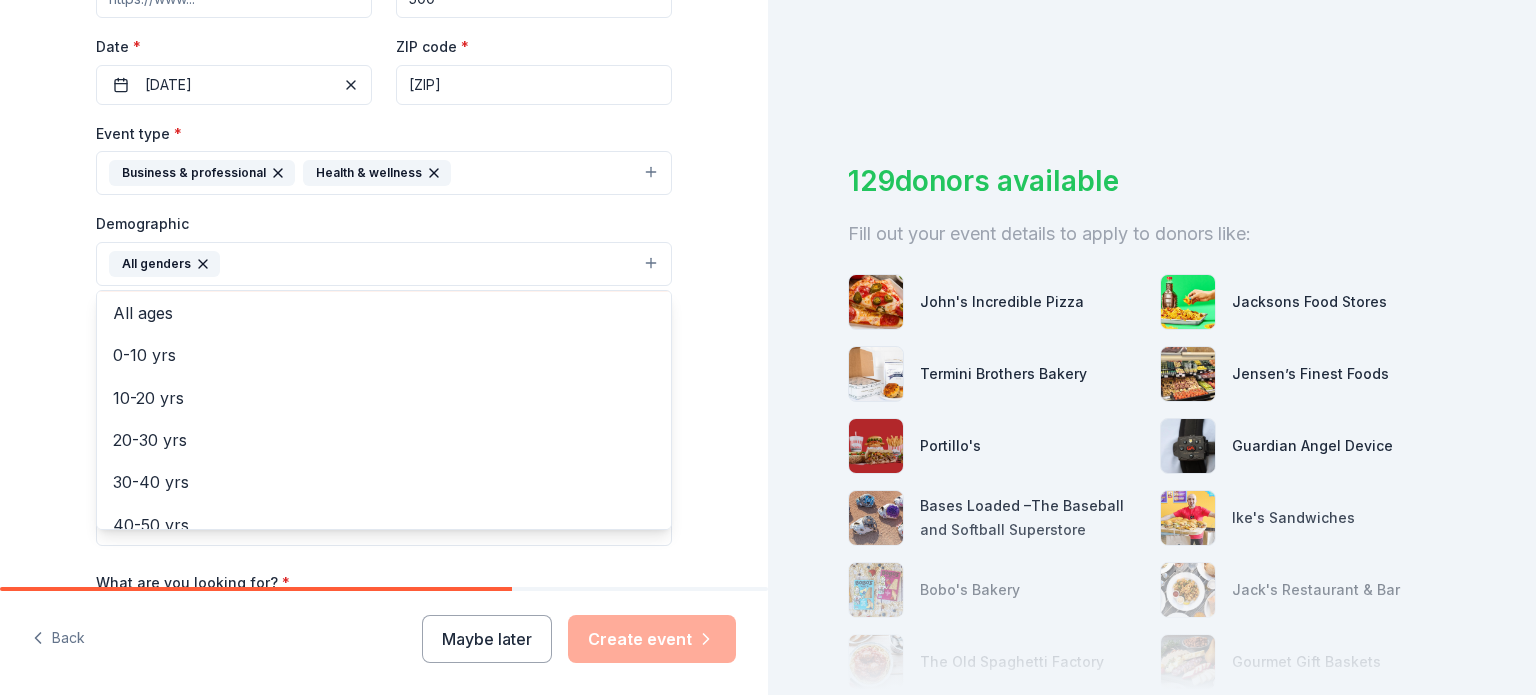 scroll, scrollTop: 90, scrollLeft: 0, axis: vertical 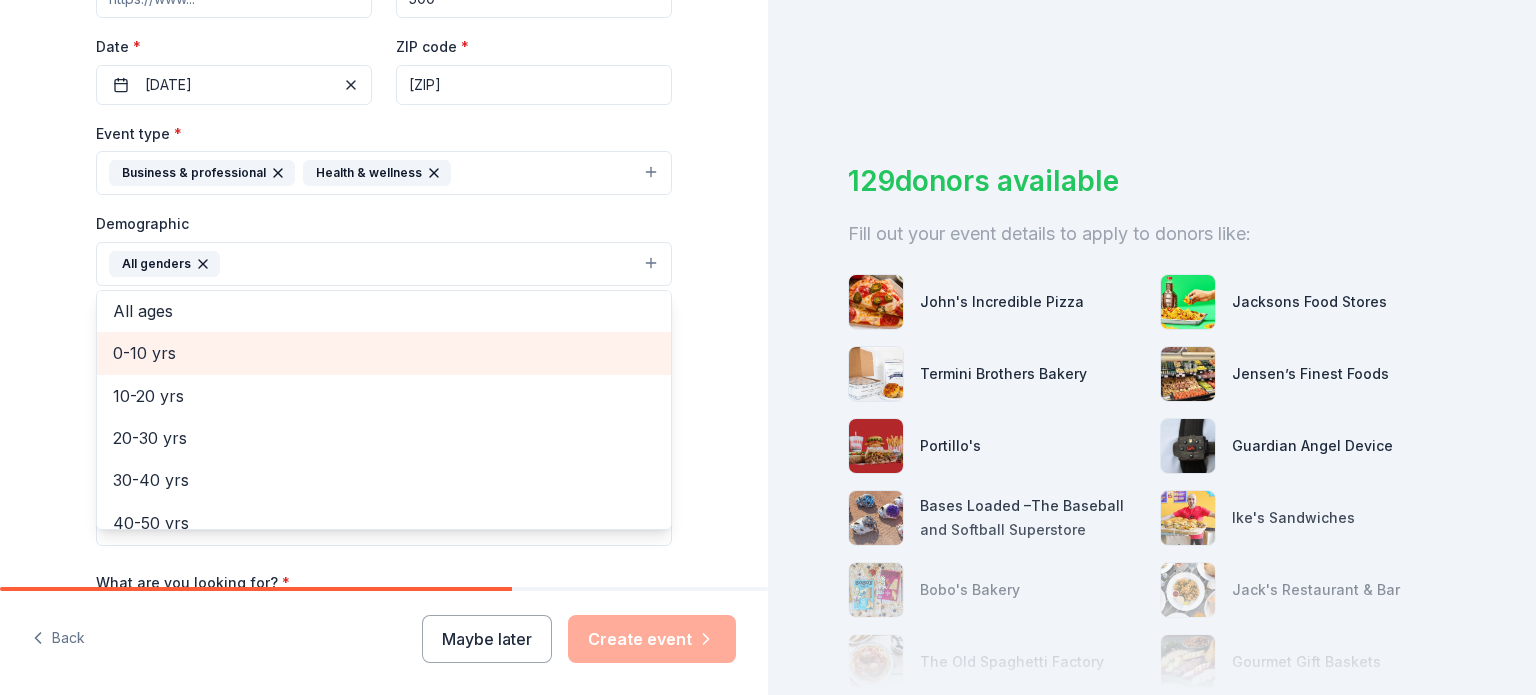 click on "0-10 yrs" at bounding box center [384, 353] 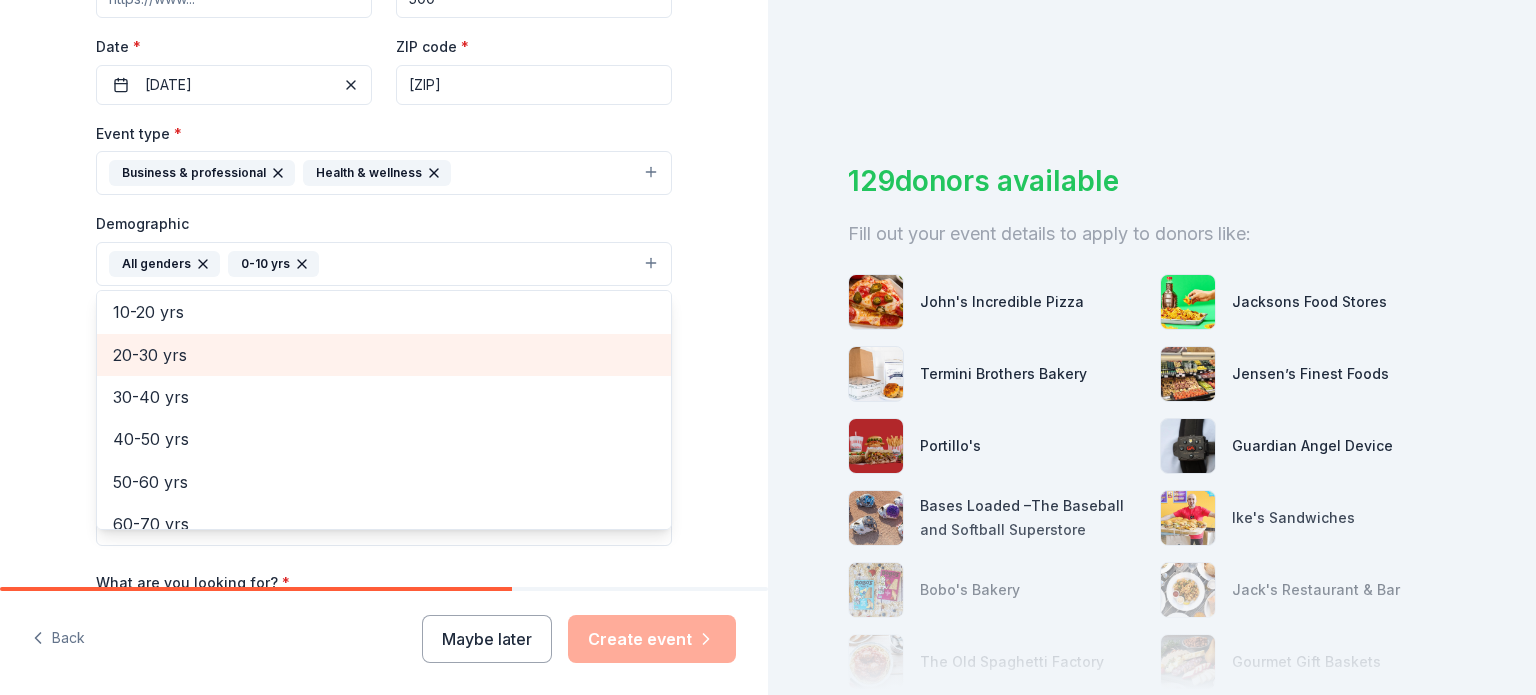 scroll, scrollTop: 132, scrollLeft: 0, axis: vertical 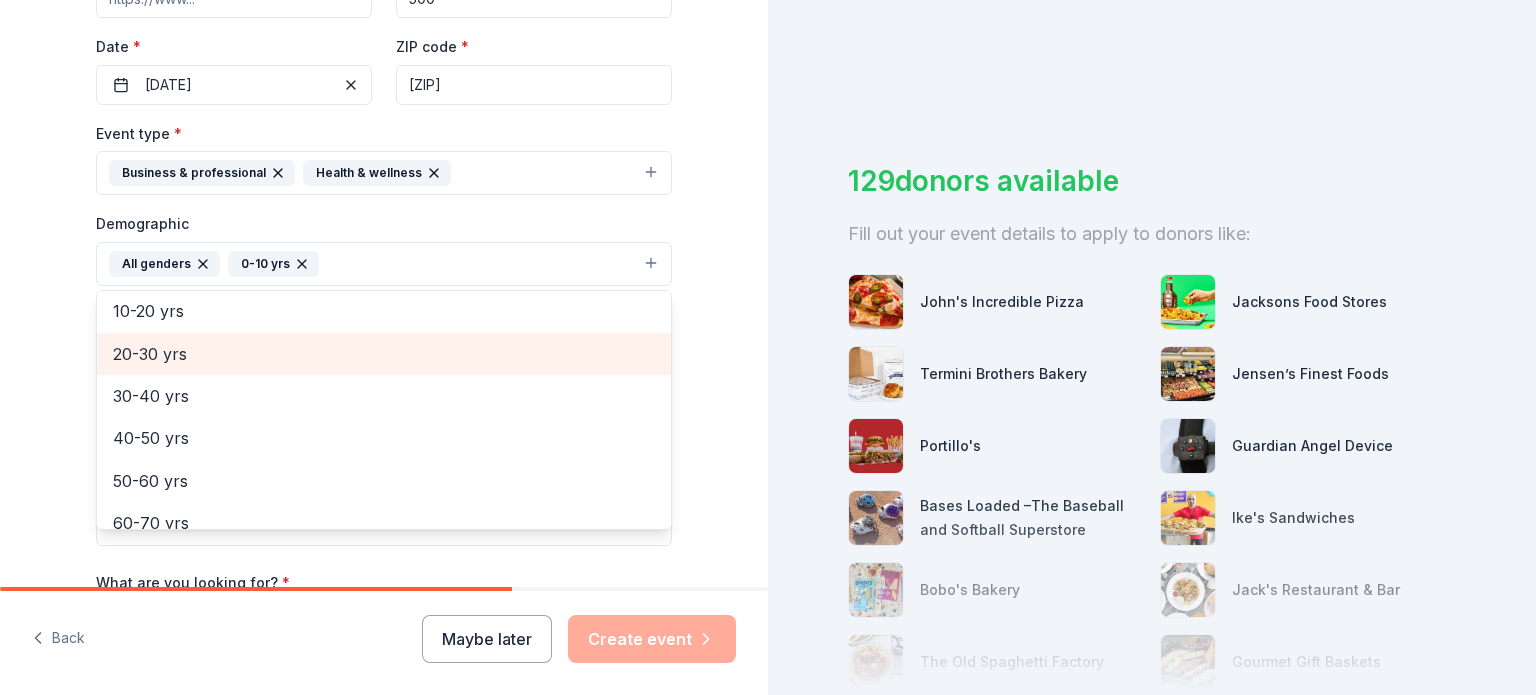 click on "20-30 yrs" at bounding box center (384, 354) 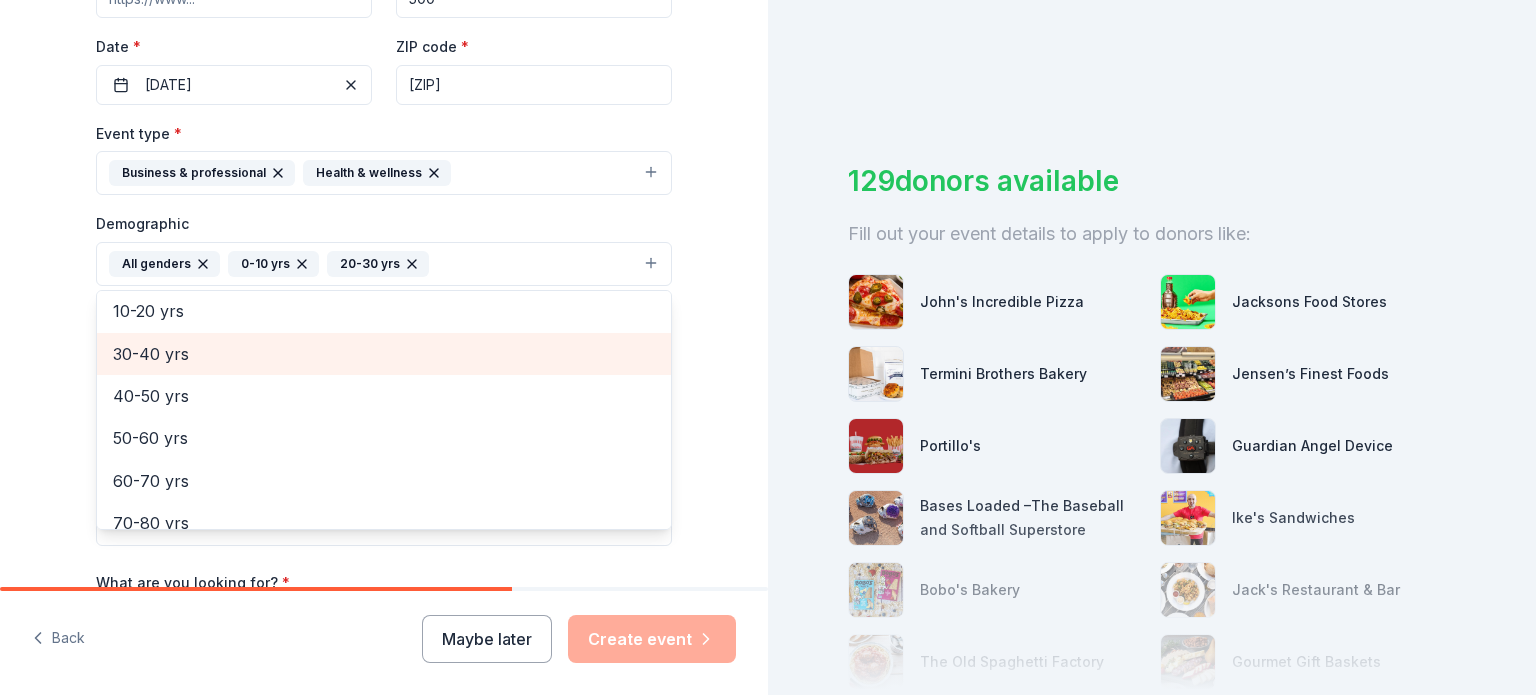 click on "30-40 yrs" at bounding box center [384, 354] 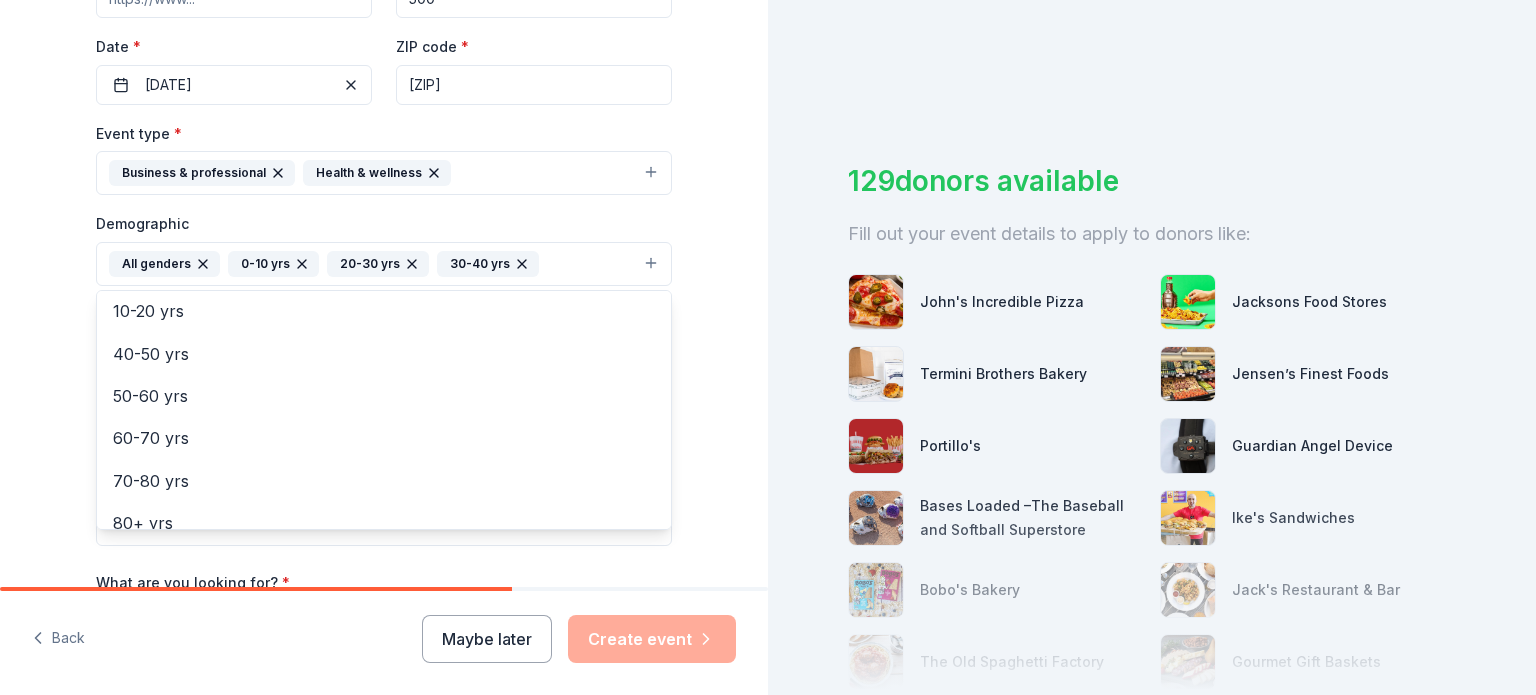 click on "Tell us about your event. We'll find in-kind donations you can apply for. Event name * Back to School Night 20 /100 Event website Attendance * 500 Date * 09/04/2025 ZIP code * [ZIP] Event type * Business & professional Health & wellness Demographic All genders 0-10 yrs 20-30 yrs 30-40 yrs Mostly men Mostly women All ages 10-20 yrs 40-50 yrs 50-60 yrs 60-70 yrs 70-80 yrs 80+ yrs We use this information to help brands find events with their target demographic to sponsor their products. Mailing address Apt/unit Description What are you looking for? * Auction & raffle Meals Snacks Desserts Alcohol Beverages Send me reminders Email me reminders of donor application deadlines Recurring event" at bounding box center [384, 217] 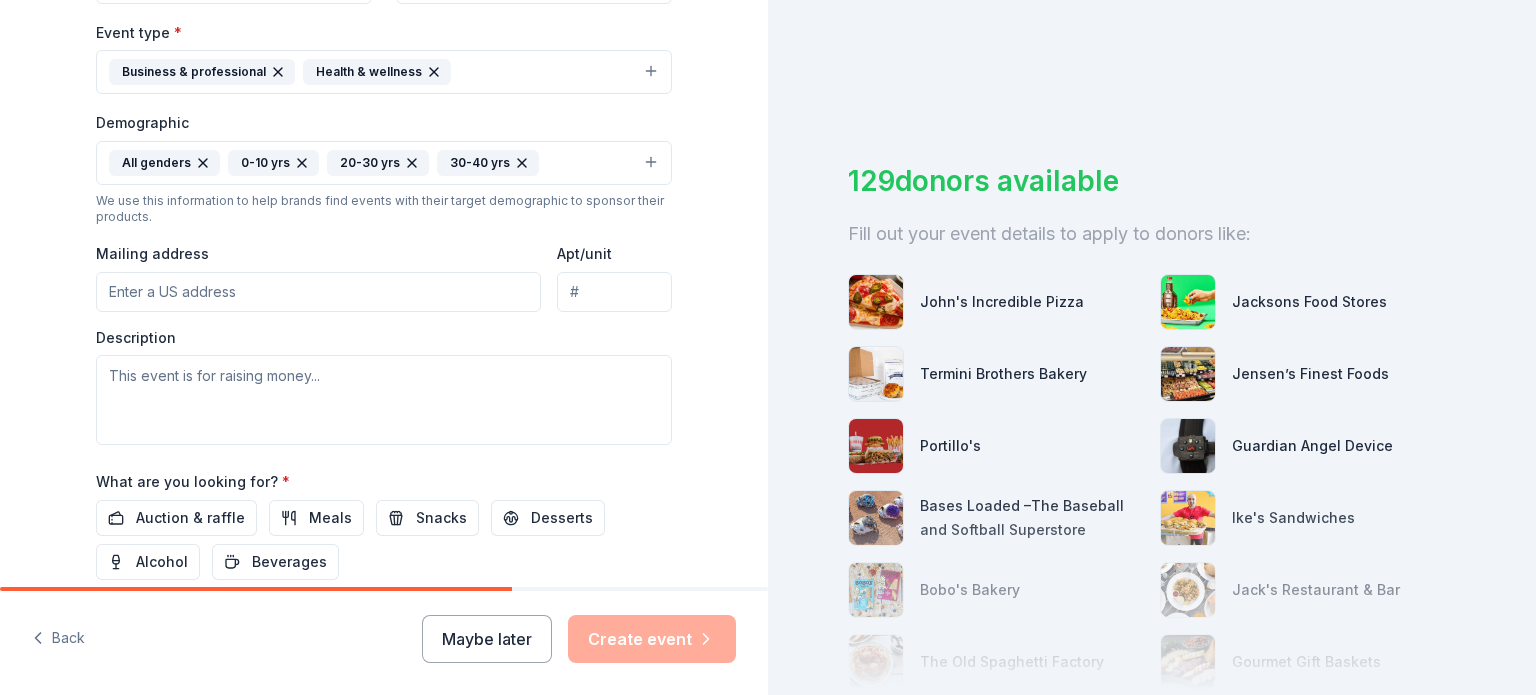 scroll, scrollTop: 563, scrollLeft: 0, axis: vertical 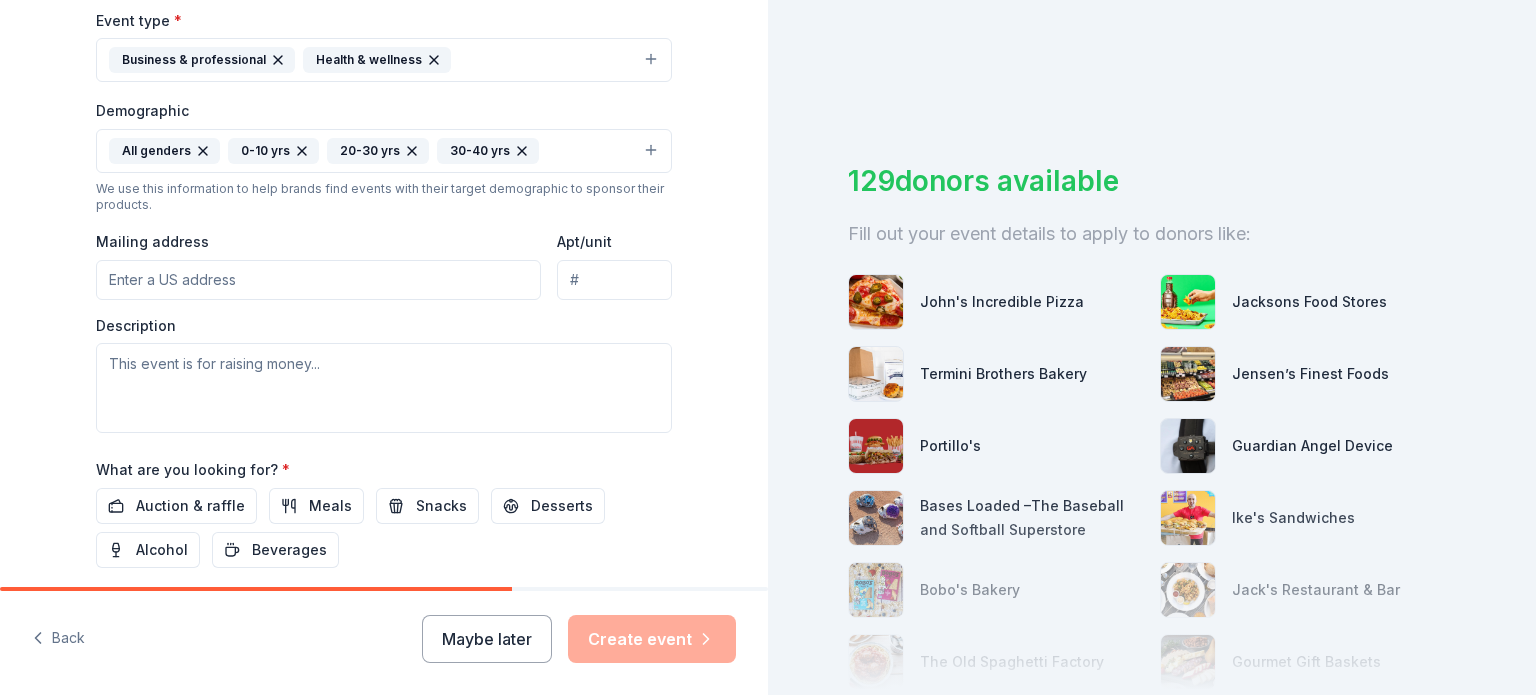 click on "Mailing address" at bounding box center [318, 280] 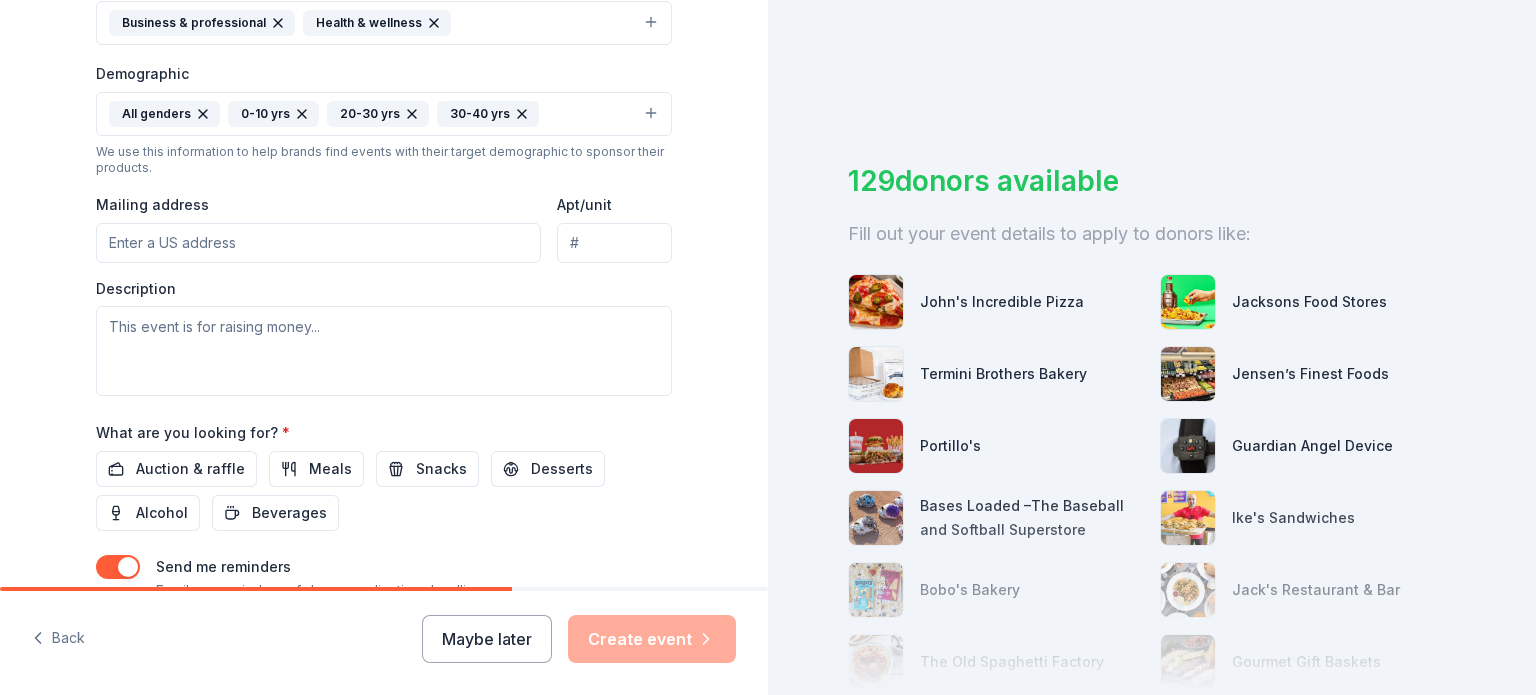 scroll, scrollTop: 602, scrollLeft: 0, axis: vertical 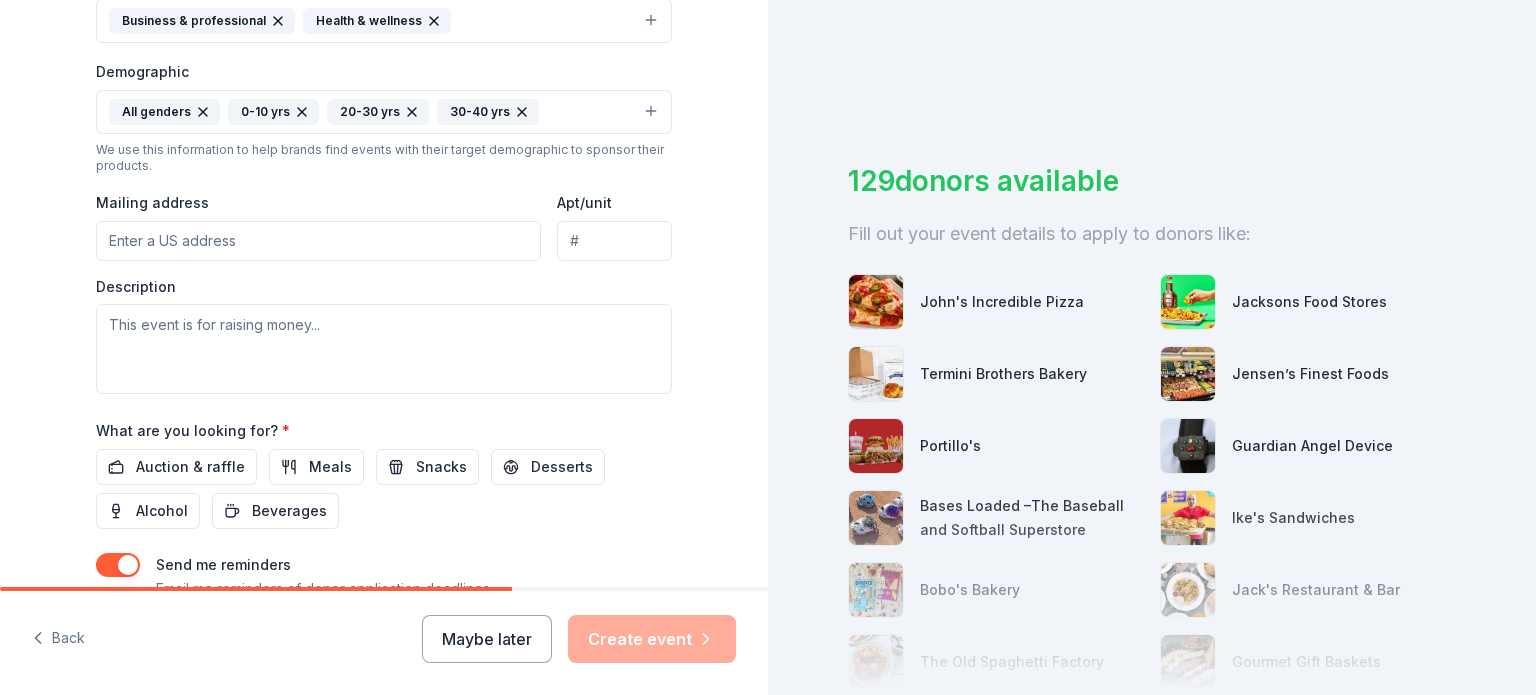 paste on "[NUMBER] [STREET], [CITY], [STATE]" 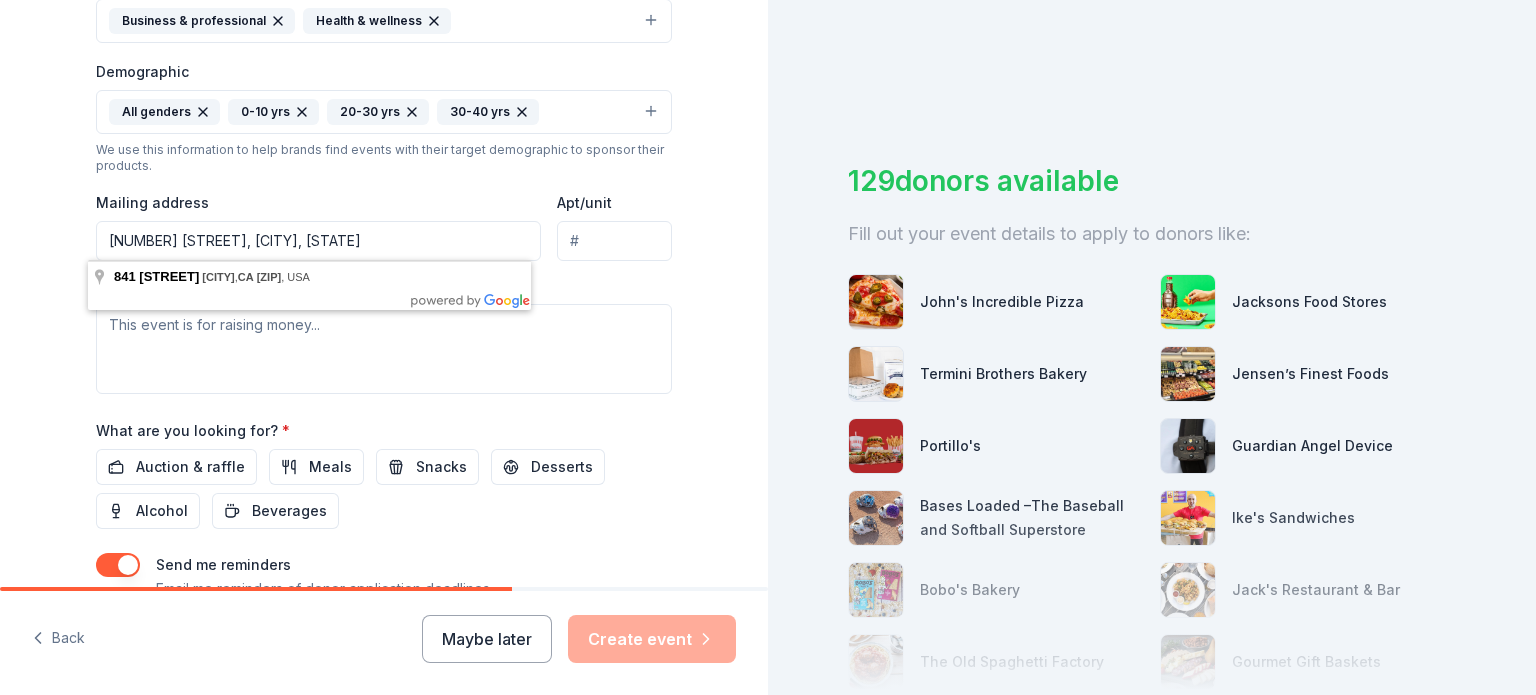 type on "[NUMBER] [STREET], [CITY], [STATE]" 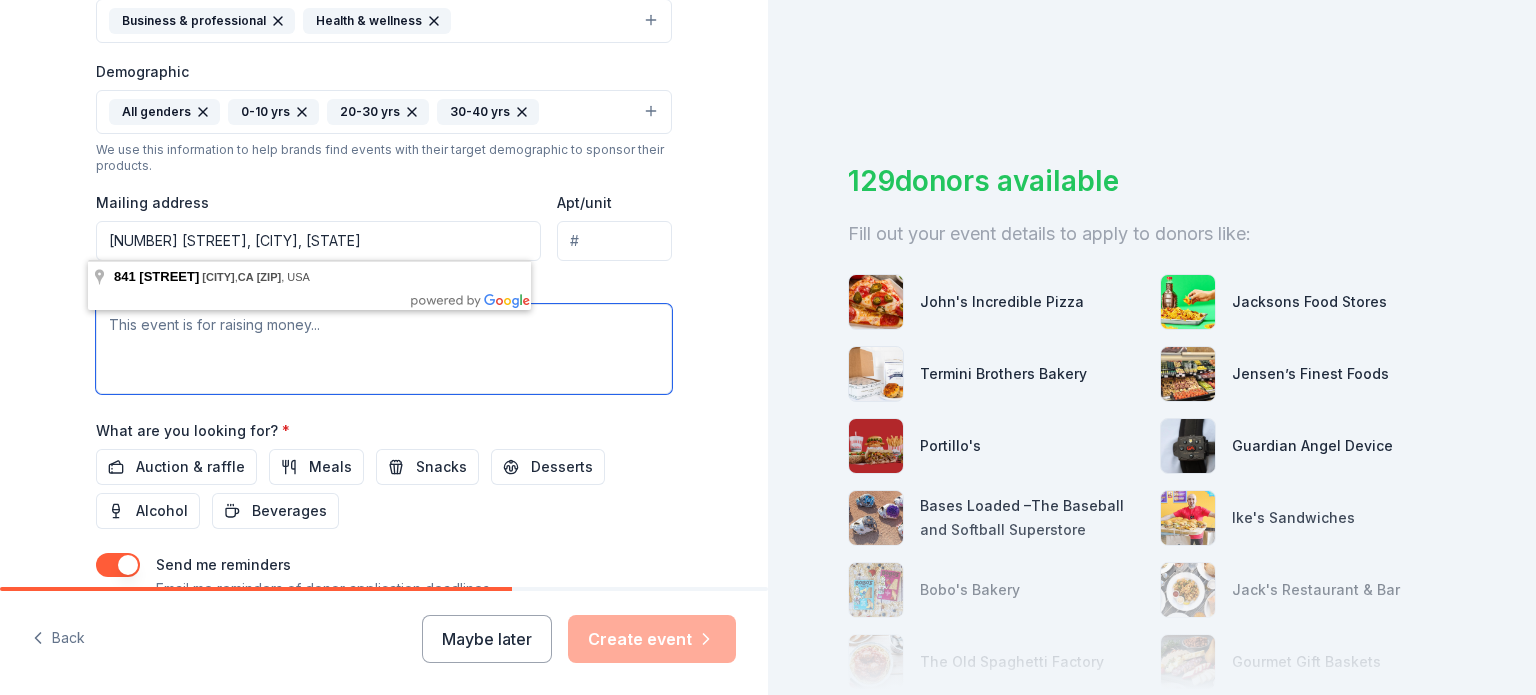 click at bounding box center [384, 349] 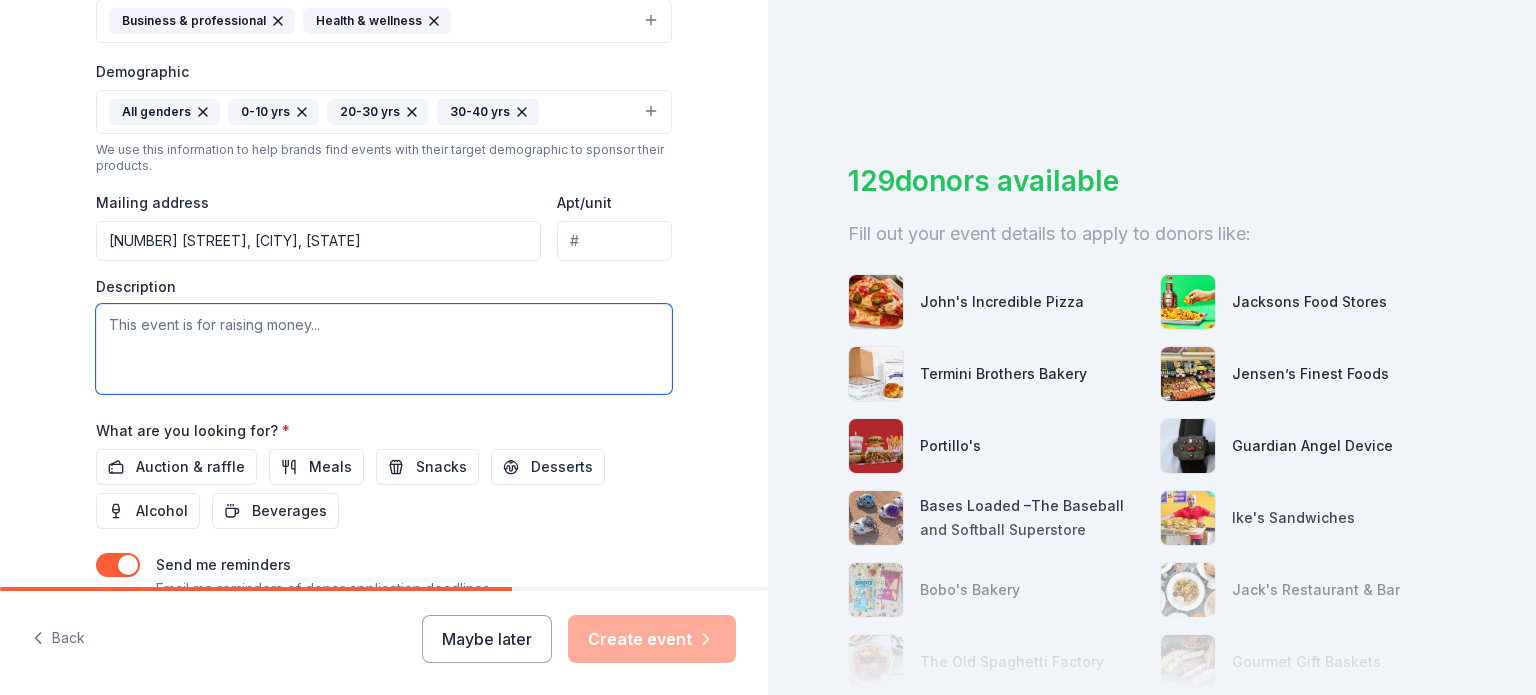 scroll, scrollTop: 602, scrollLeft: 0, axis: vertical 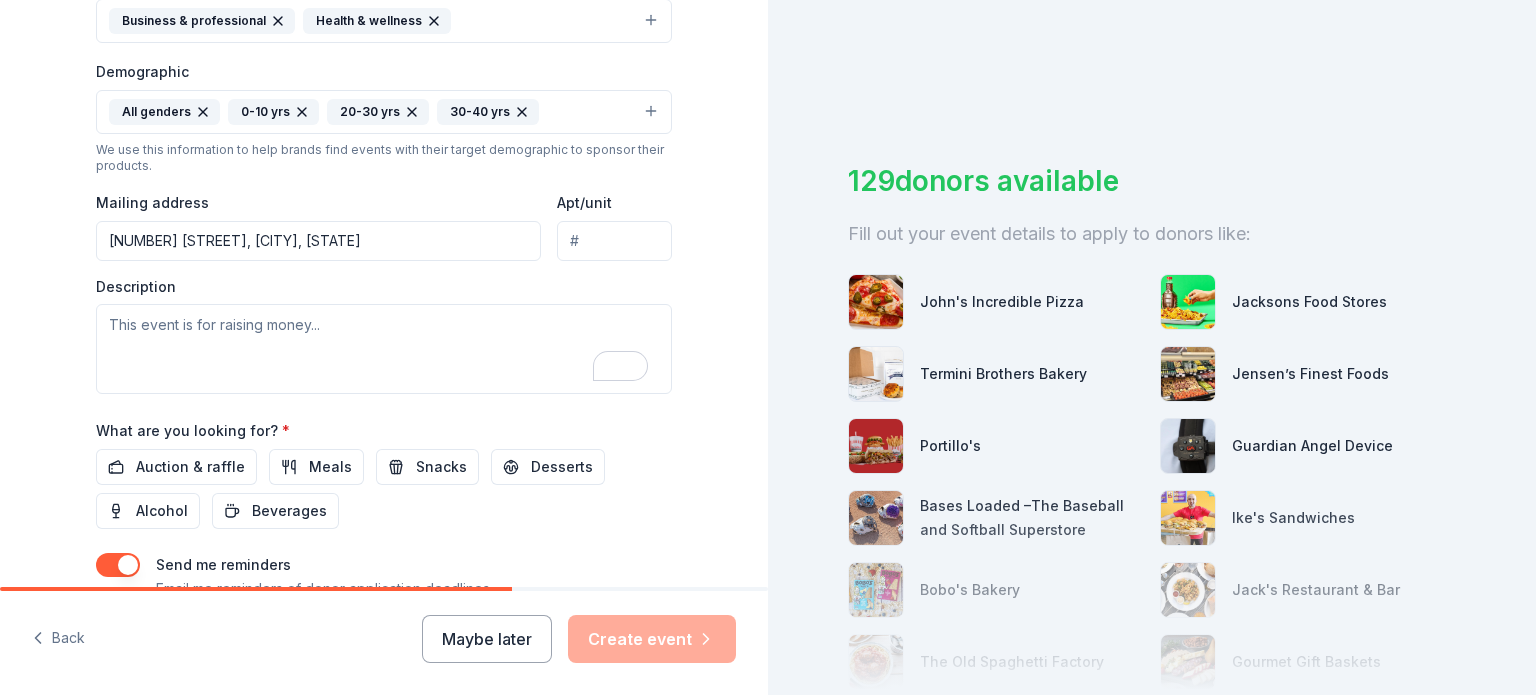 click on "Tell us about your event. We'll find in-kind donations you can apply for. Event name * Back to School Night 20 /100 Event website Attendance * 500 Date * 09/04/2025 ZIP code * [ZIP] Event type * Business & professional Health & wellness Demographic All genders 0-10 yrs 20-30 yrs 30-40 yrs We use this information to help brands find events with their target demographic to sponsor their products. Mailing address [NUMBER] [STREET], [CITY], [STATE] Apt/unit Description What are you looking for? * Auction & raffle Meals Snacks Desserts Alcohol Beverages Send me reminders Email me reminders of donor application deadlines Recurring event" at bounding box center [384, 65] 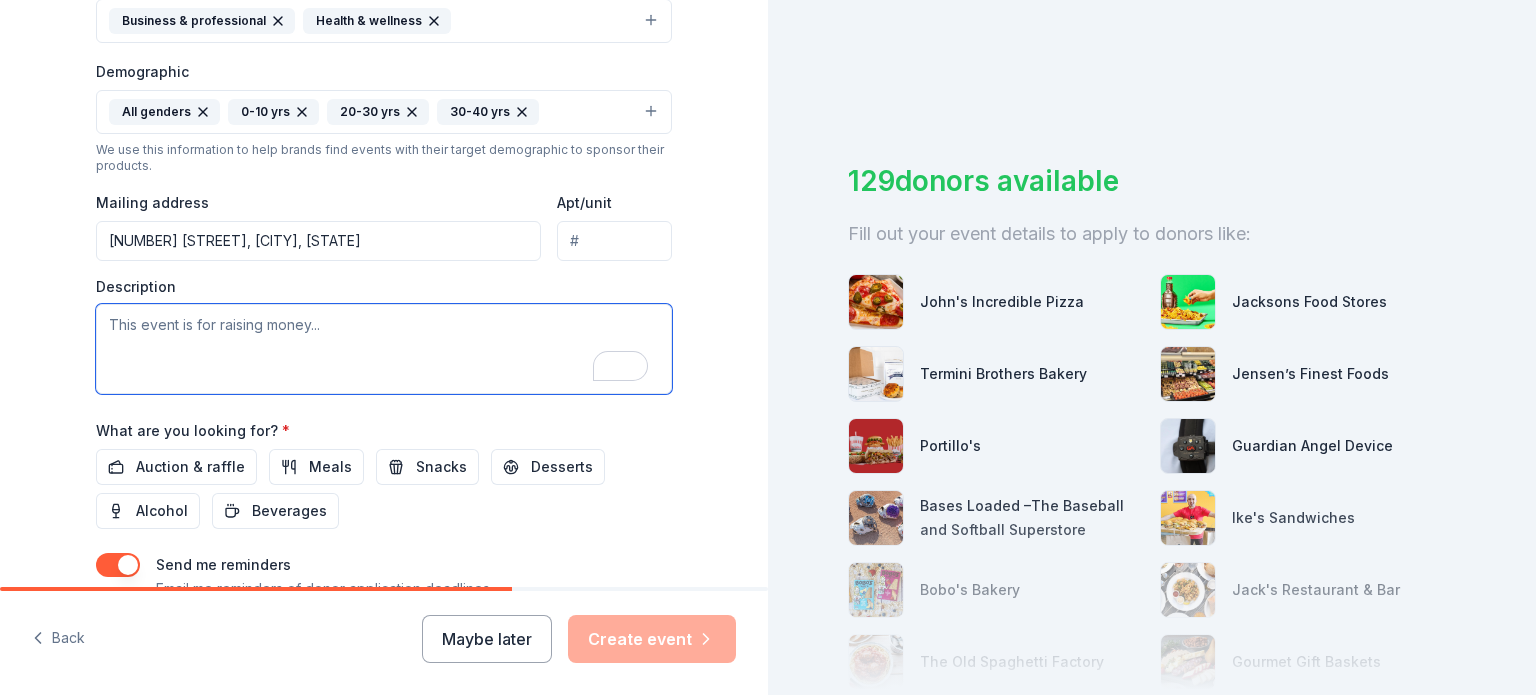 click at bounding box center [384, 349] 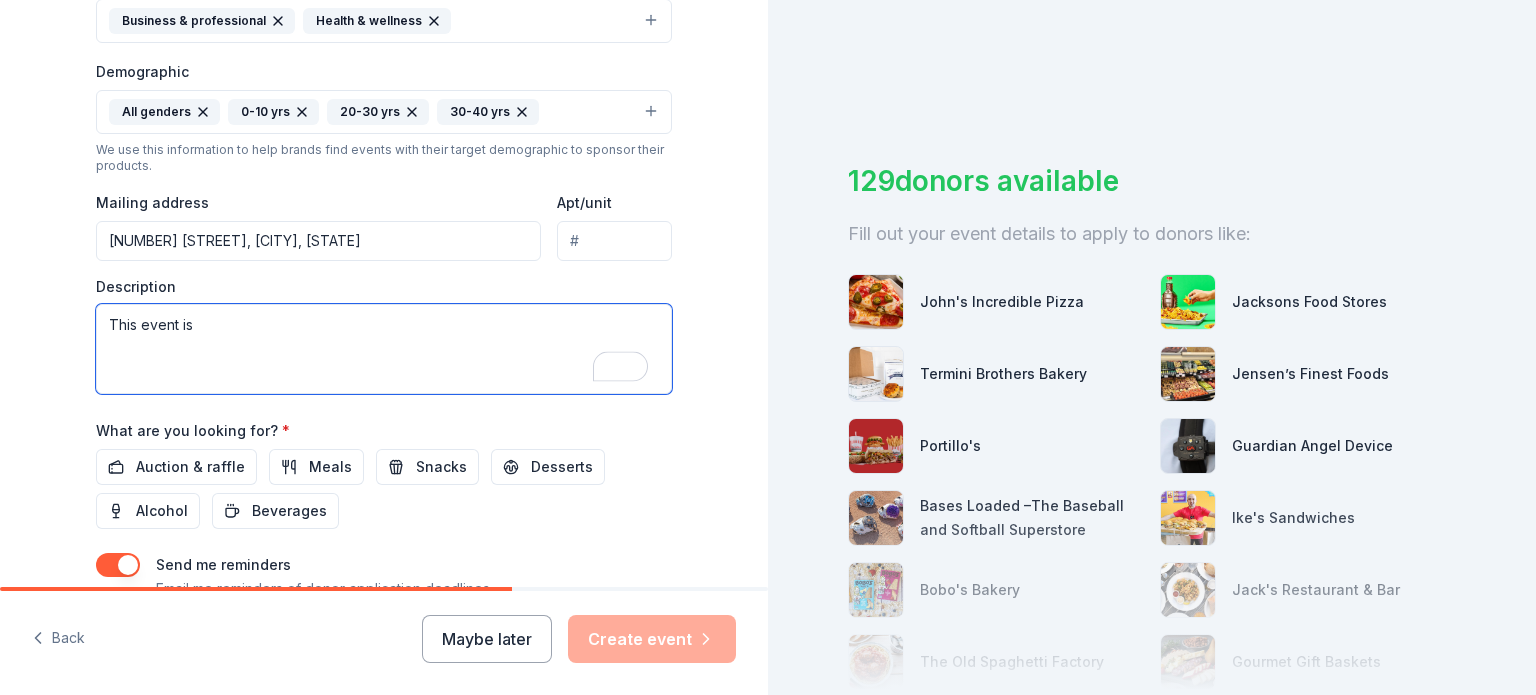 scroll, scrollTop: 375, scrollLeft: 0, axis: vertical 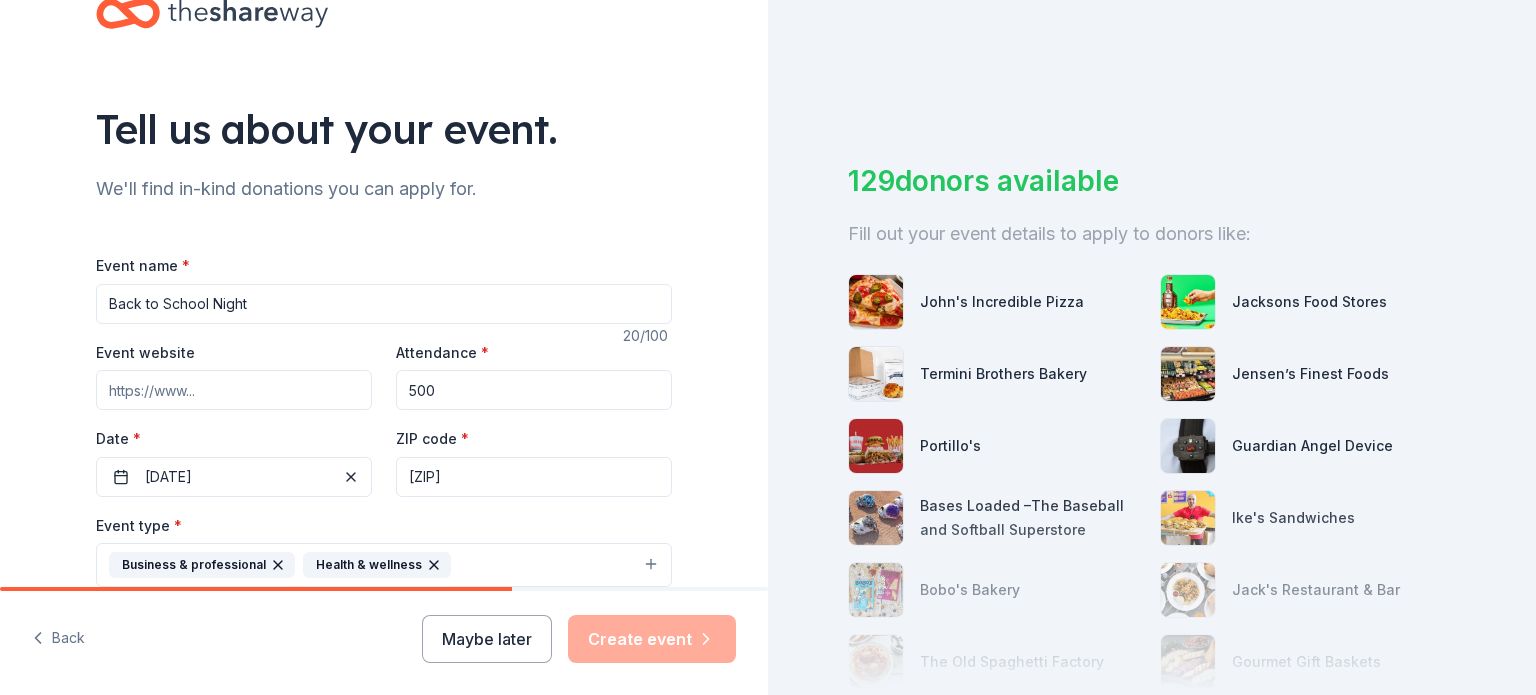 type on "This event is" 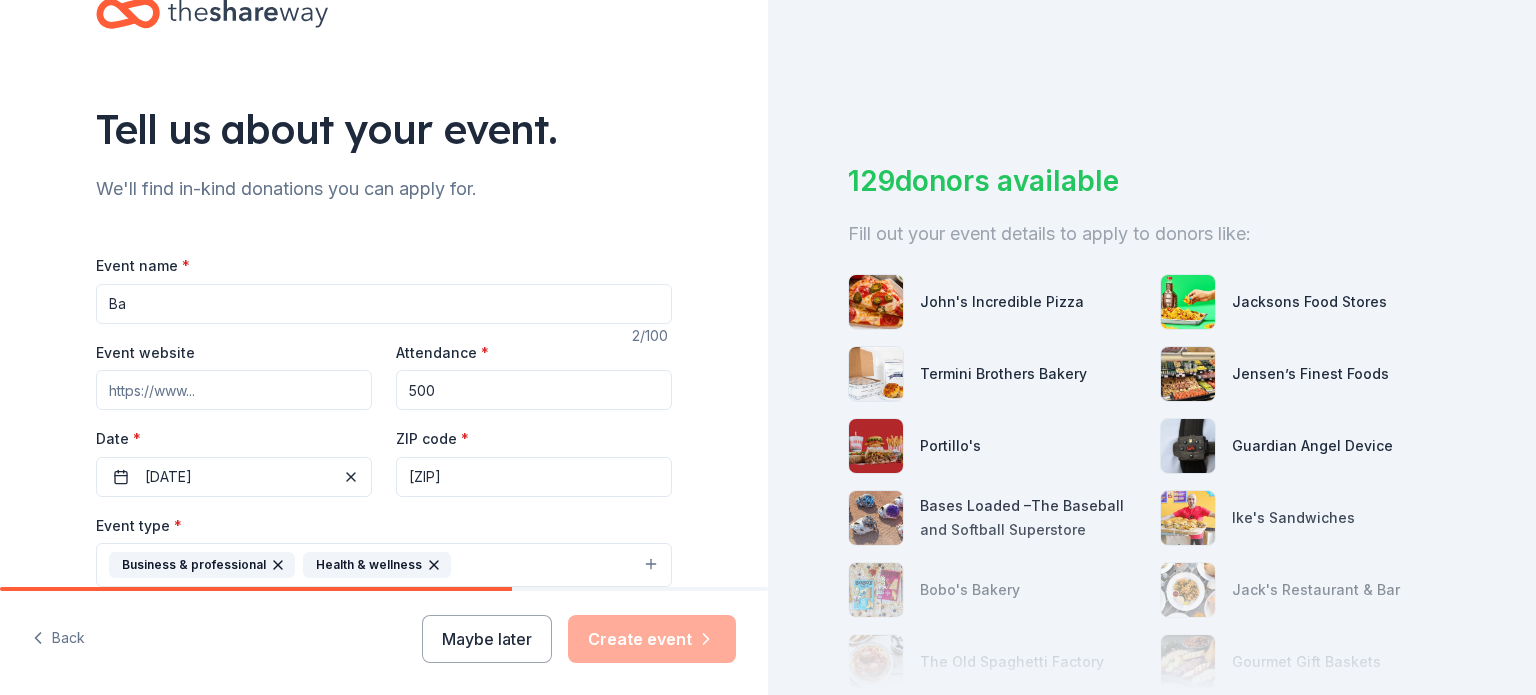 type on "B" 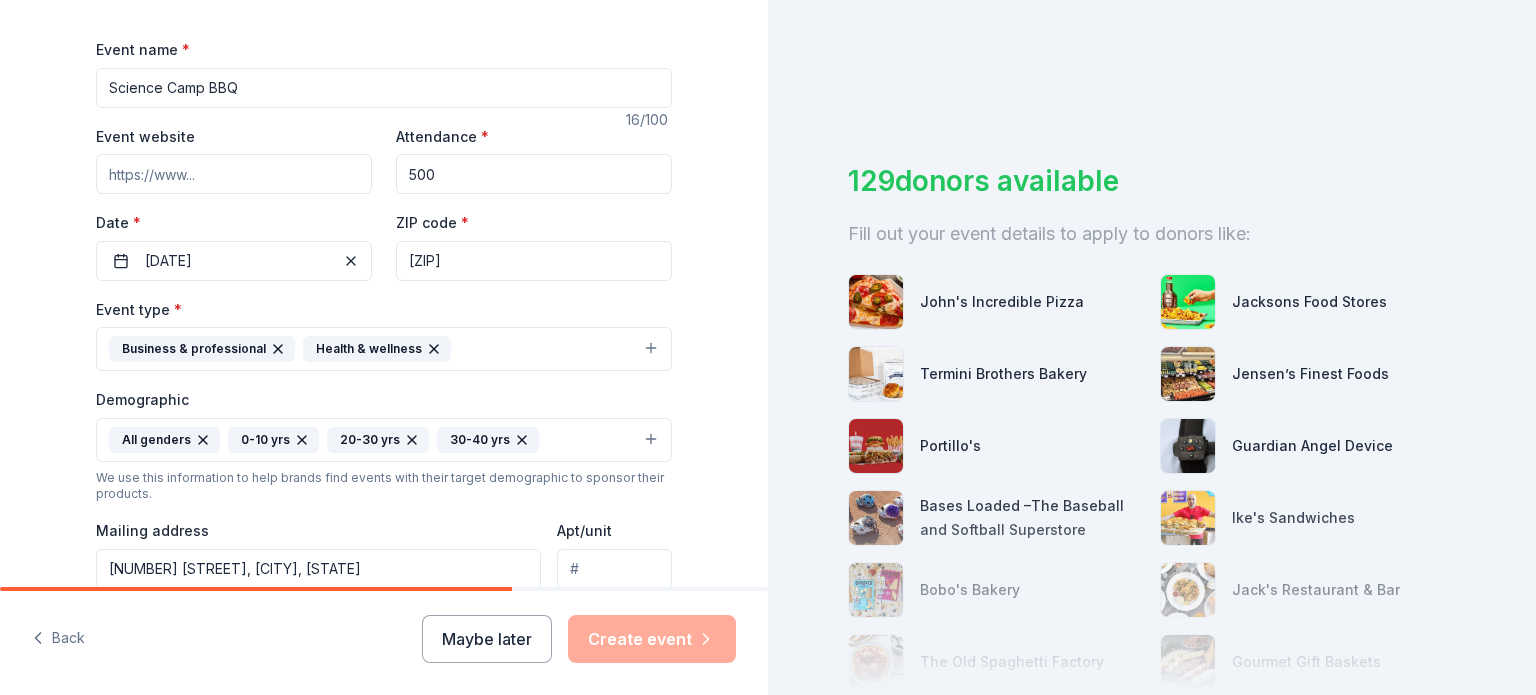 type on "Science Camp BBQ" 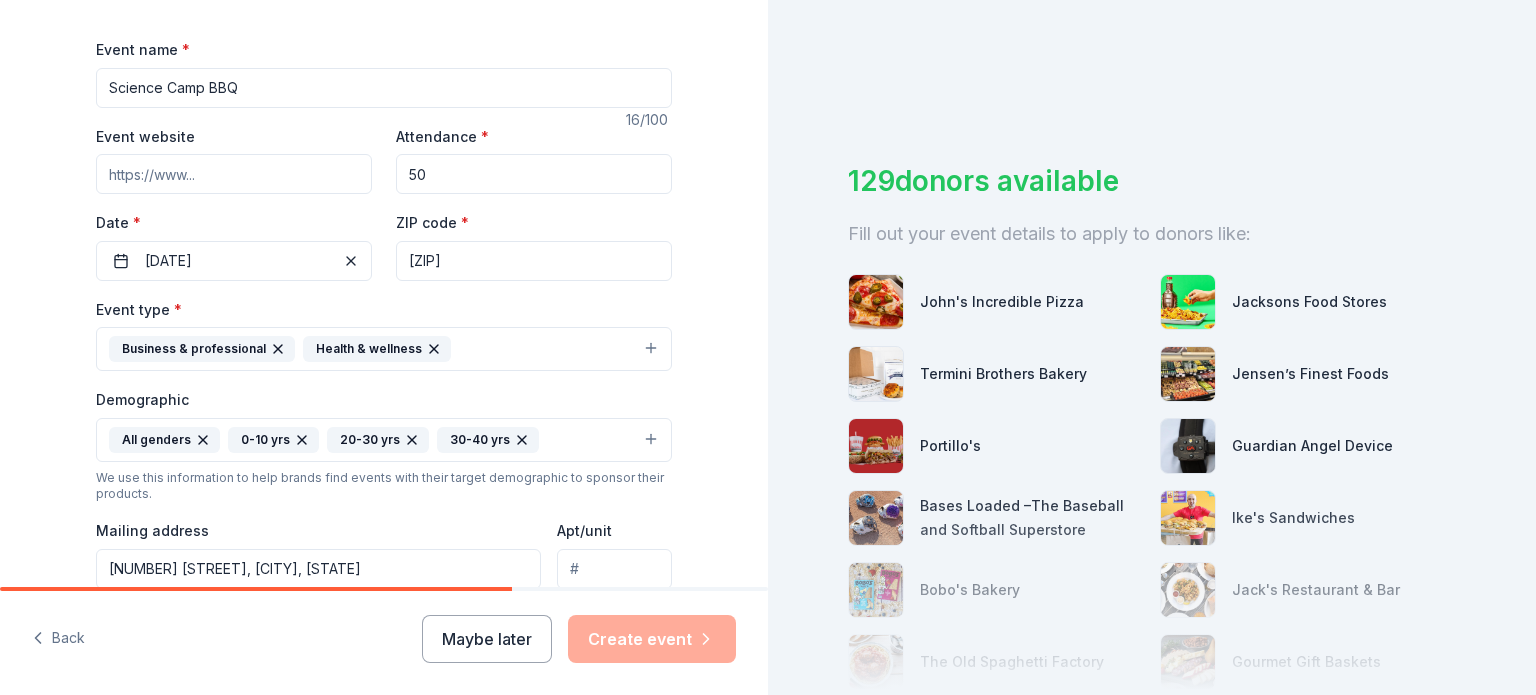 type on "5" 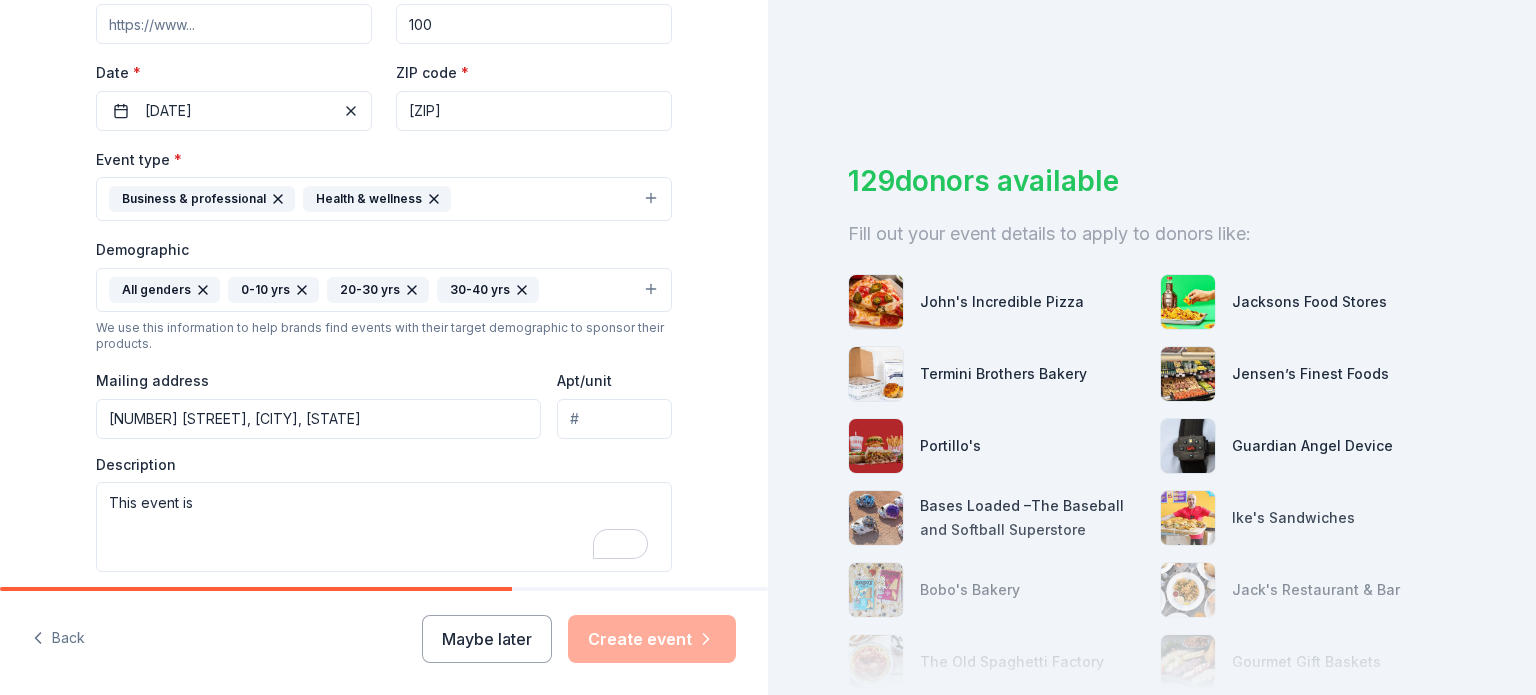 type on "100" 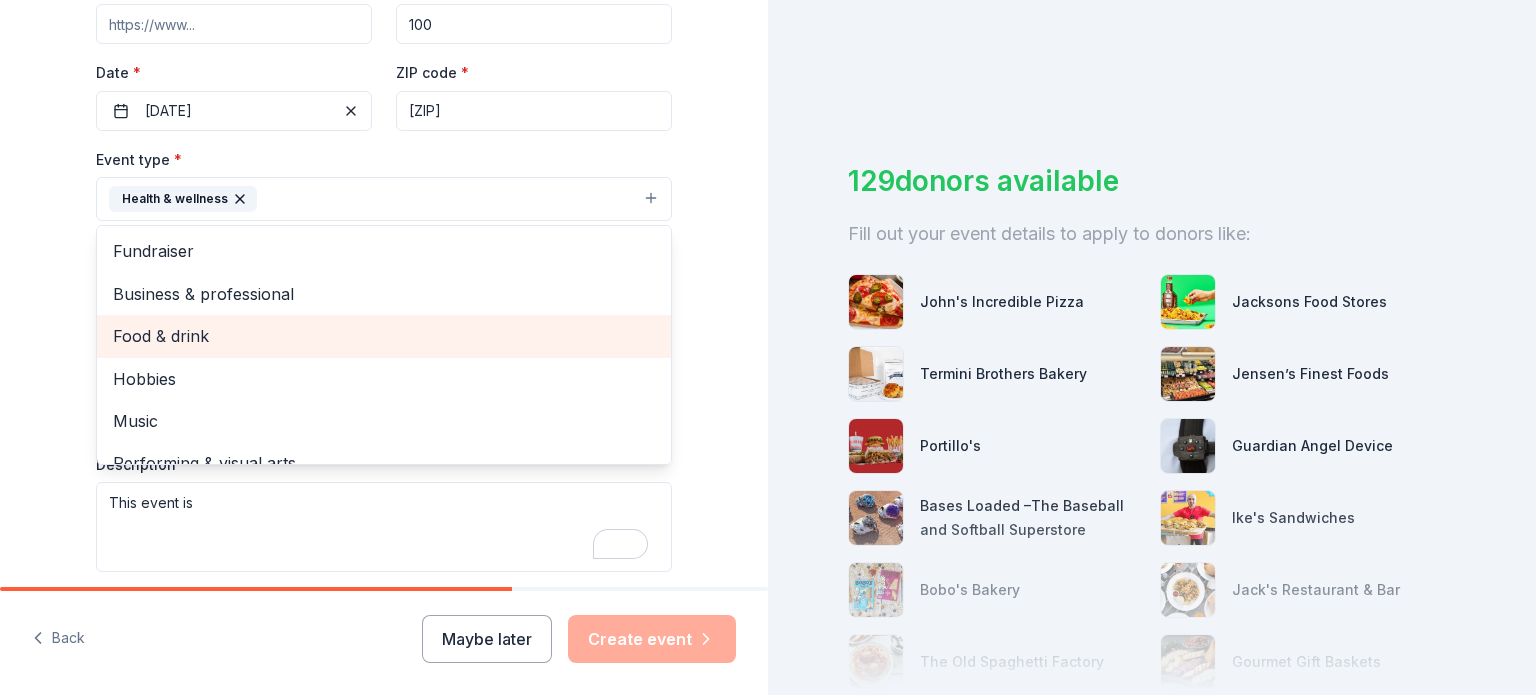 click on "Food & drink" at bounding box center (384, 336) 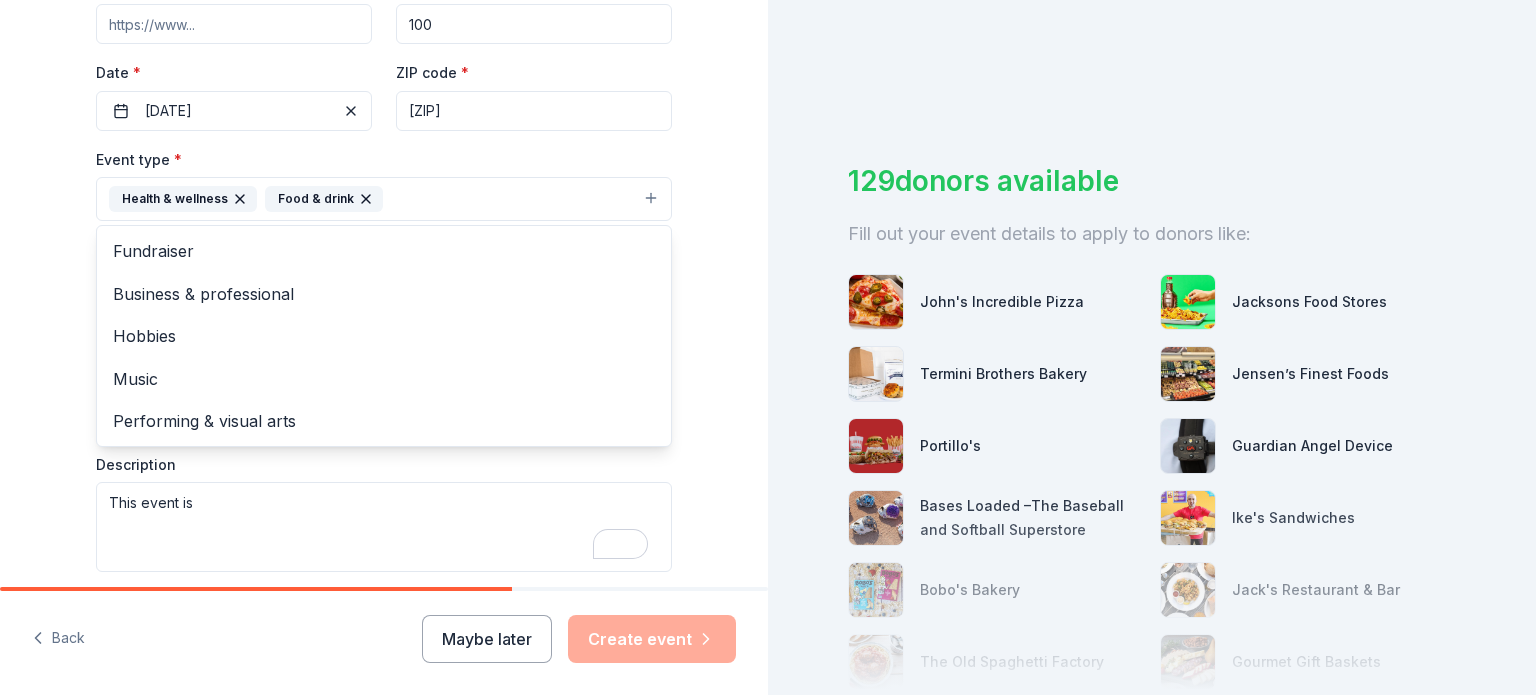 click 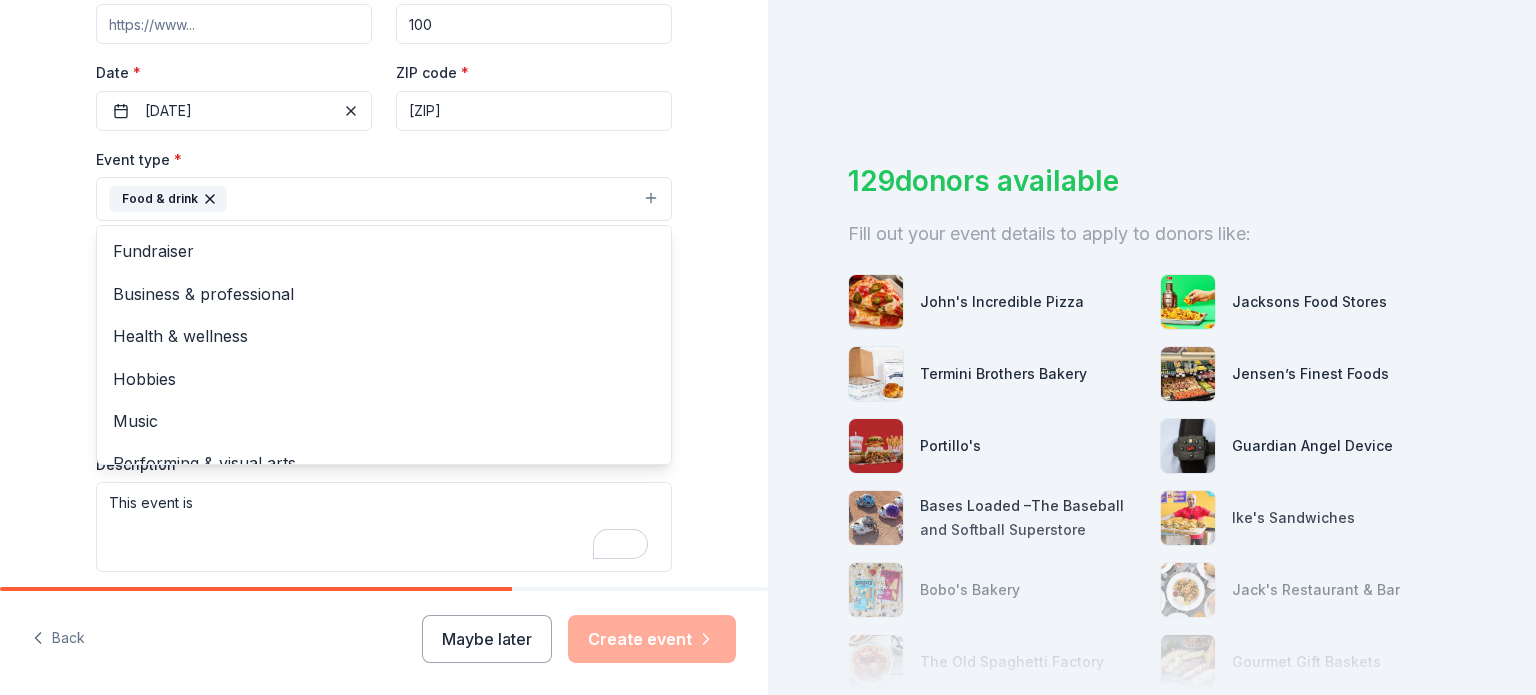 click on "Food & drink" at bounding box center [384, 199] 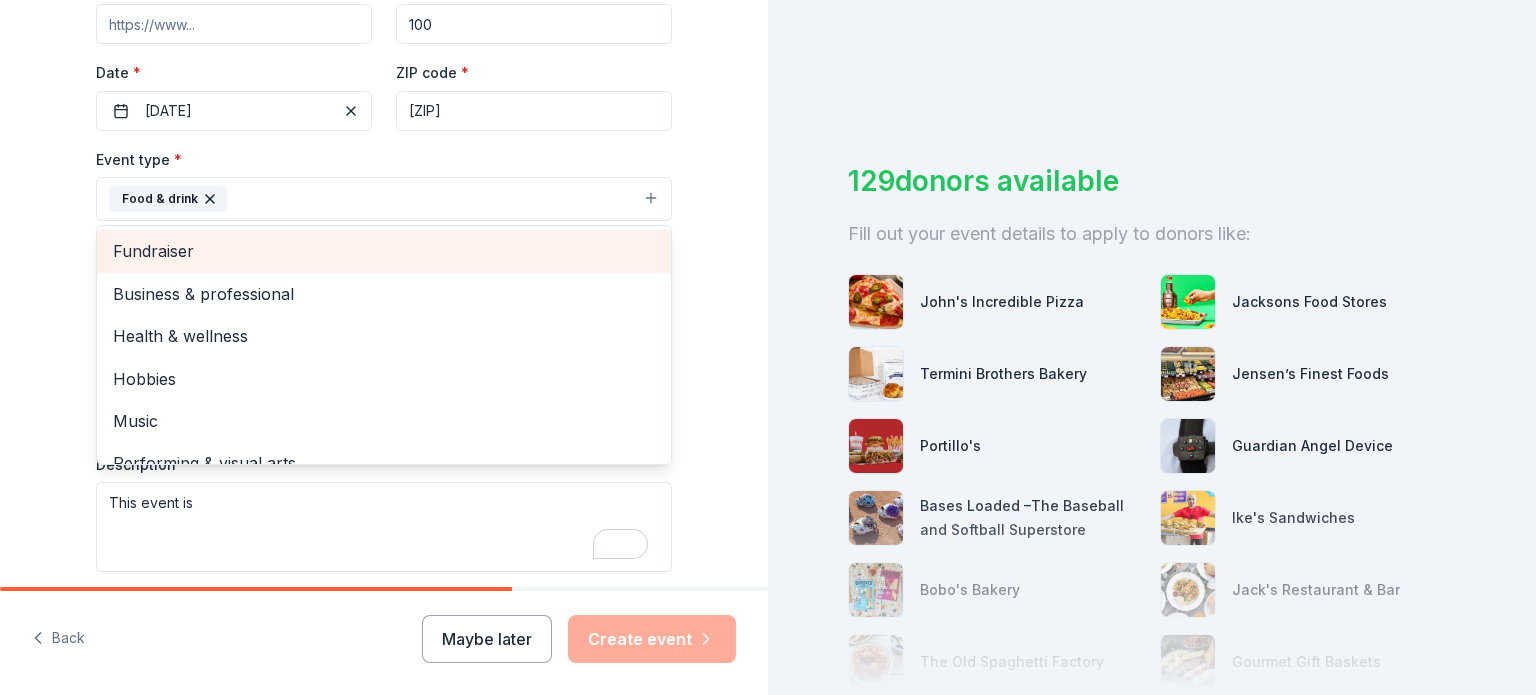 click on "Fundraiser" at bounding box center (384, 251) 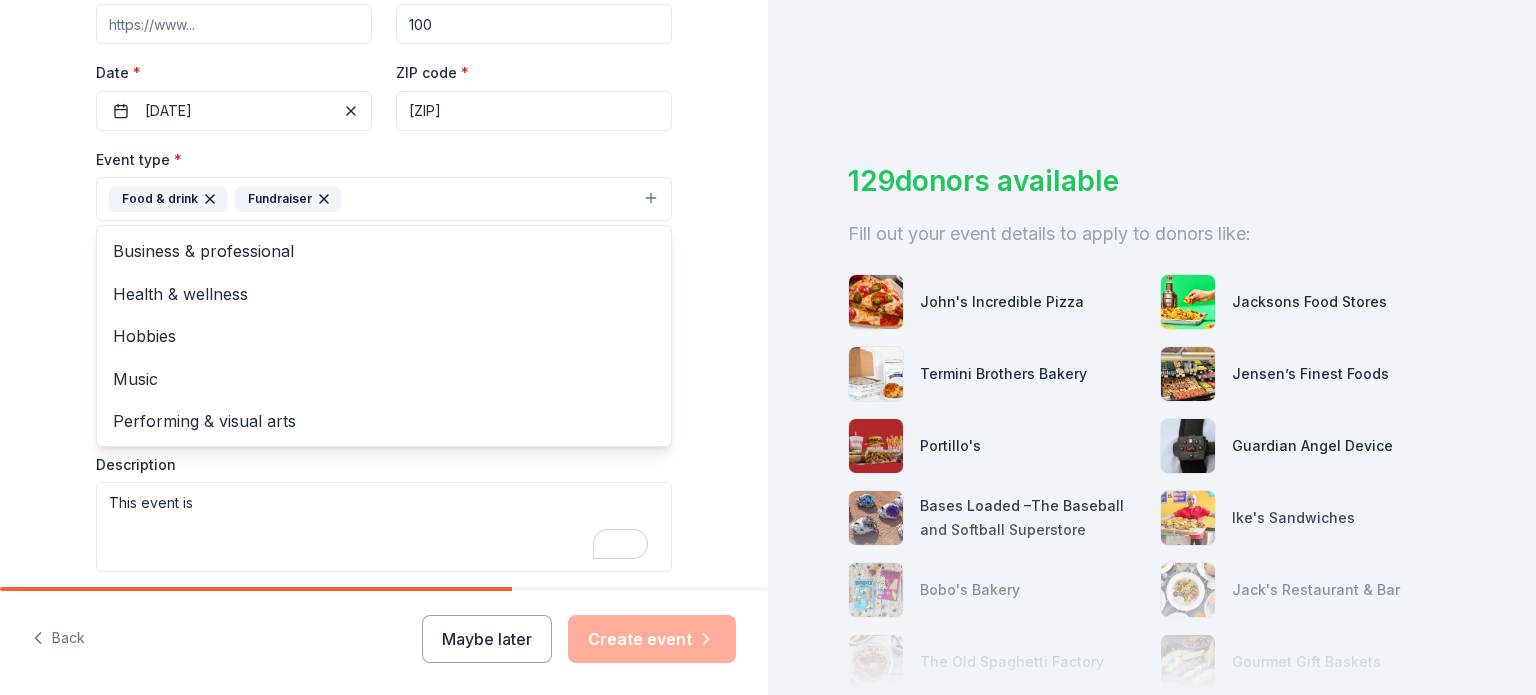 click on "Tell us about your event. We'll find in-kind donations you can apply for. Event name * Science Camp BBQ 16 /100 Event website Attendance * 100 Date * 09/04/2025 ZIP code * [ZIP] Event type * Food & drink Fundraiser Business & professional Health & wellness Hobbies Music Performing & visual arts Demographic All genders 0-10 yrs 20-30 yrs 30-40 yrs We use this information to help brands find events with their target demographic to sponsor their products. Mailing address [NUMBER] [STREET], [CITY], [STATE] Apt/unit Description This event is What are you looking for? * Auction & raffle Meals Snacks Desserts Alcohol Beverages Send me reminders Email me reminders of donor application deadlines Recurring event" at bounding box center [384, 243] 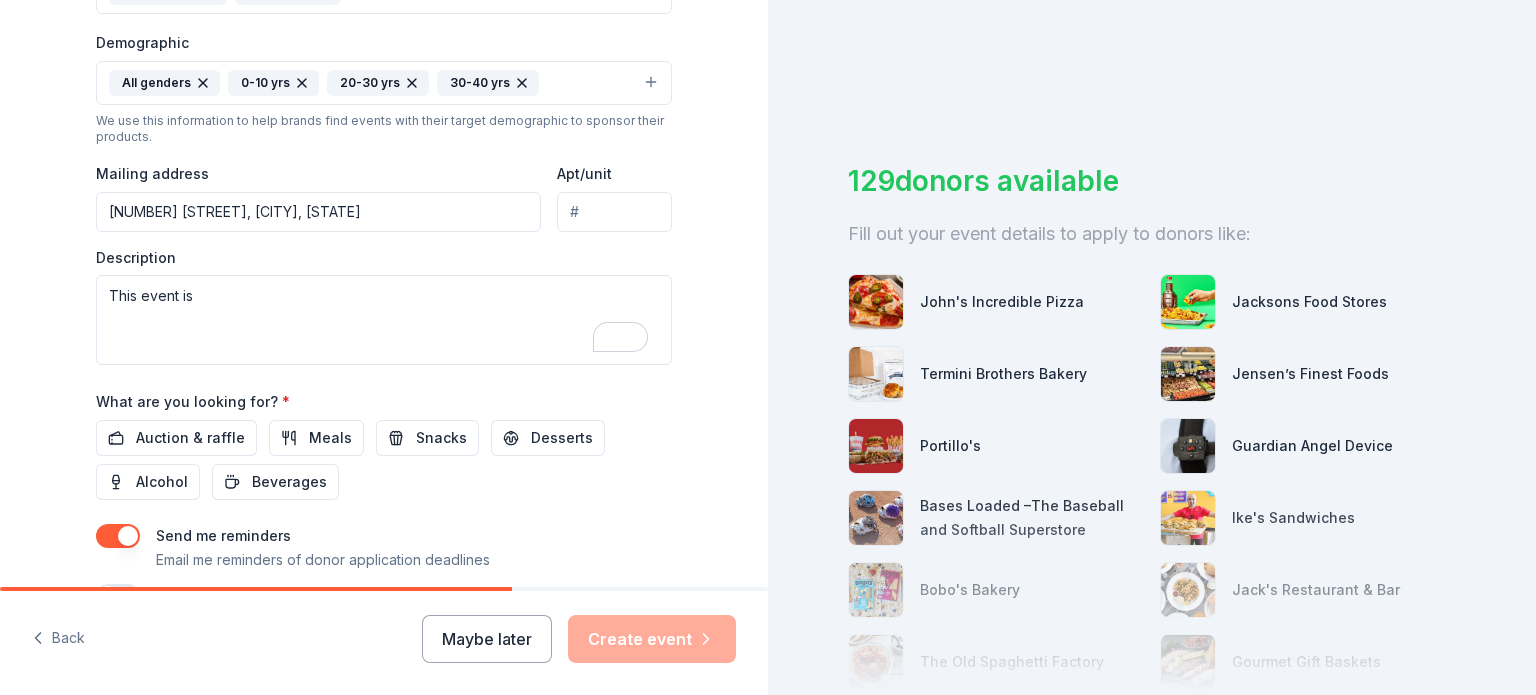 click on "All genders 0-10 yrs 20-30 yrs 30-40 yrs All ages" at bounding box center (384, 83) 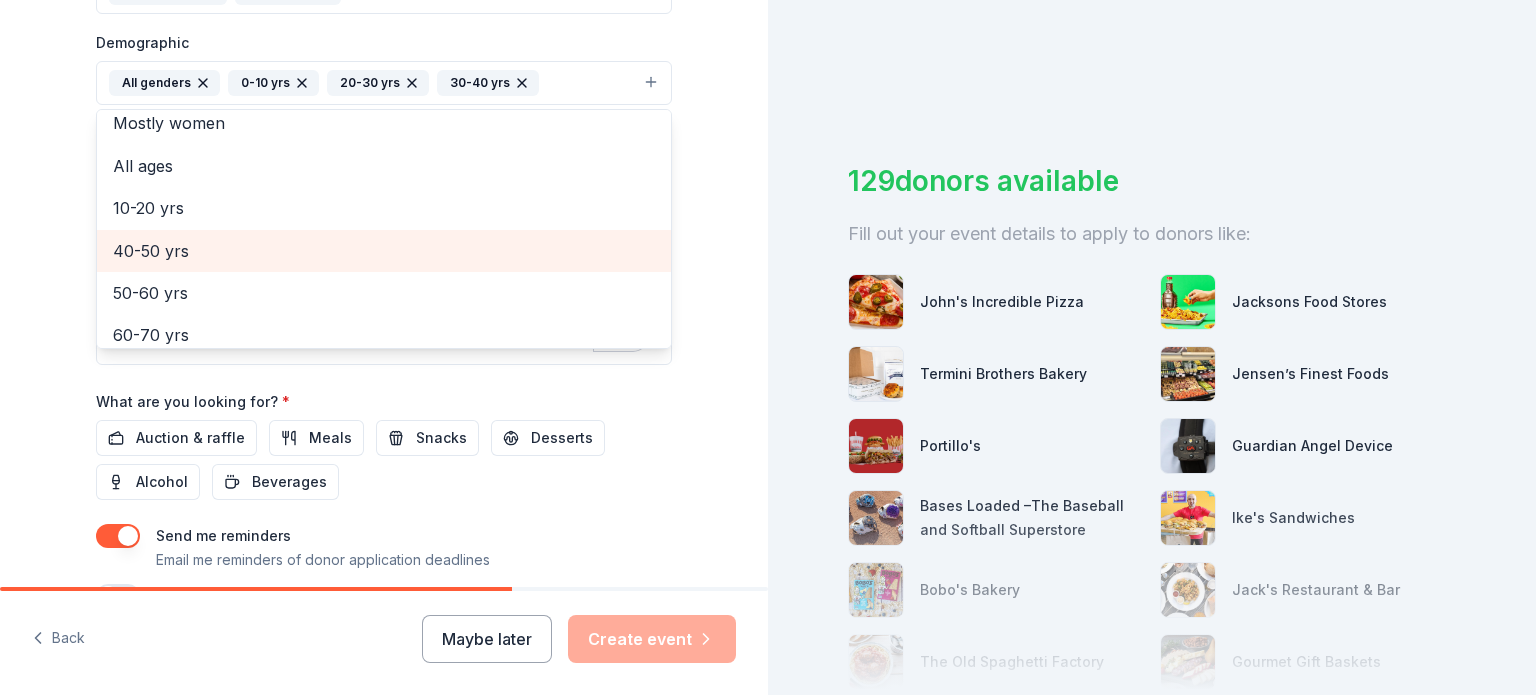 click on "40-50 yrs" at bounding box center [384, 251] 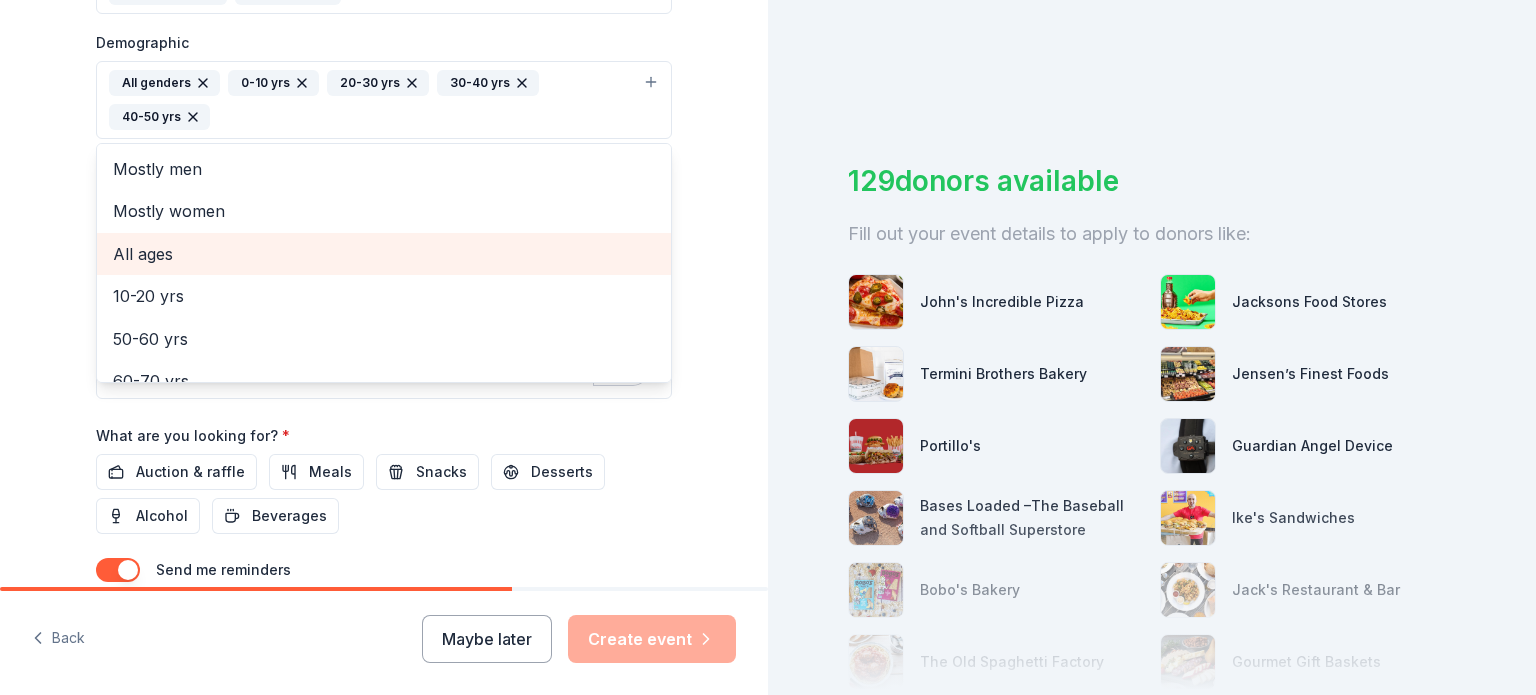 click on "All ages" at bounding box center (384, 254) 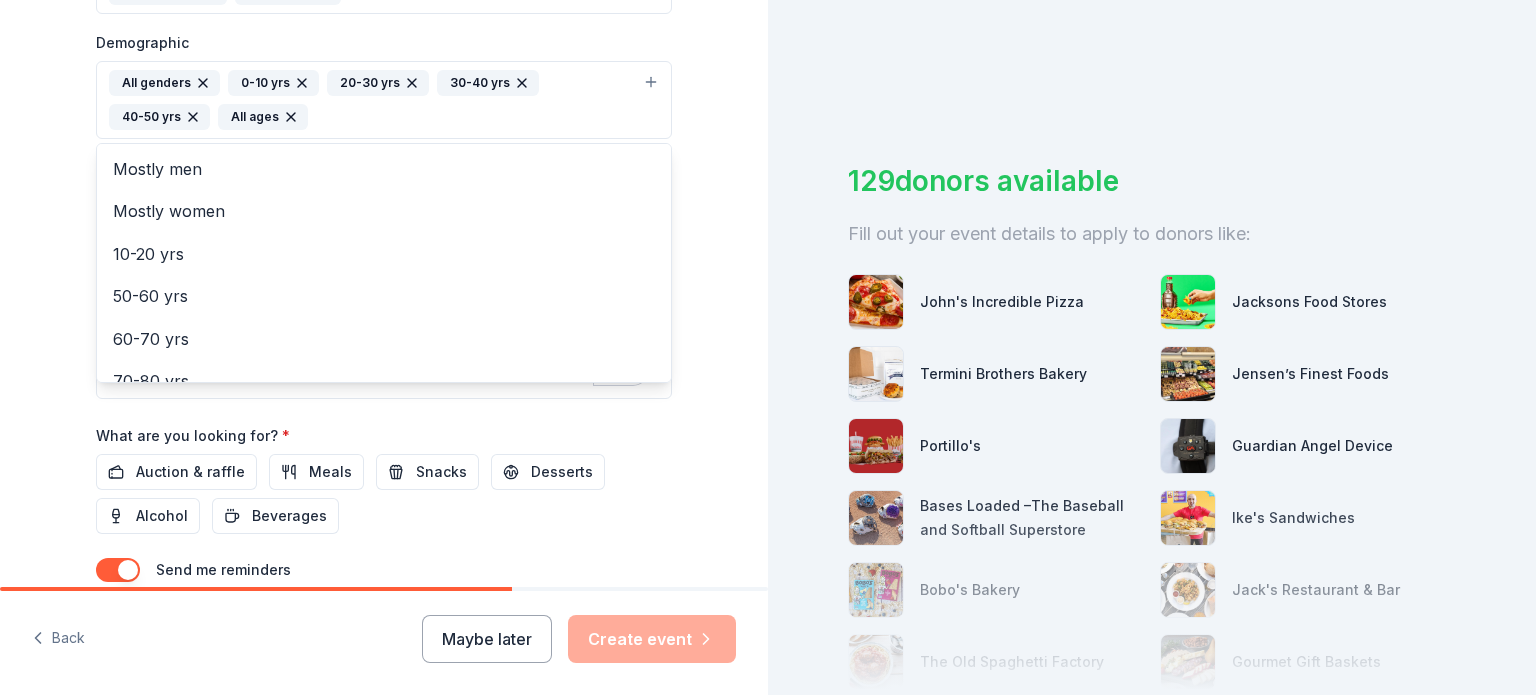 click 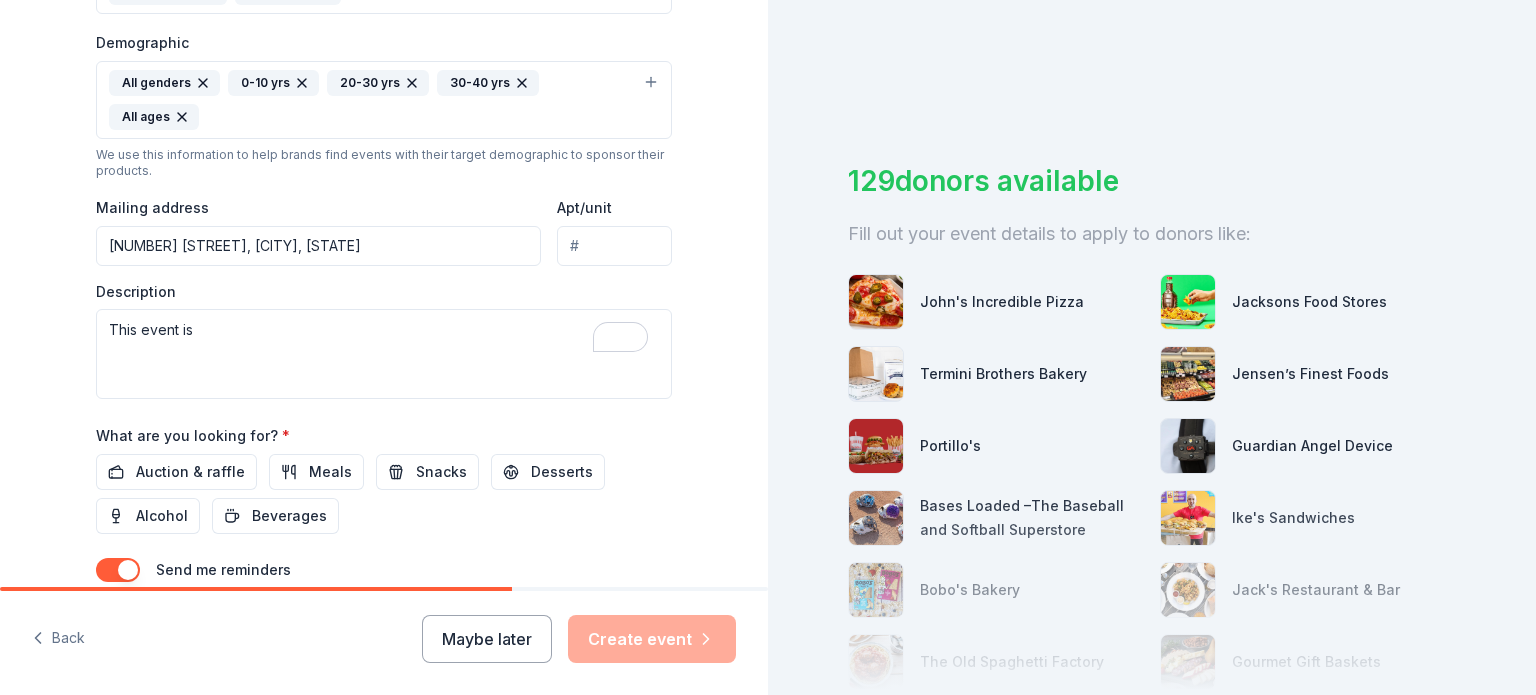 click 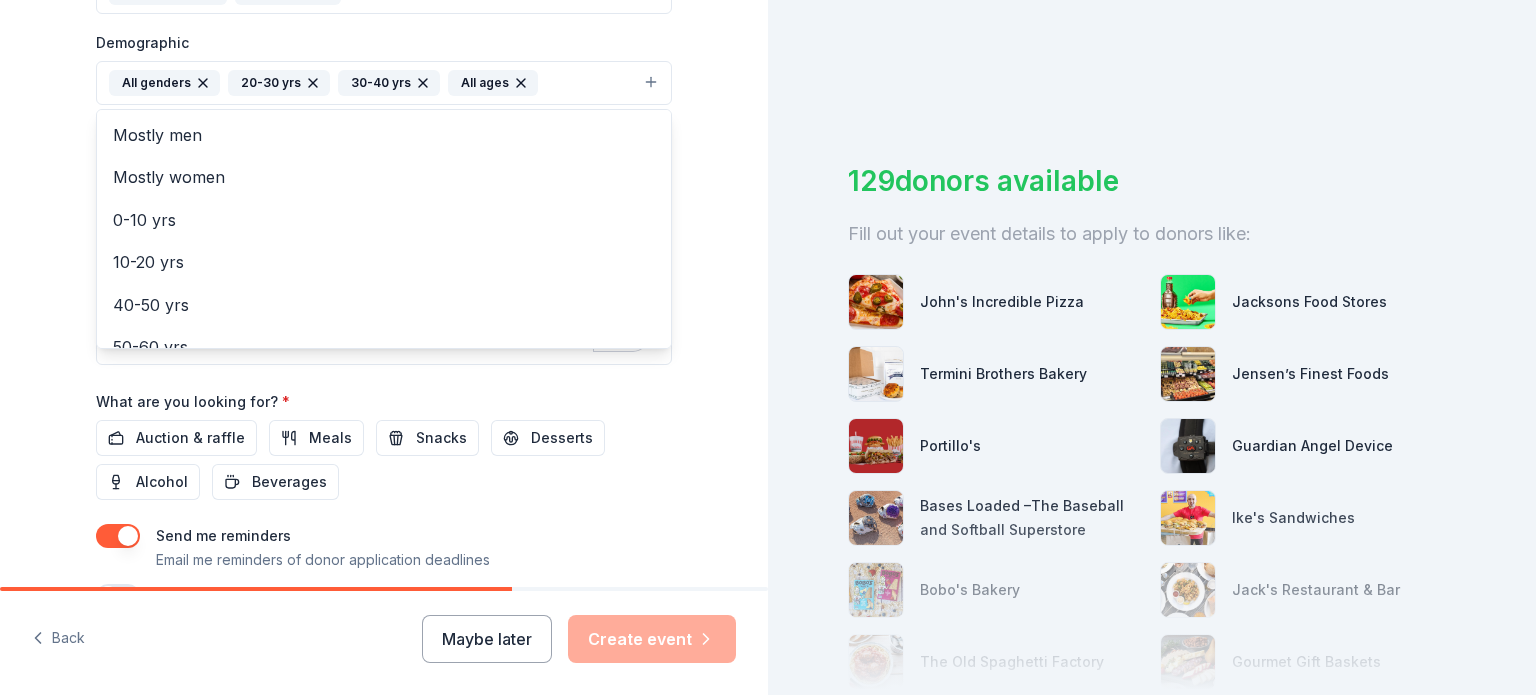 click 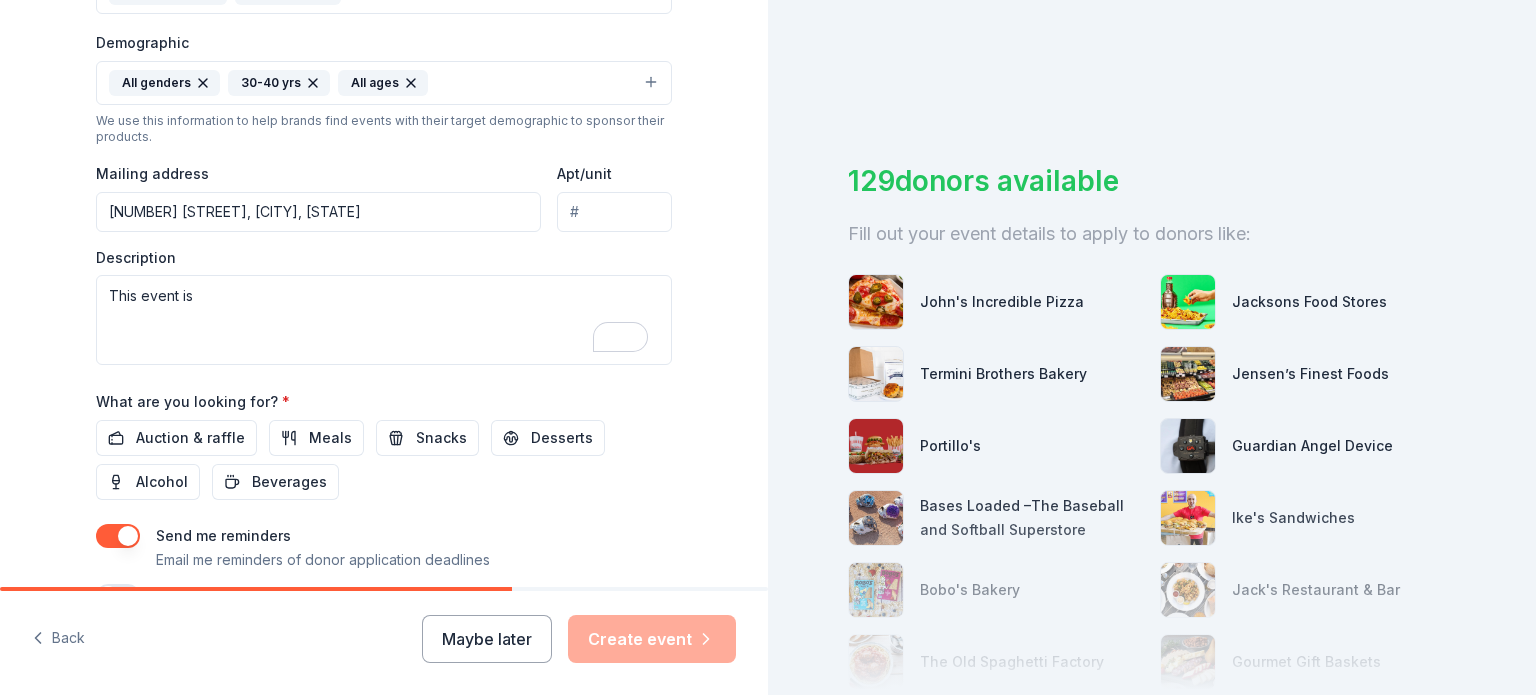 click 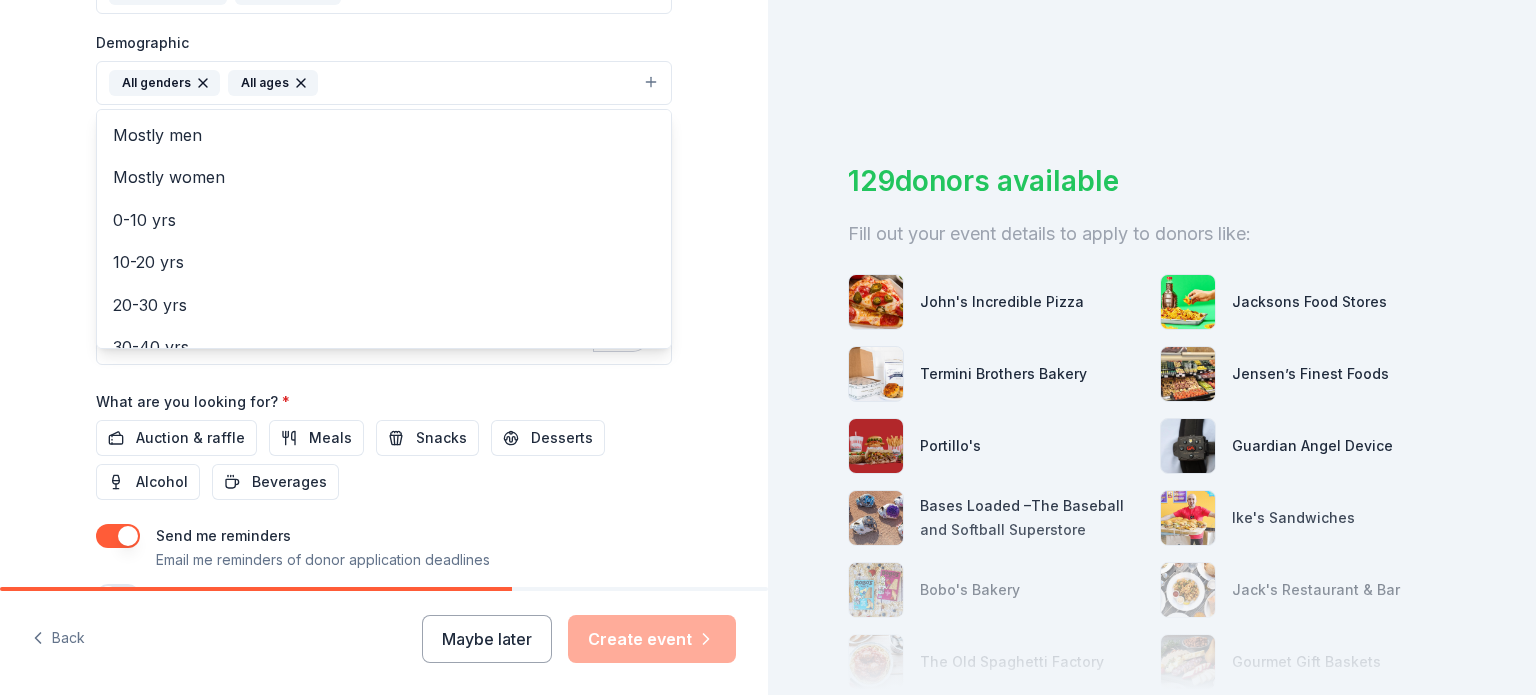 click on "Tell us about your event. We'll find in-kind donations you can apply for. Event name * Science Camp BBQ 16 /100 Event website Attendance * 100 Date * 09/04/2025 ZIP code * [ZIP] Event type * Food & drink Fundraiser Demographic All genders All ages Mostly men Mostly women 0-10 yrs 10-20 yrs 20-30 yrs 30-40 yrs 40-50 yrs 50-60 yrs 60-70 yrs 70-80 yrs 80+ yrs We use this information to help brands find events with their target demographic to sponsor their products. Mailing address [NUMBER] [STREET], [CITY], [STATE] Apt/unit Description This event is  What are you looking for? * Auction & raffle Meals Snacks Desserts Alcohol Beverages Send me reminders Email me reminders of donor application deadlines Recurring event" at bounding box center (384, 36) 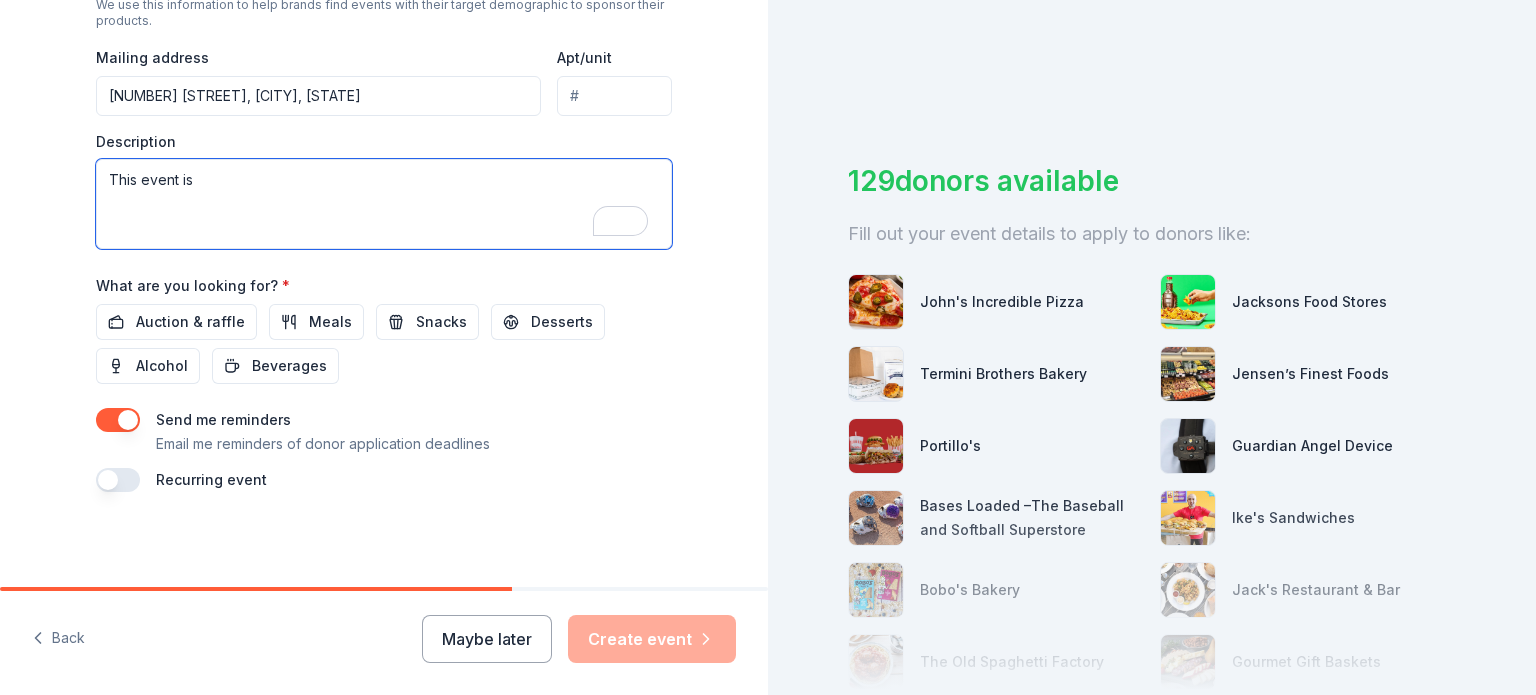 click on "This event is" at bounding box center (384, 204) 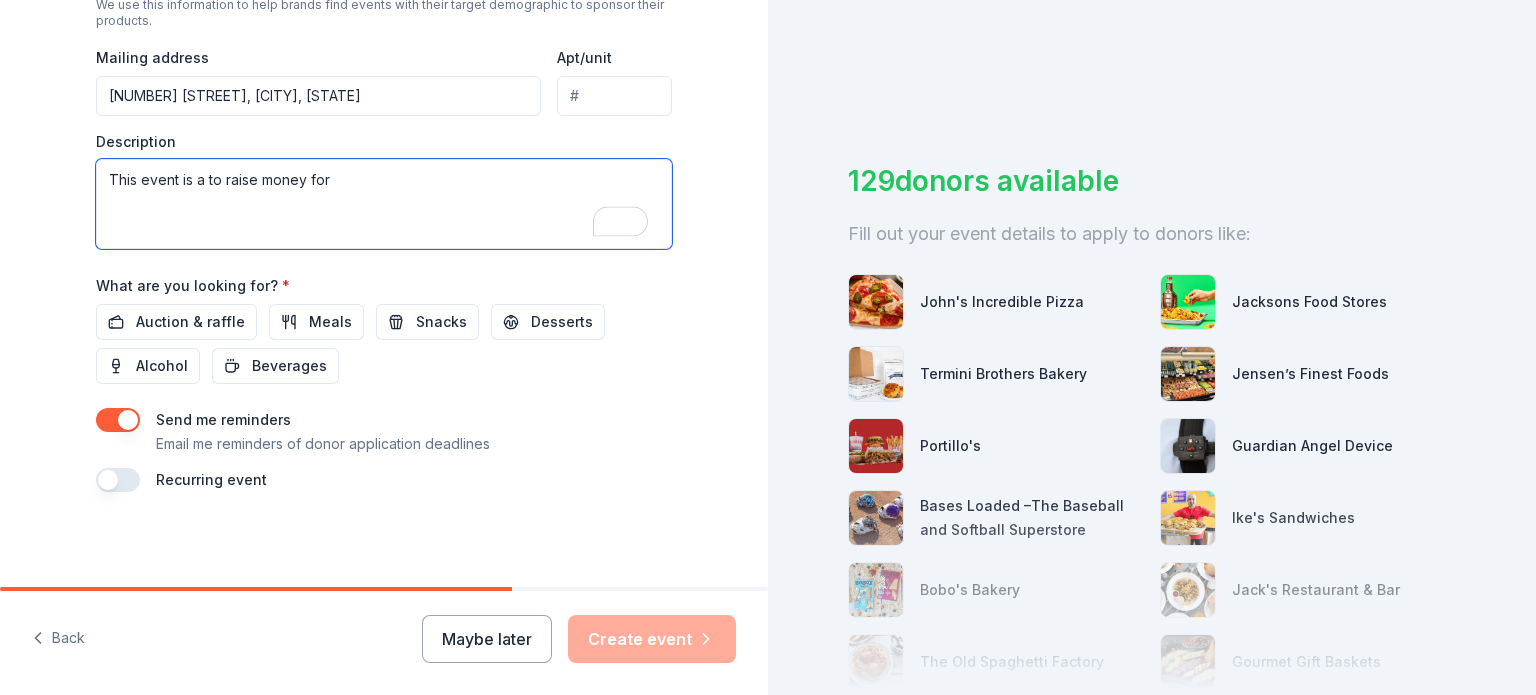 click on "This event is a to raise money for" at bounding box center [384, 204] 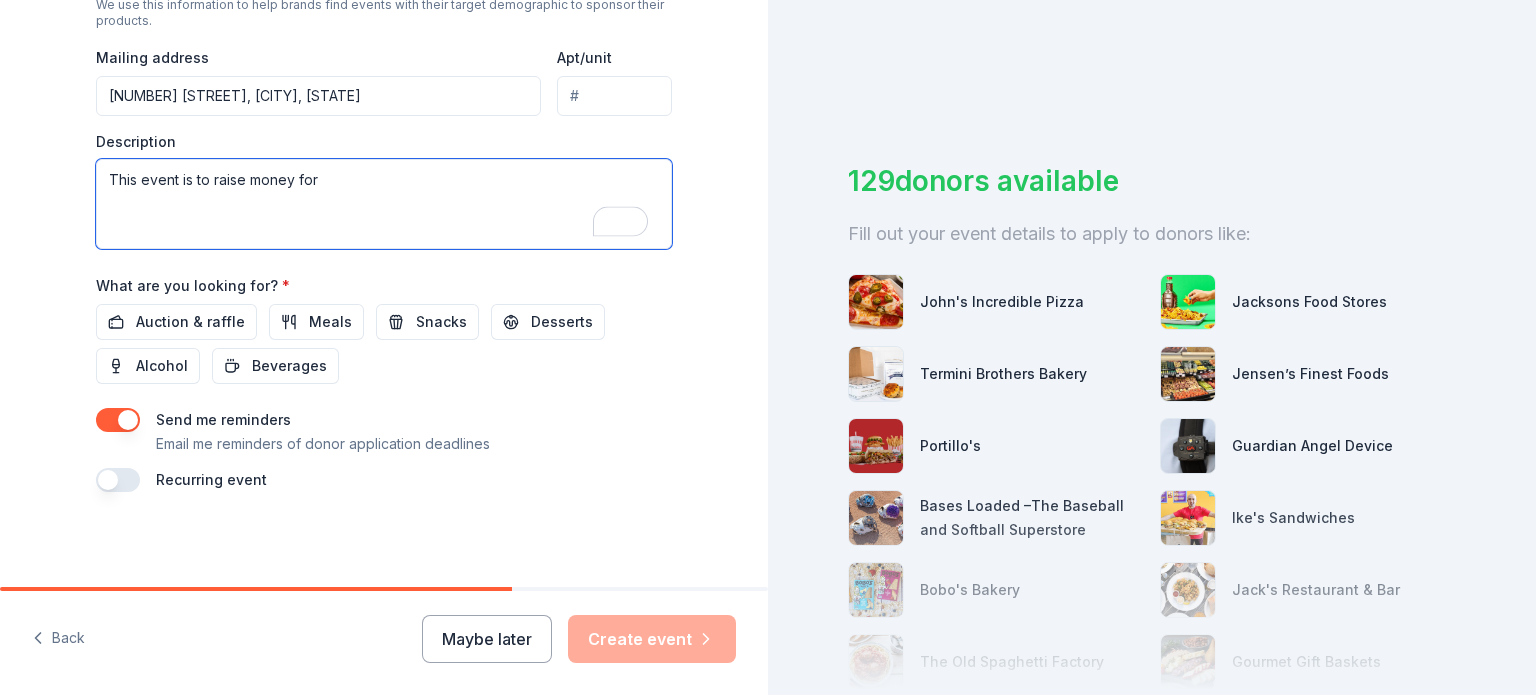 click on "This event is to raise money for" at bounding box center [384, 204] 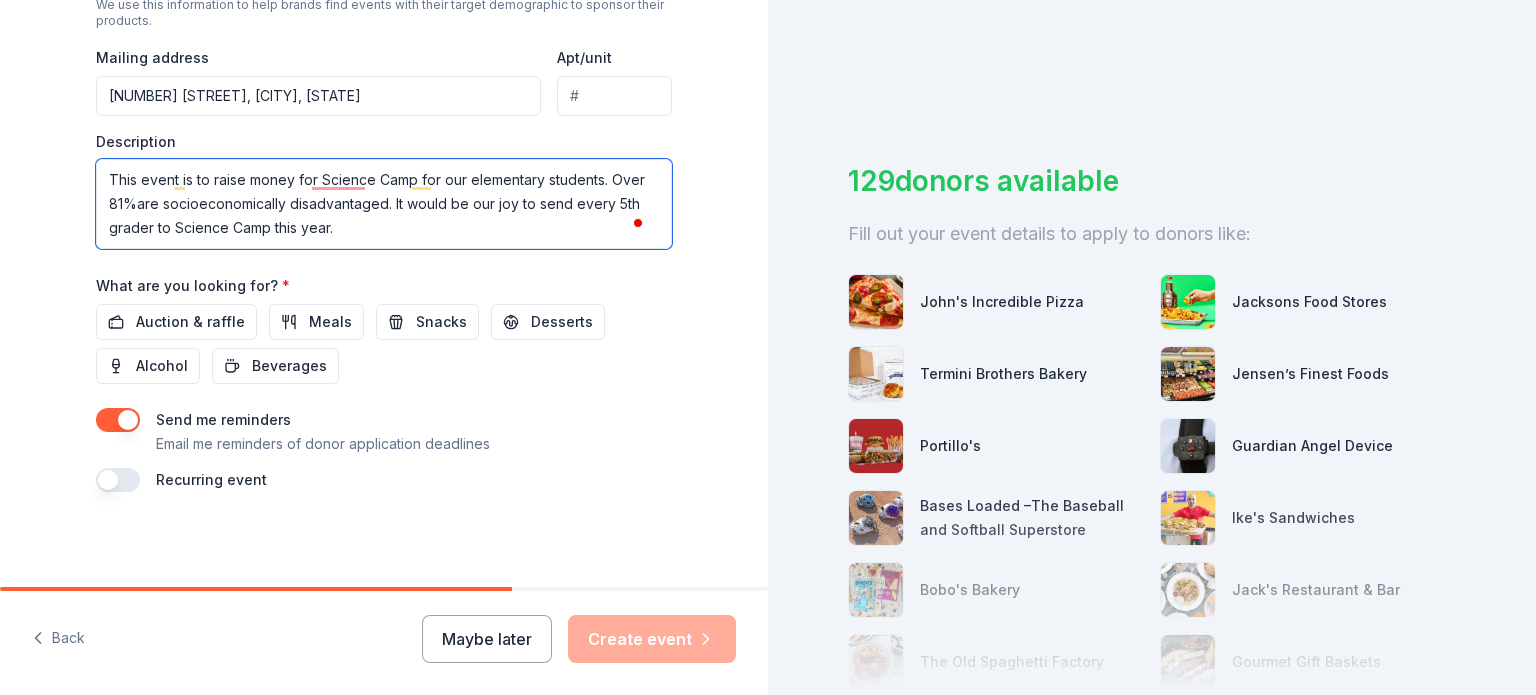 type on "This event is to raise money for Science Camp for our elementary students. Over 81%are socioeconomically disadvantaged. It would be our joy to send every 5th grader to Science Camp this year." 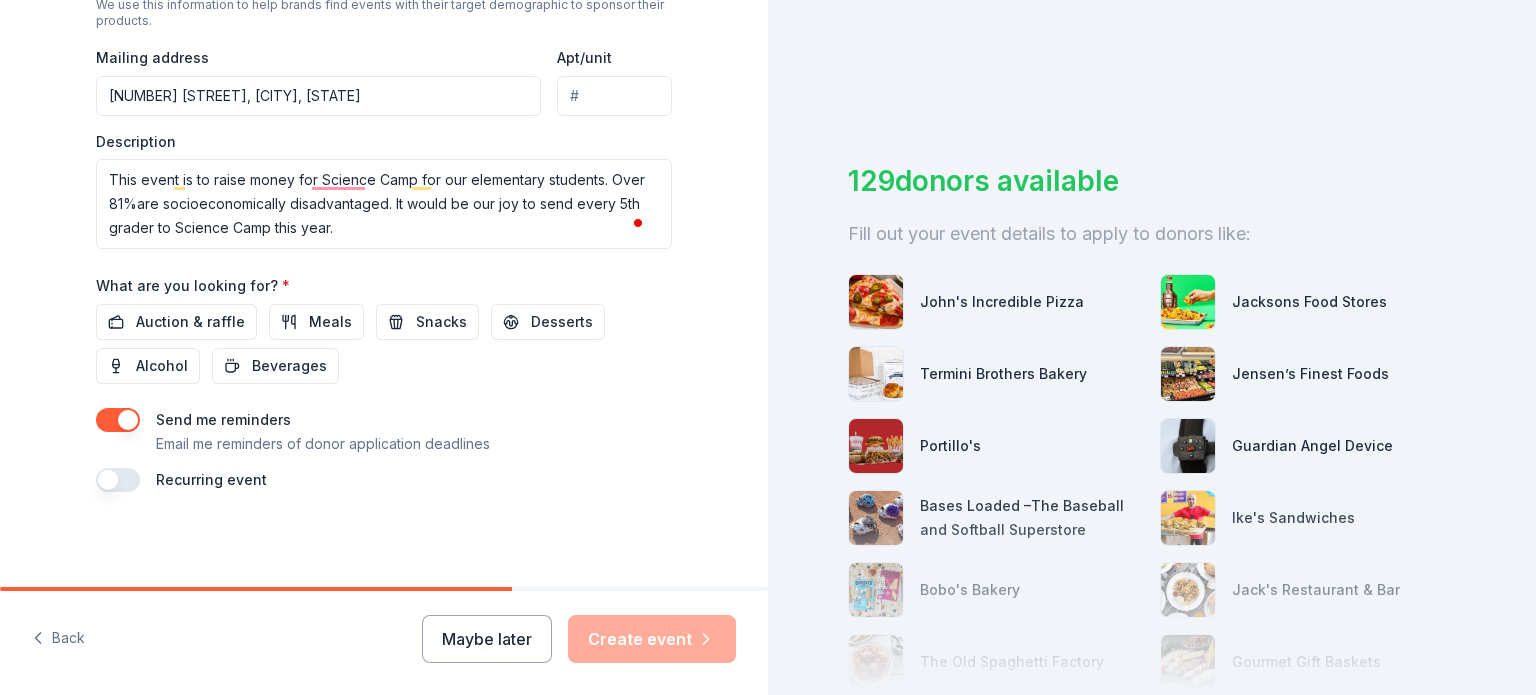 click on "Tell us about your event. We'll find in-kind donations you can apply for. Event name * Science Camp BBQ 16 /100 Event website Attendance * 100 Date * 09/04/2025 ZIP code * [ZIP] Event type * Food & drink Fundraiser Demographic All genders All ages We use this information to help brands find events with their target demographic to sponsor their products. Mailing address [NUMBER] [STREET], [CITY], [STATE] Apt/unit Description This event is to raise money for Science Camp for our elementary students. Over 81%are socioeconomically disadvantaged. It would be our joy to send every 5th grader to Science Camp this year. What are you looking for? * Auction & raffle Meals Snacks Desserts Alcohol Beverages Send me reminders Email me reminders of donor application deadlines Recurring event" at bounding box center (384, -80) 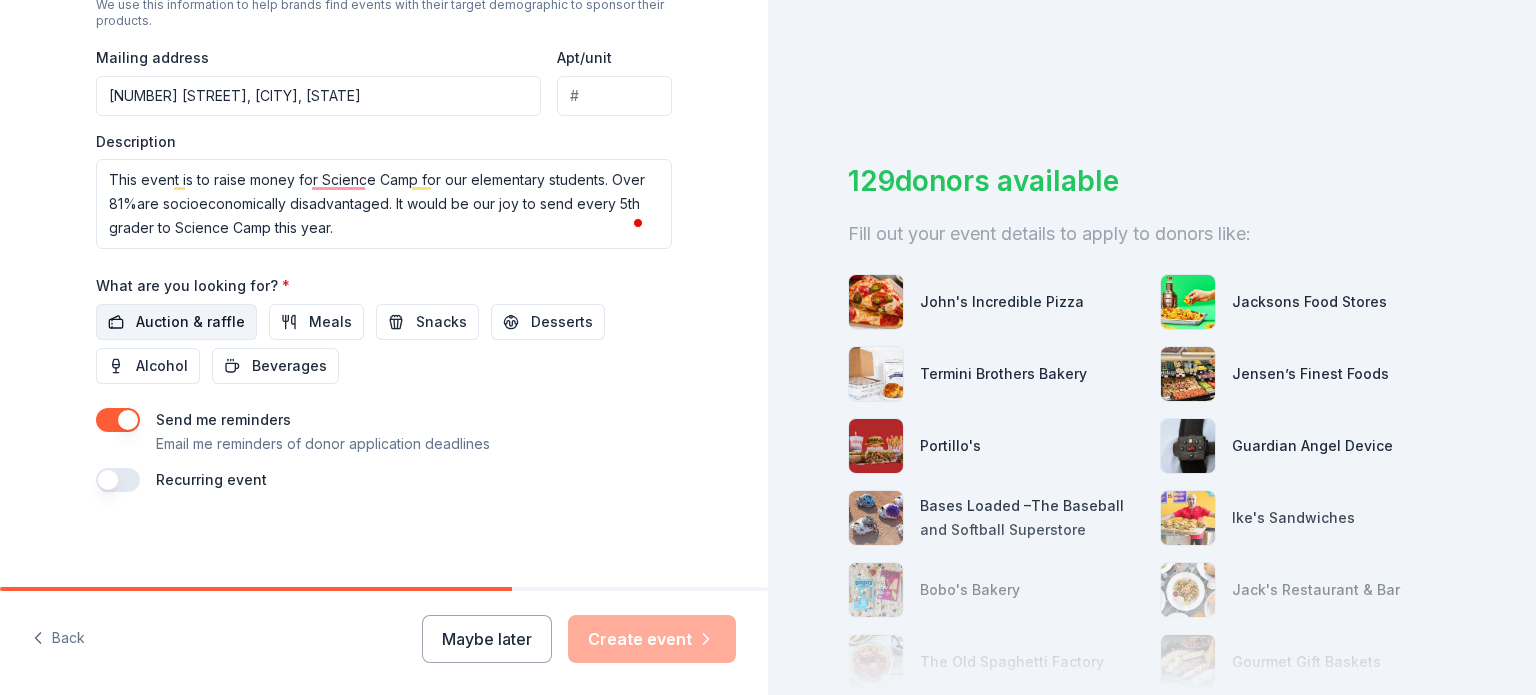 click on "Auction & raffle" at bounding box center [190, 322] 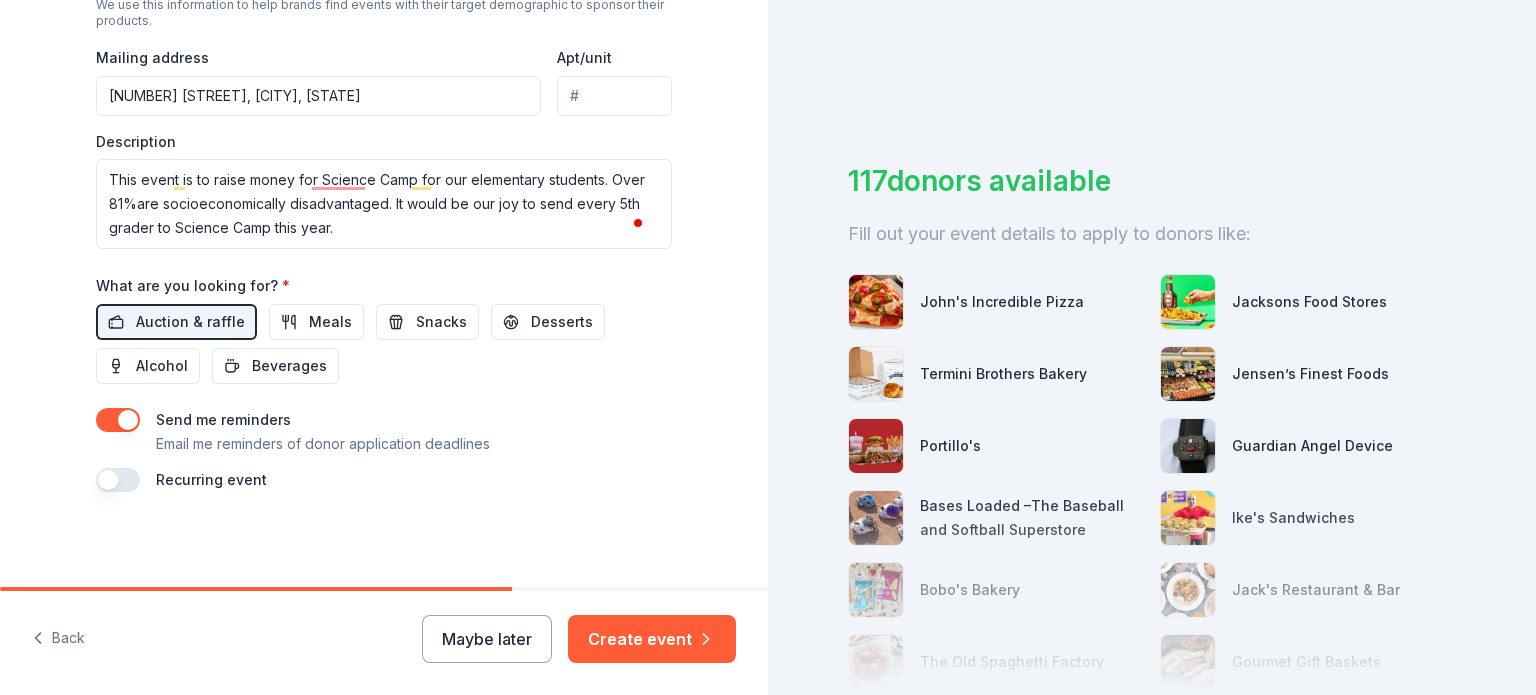 scroll, scrollTop: 700, scrollLeft: 0, axis: vertical 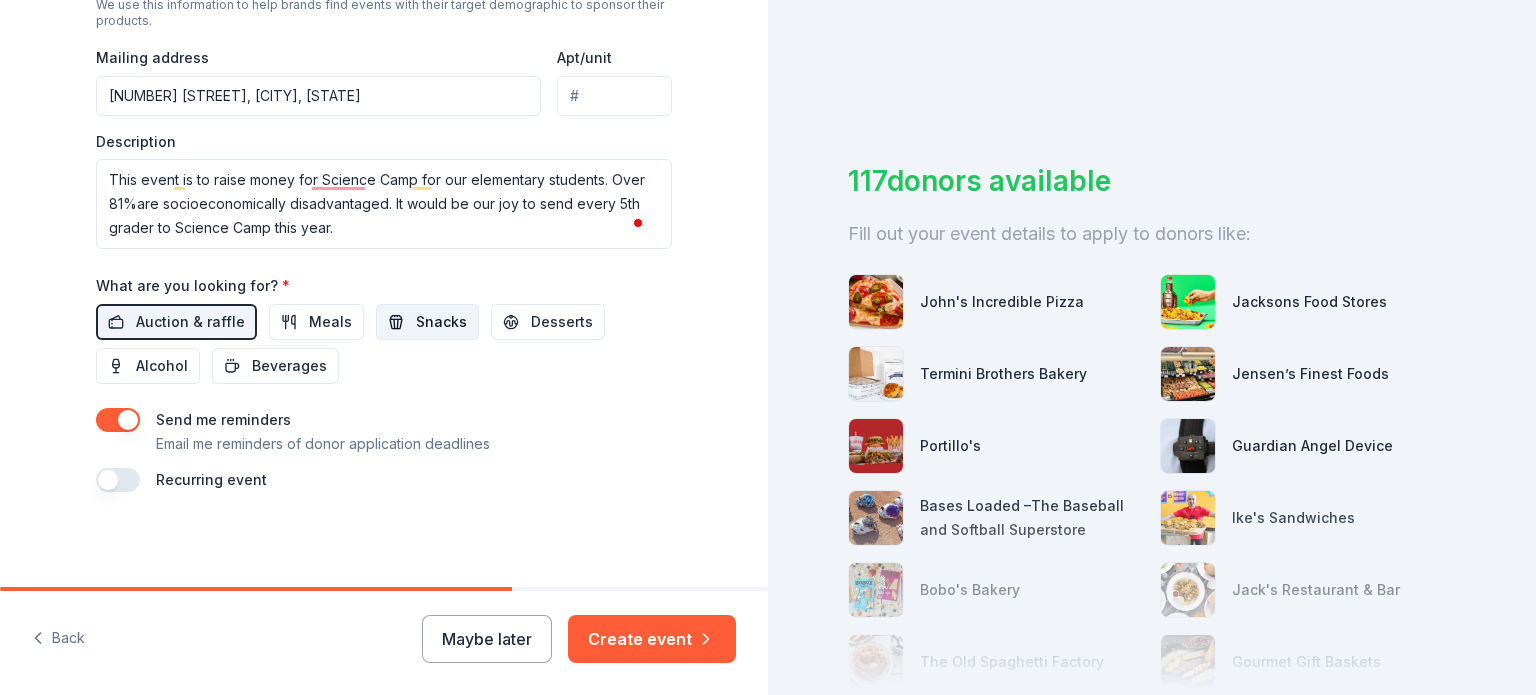 click on "Snacks" at bounding box center [427, 322] 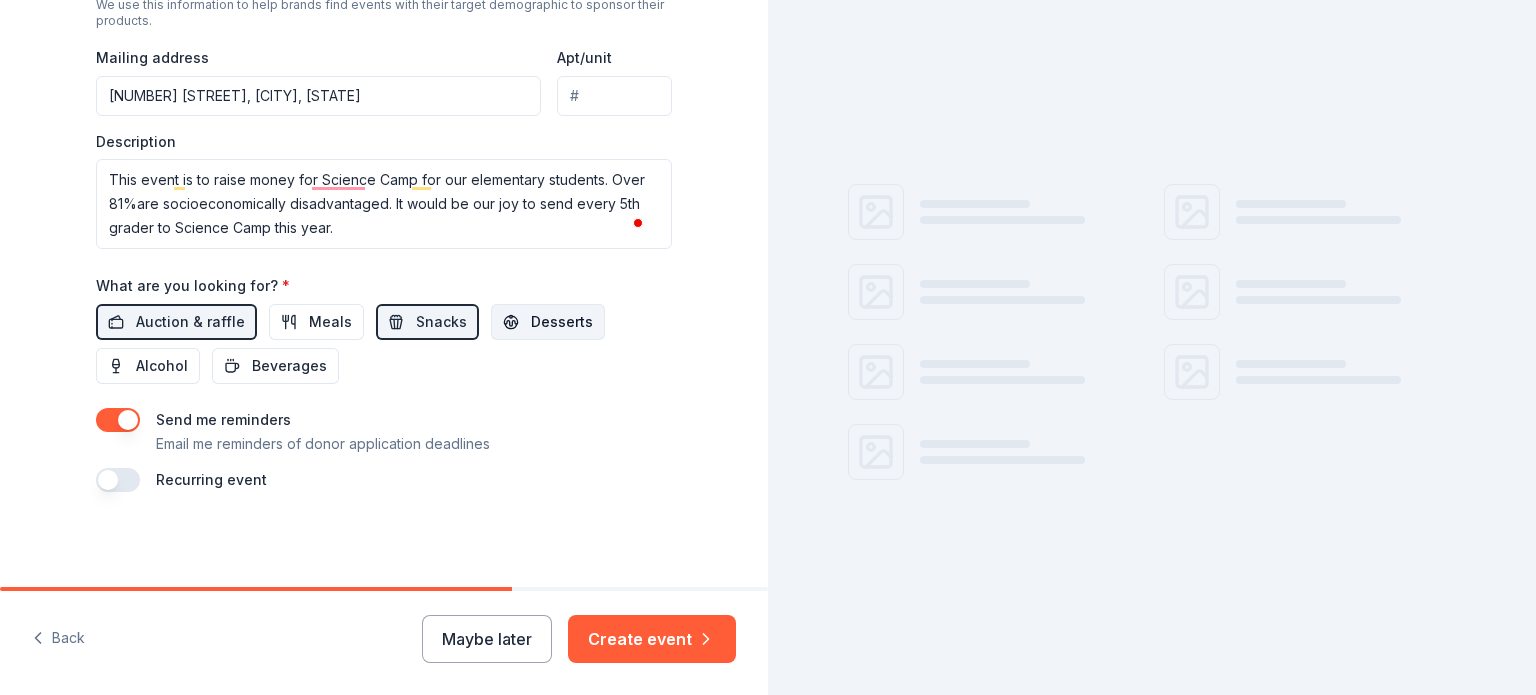 click on "Desserts" at bounding box center [562, 322] 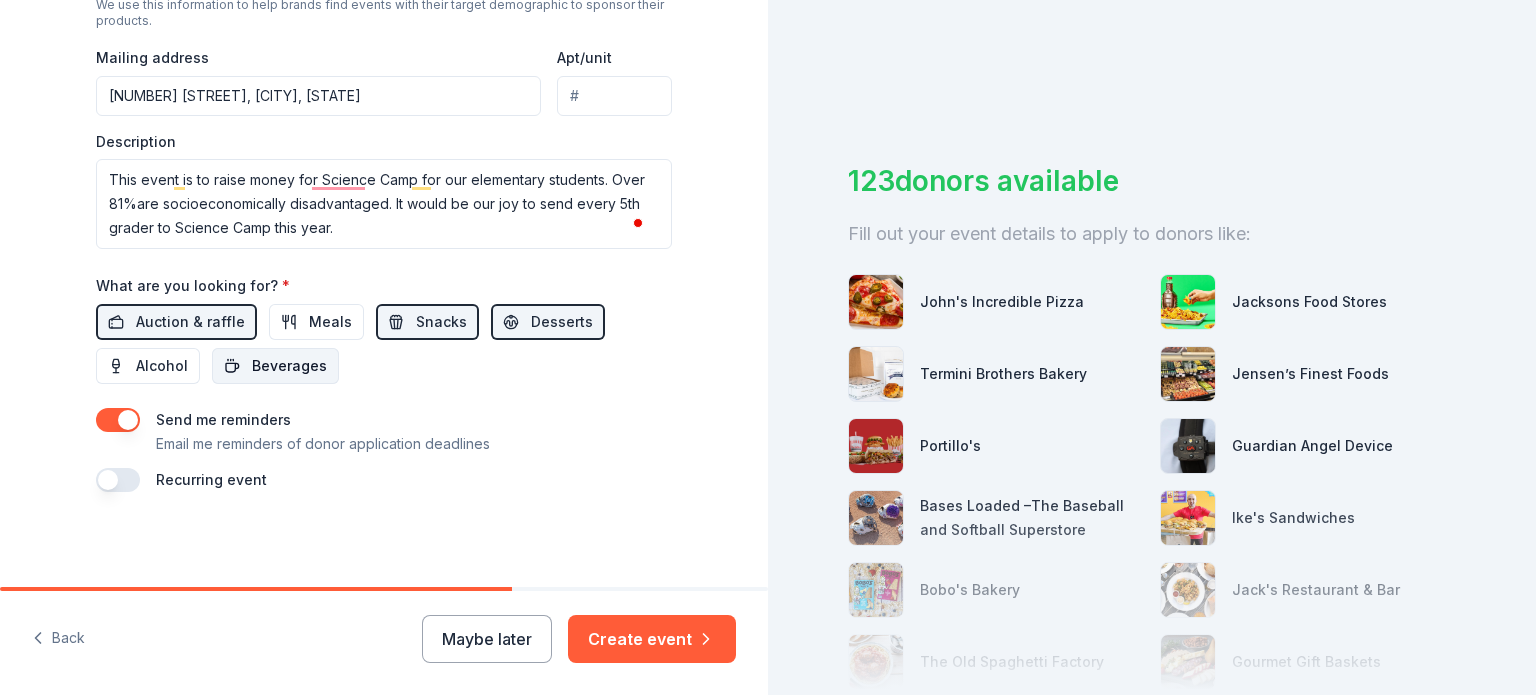 click on "Beverages" at bounding box center [275, 366] 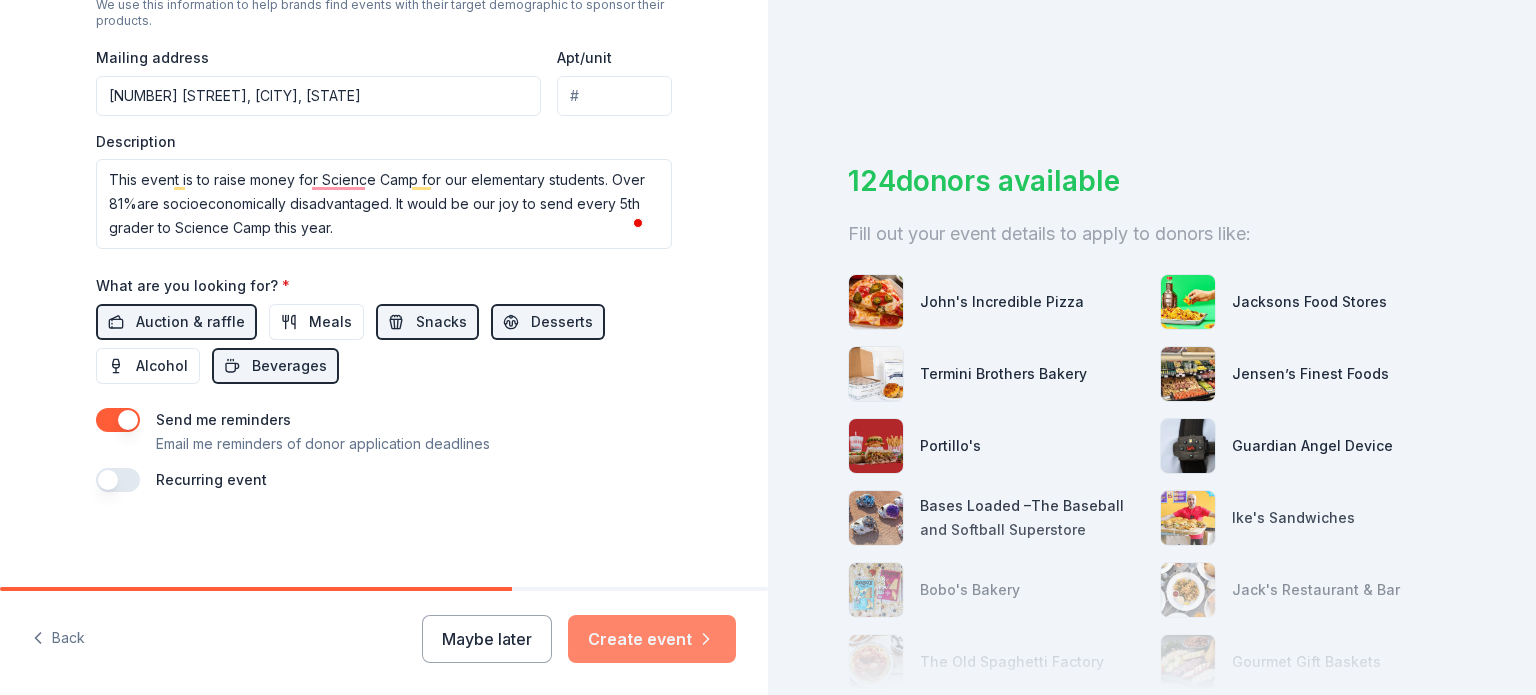 click on "Create event" at bounding box center (652, 639) 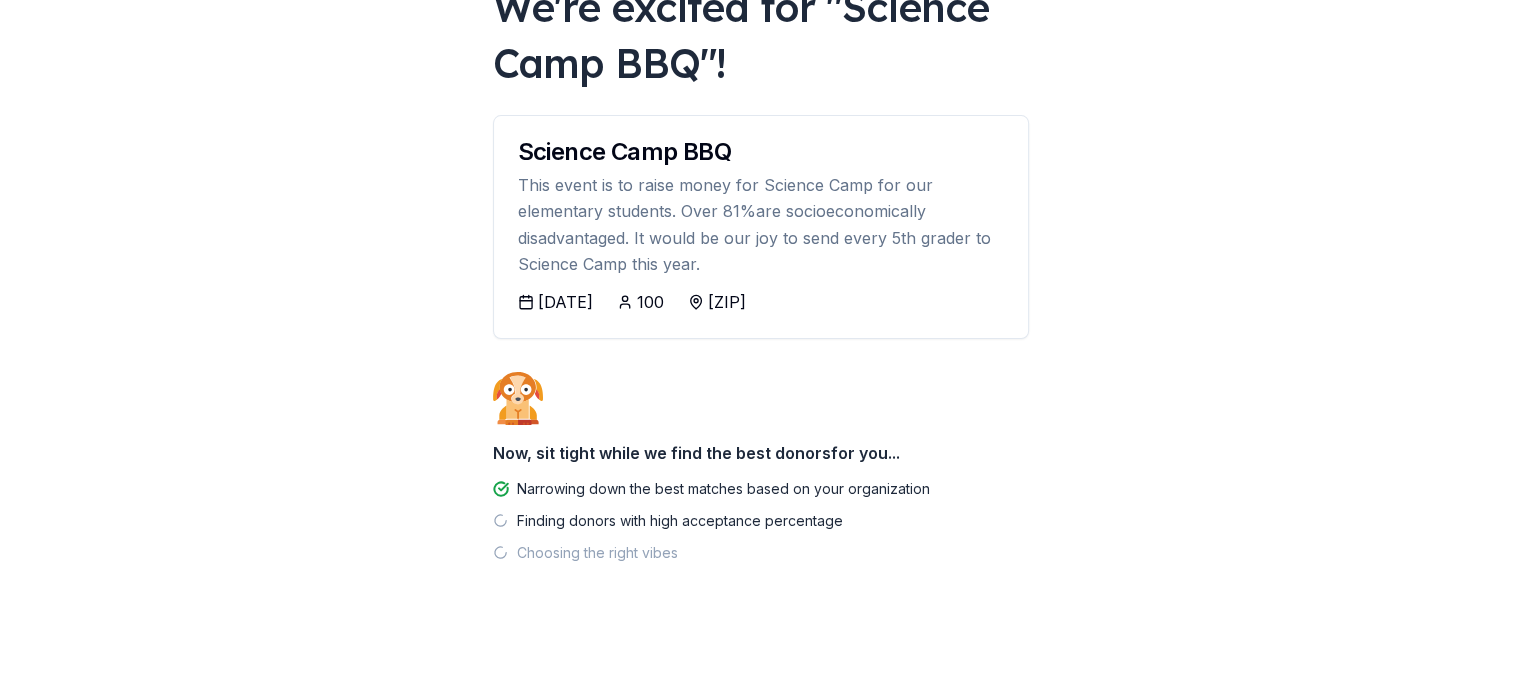 scroll, scrollTop: 149, scrollLeft: 0, axis: vertical 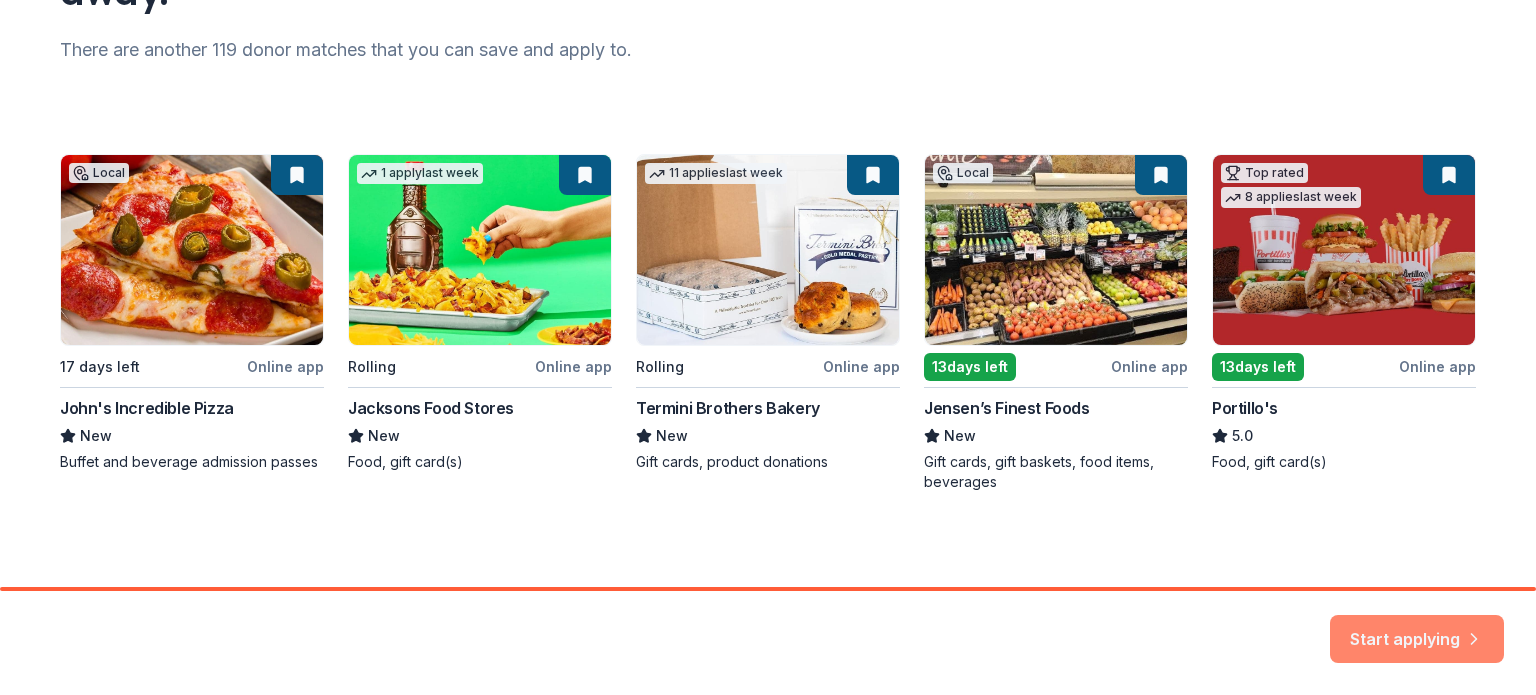 click on "Start applying" at bounding box center [1417, 627] 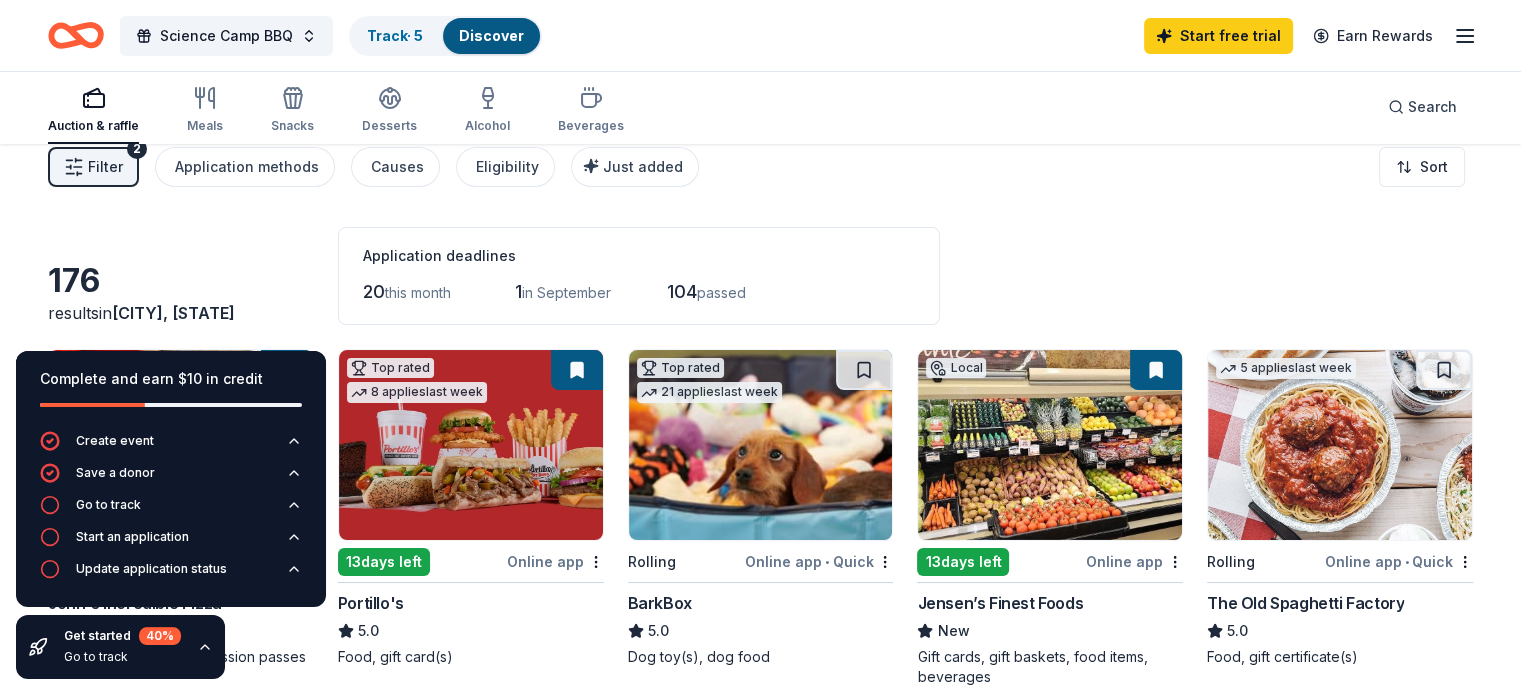 scroll, scrollTop: 0, scrollLeft: 0, axis: both 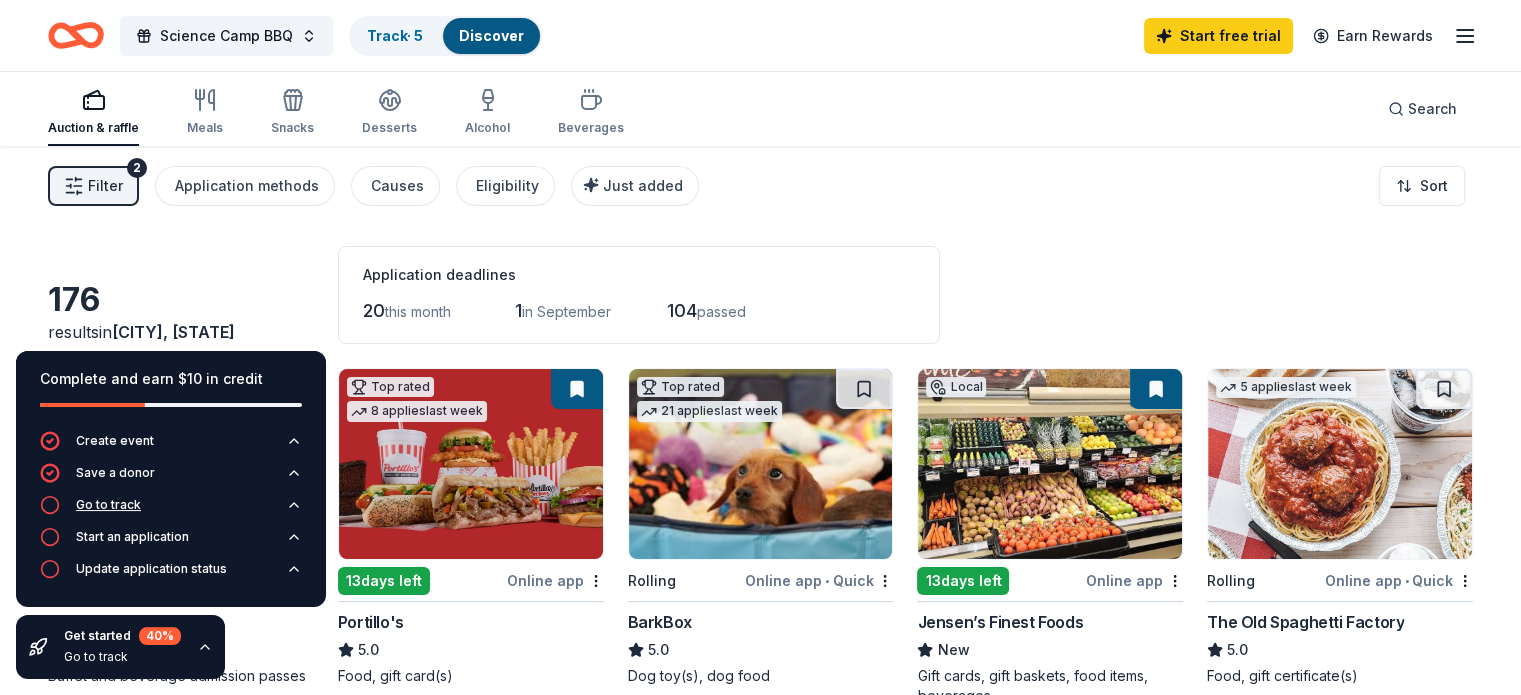click on "Go to track" at bounding box center (171, 511) 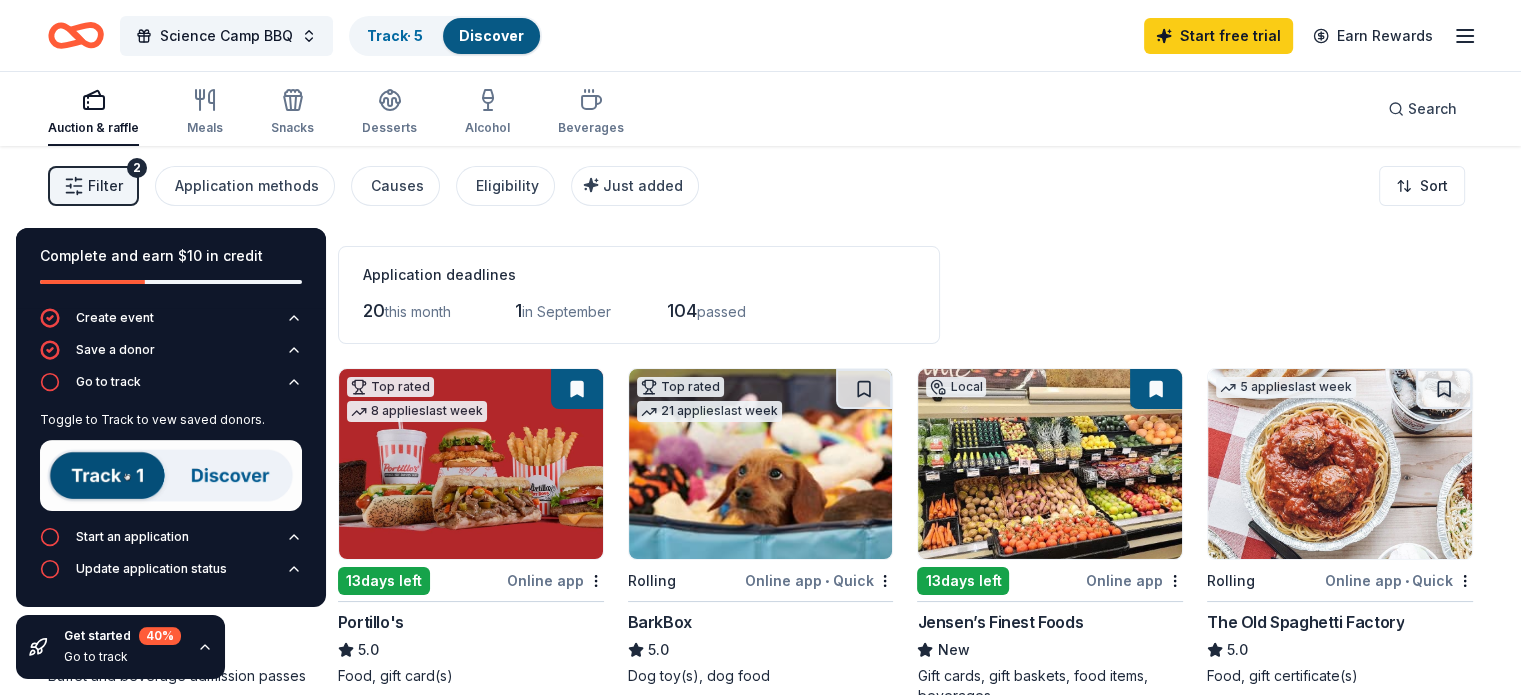 click on "Go to track" at bounding box center [122, 657] 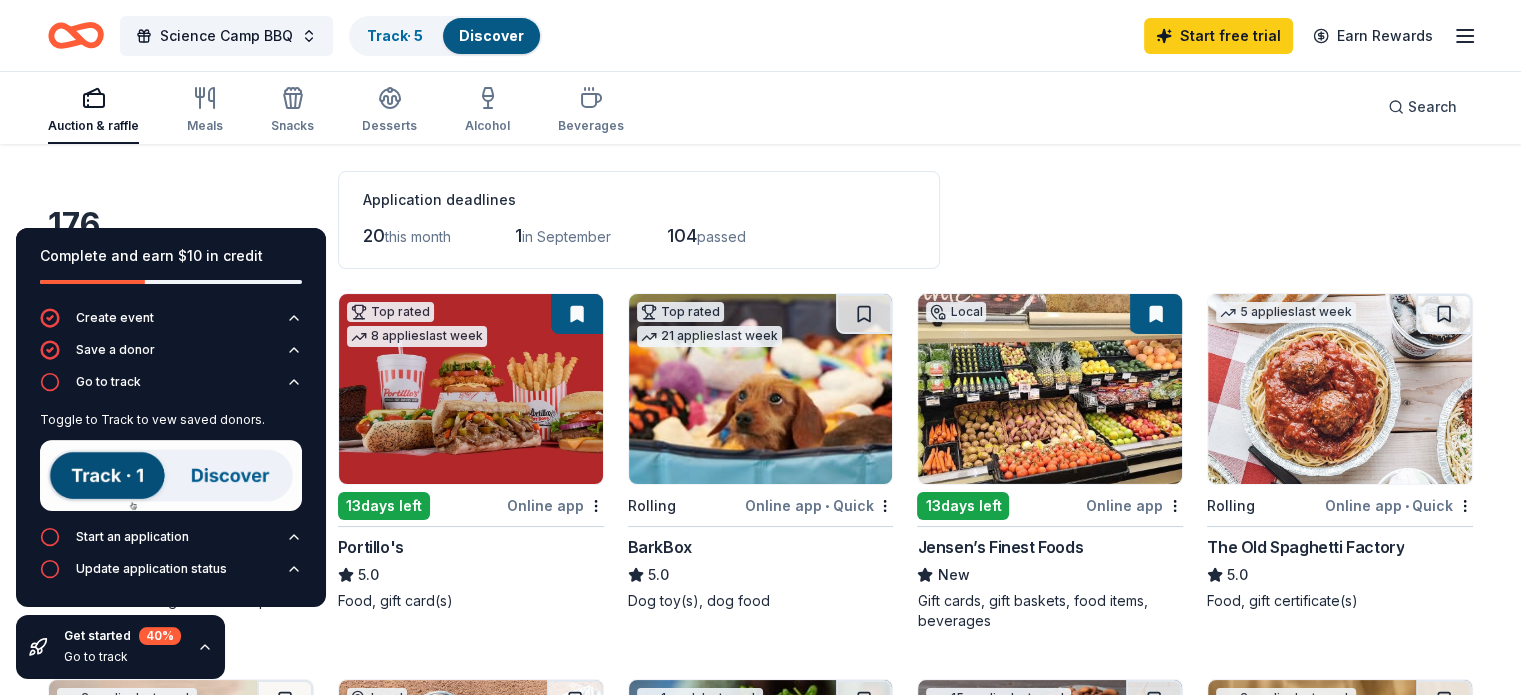 scroll, scrollTop: 0, scrollLeft: 0, axis: both 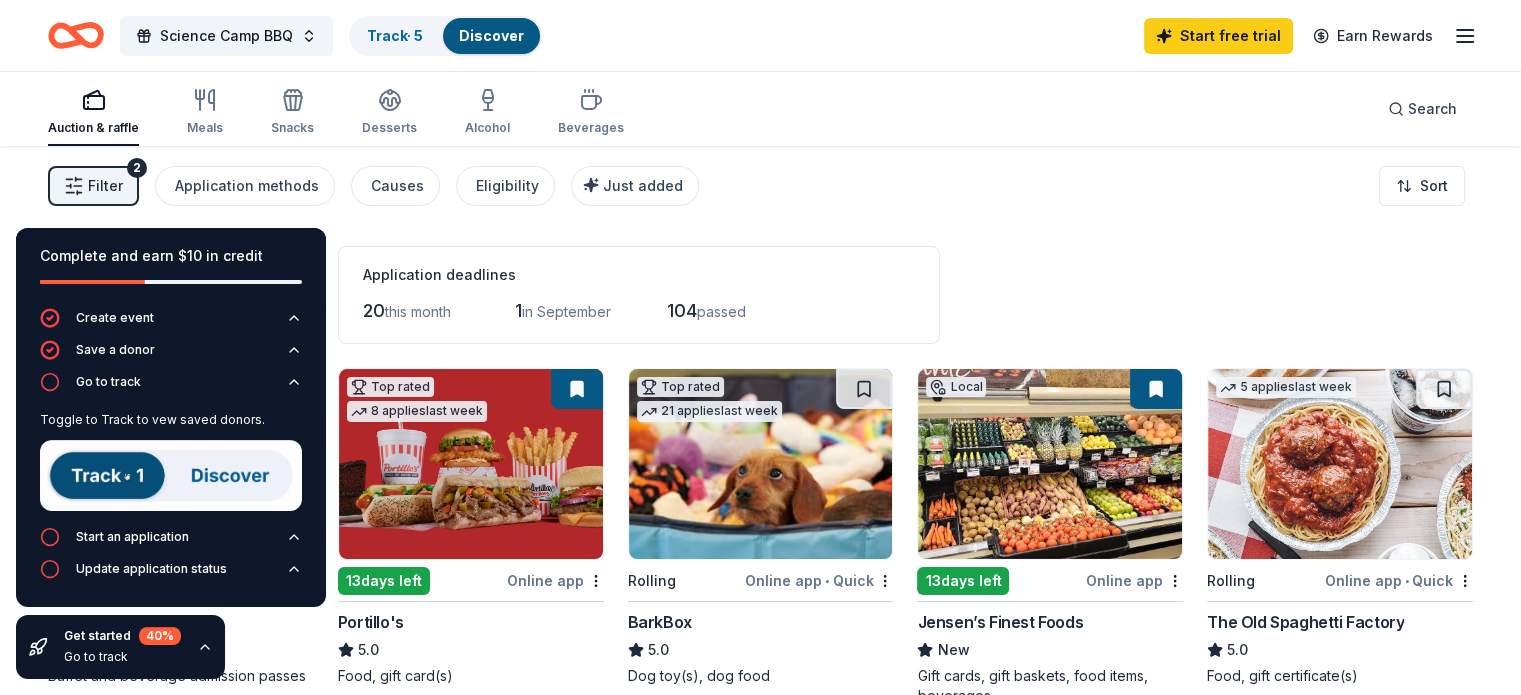click at bounding box center (171, 475) 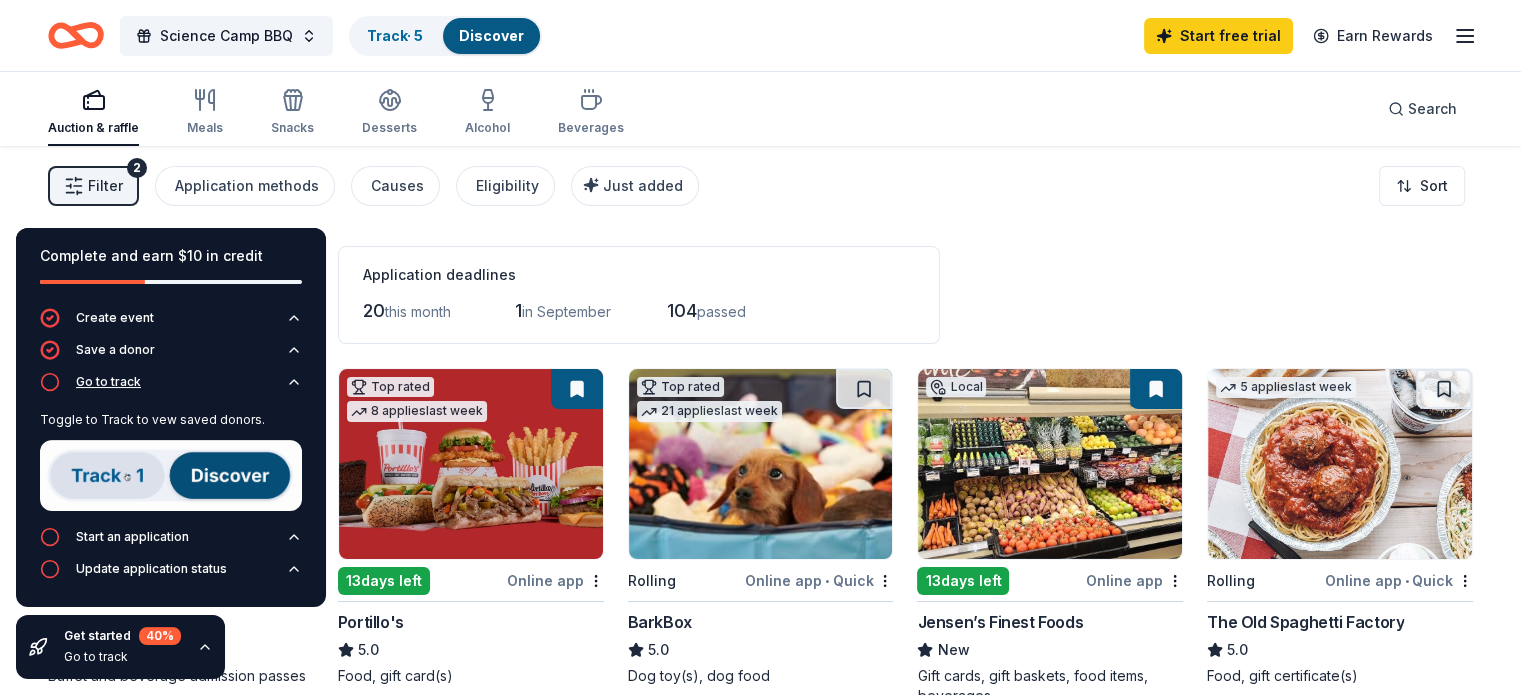 click on "Go to track" at bounding box center [108, 382] 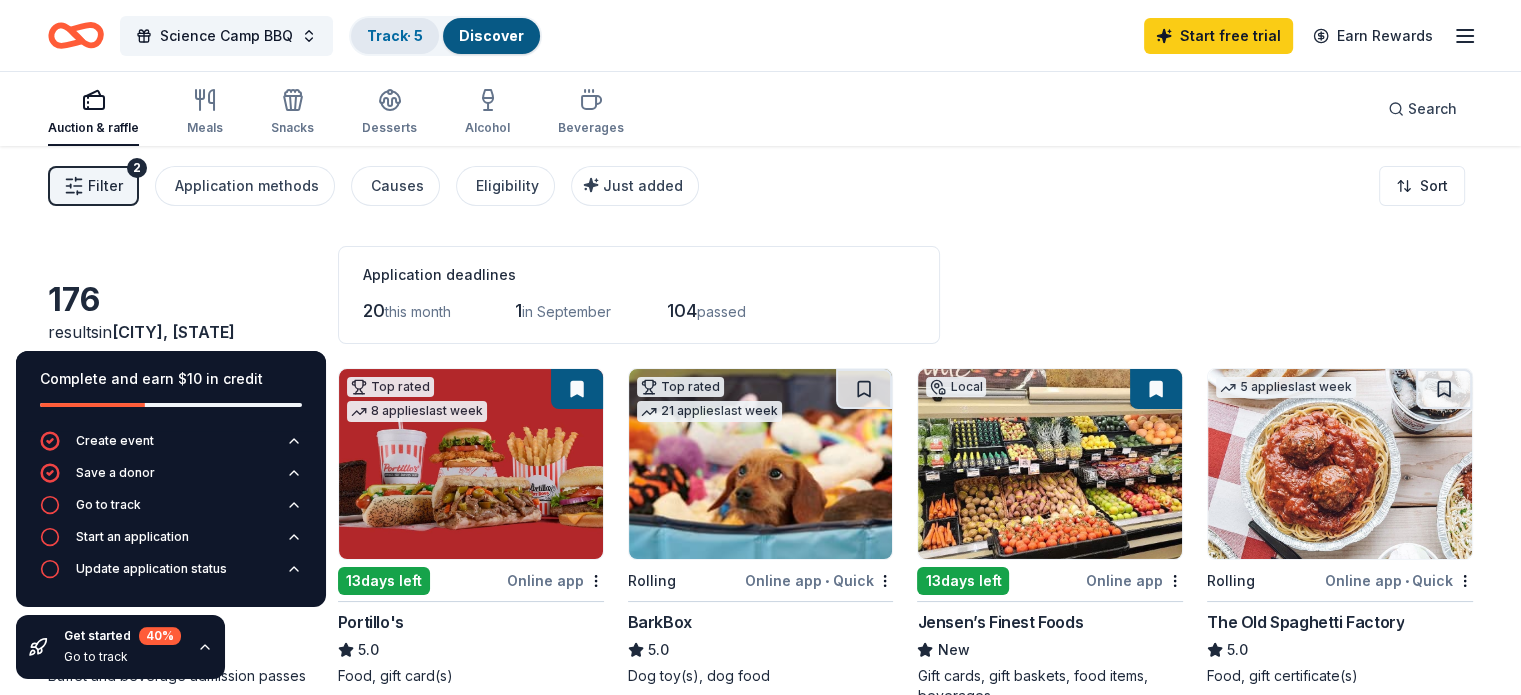 click on "Track  · 5" at bounding box center (395, 35) 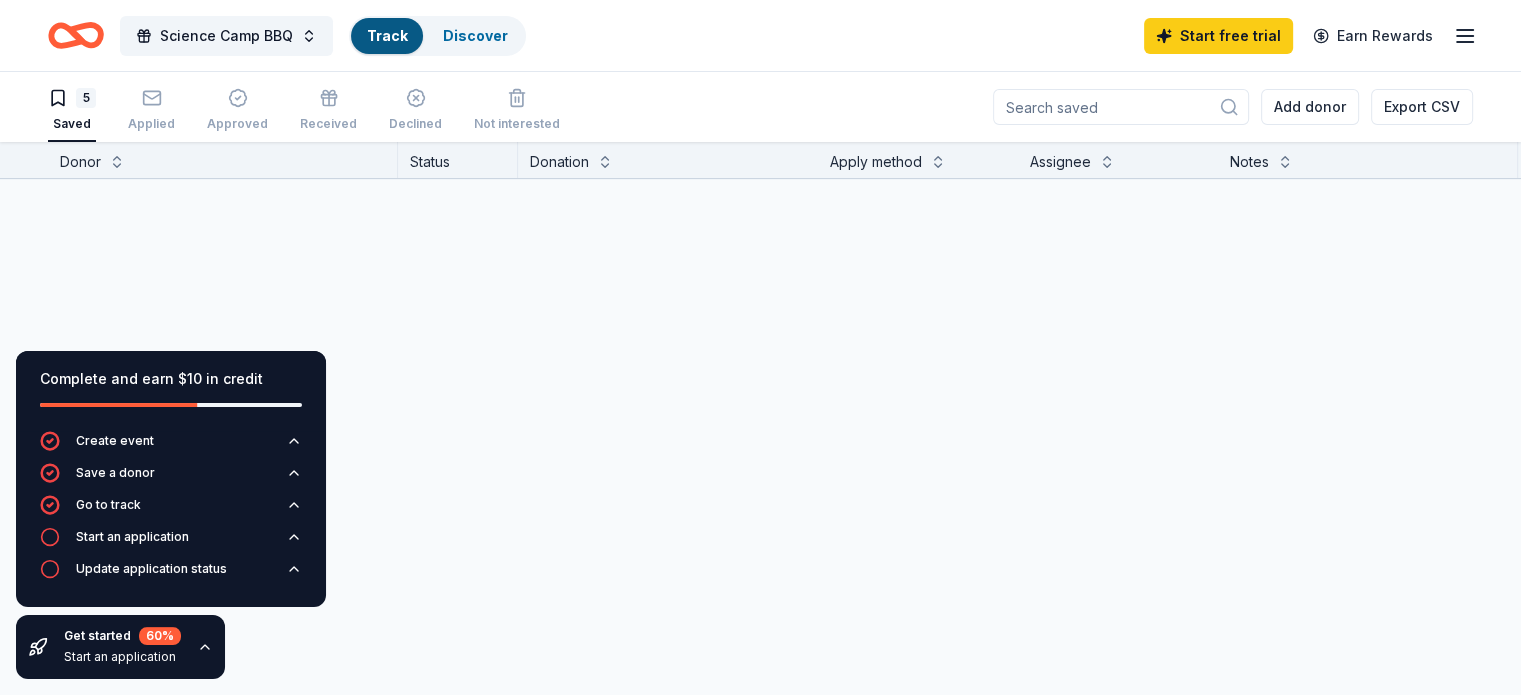 scroll, scrollTop: 0, scrollLeft: 0, axis: both 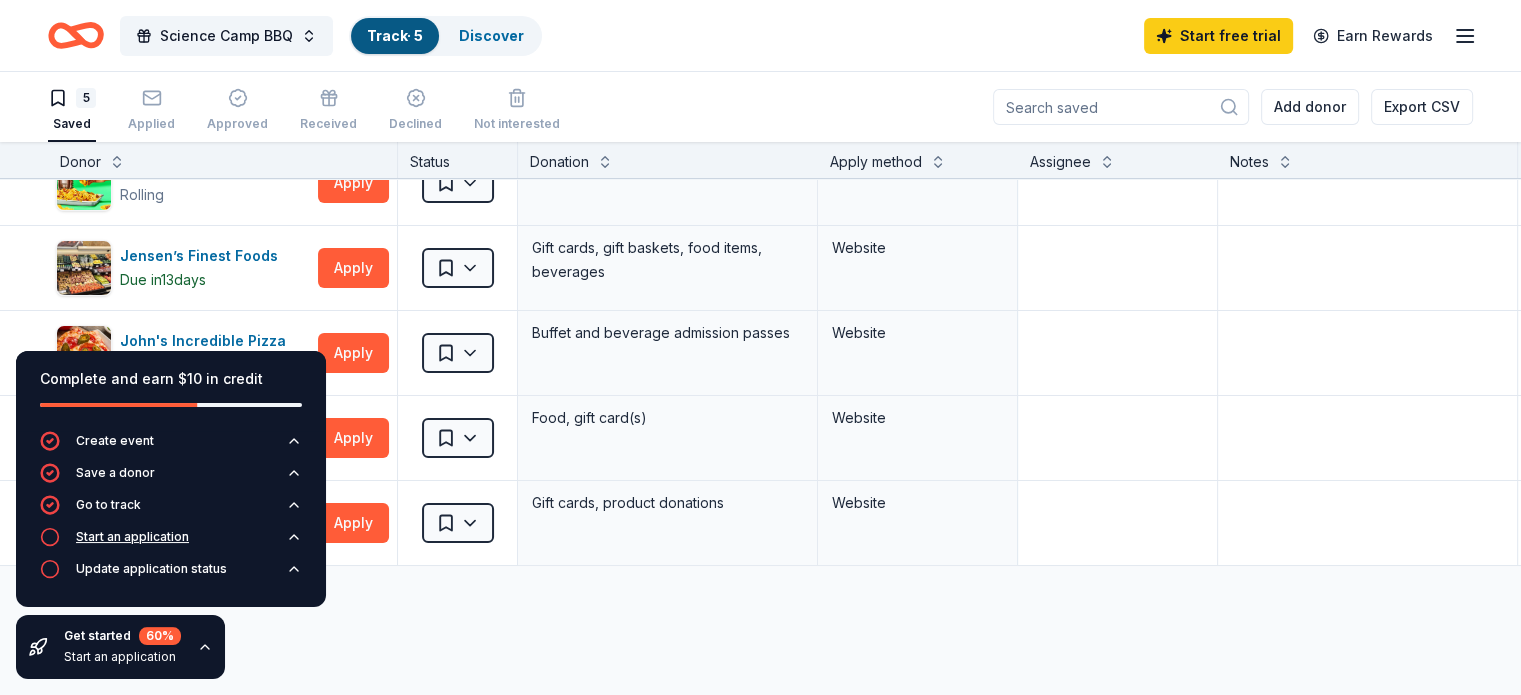 click on "Start an application" at bounding box center (132, 537) 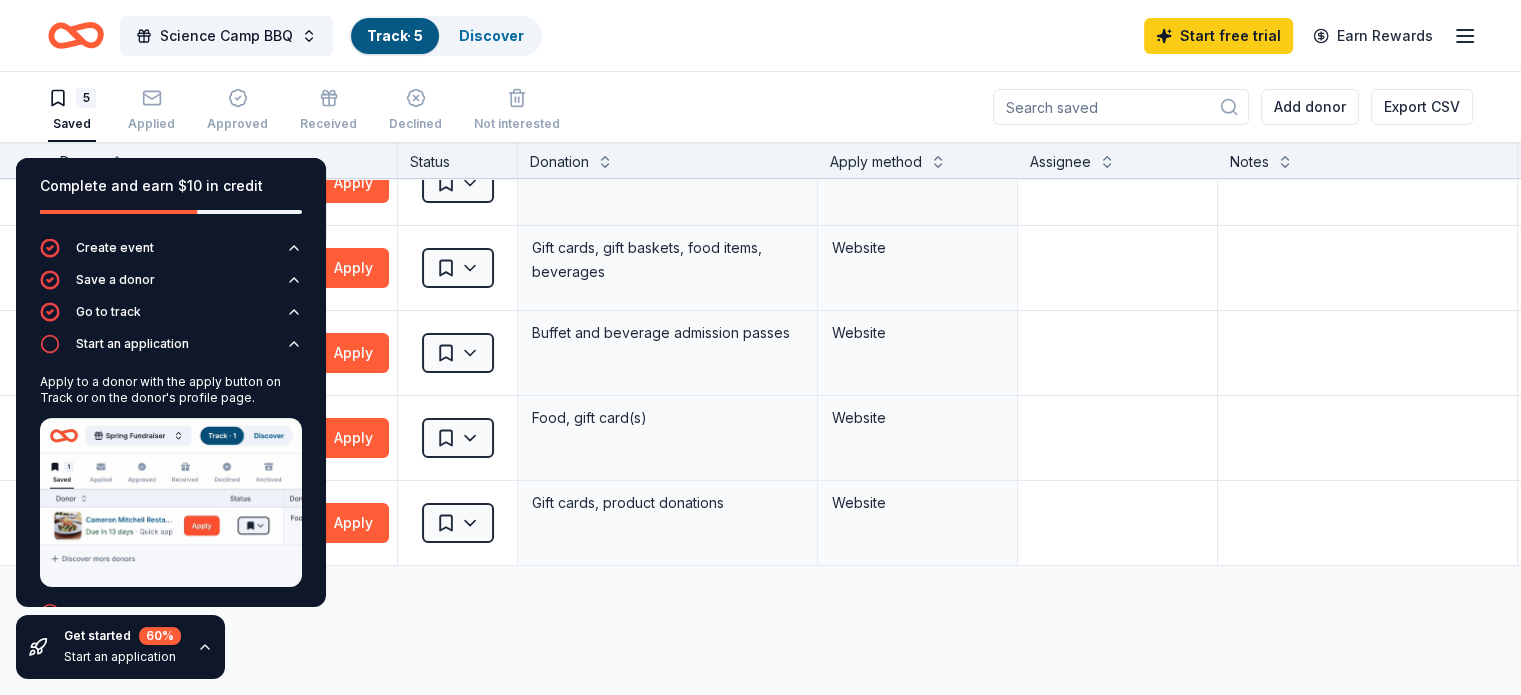 scroll, scrollTop: 0, scrollLeft: 0, axis: both 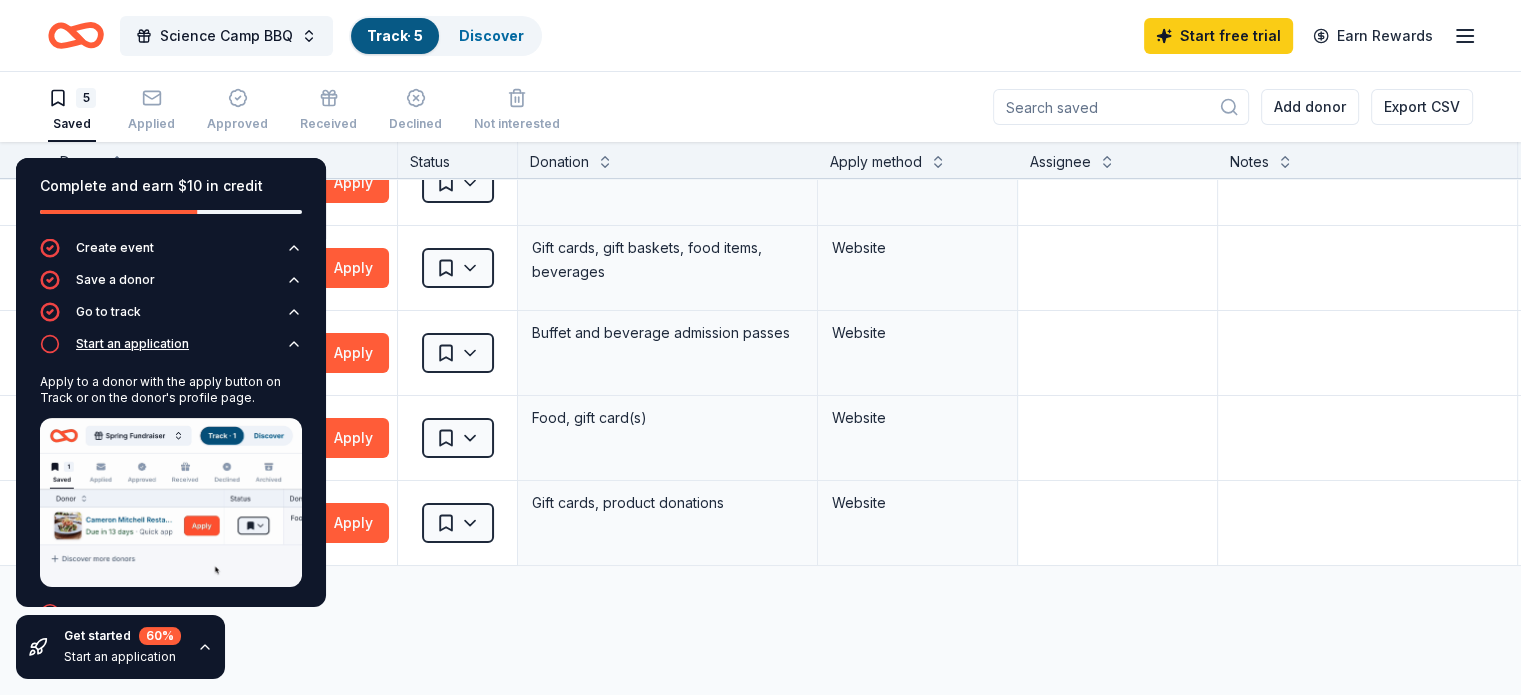 click on "Start an application" at bounding box center (132, 344) 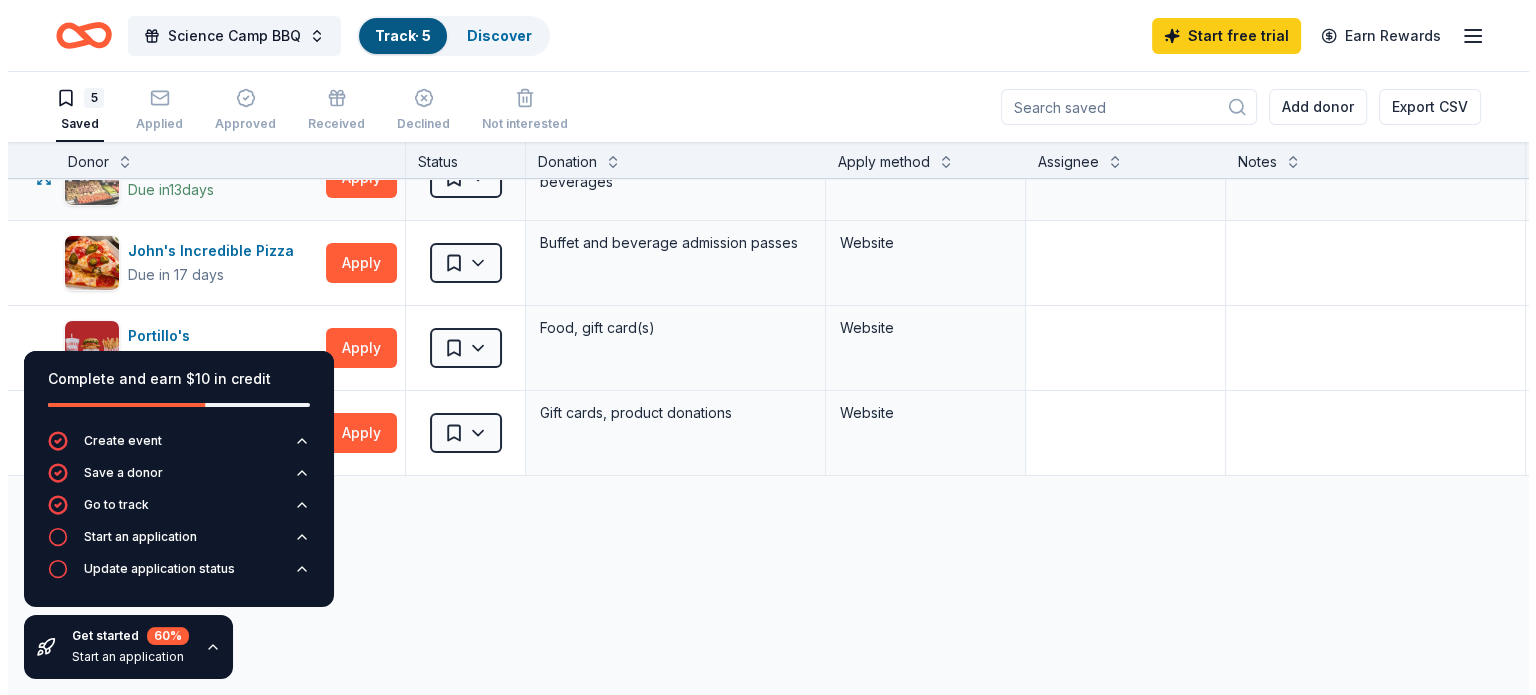 scroll, scrollTop: 131, scrollLeft: 0, axis: vertical 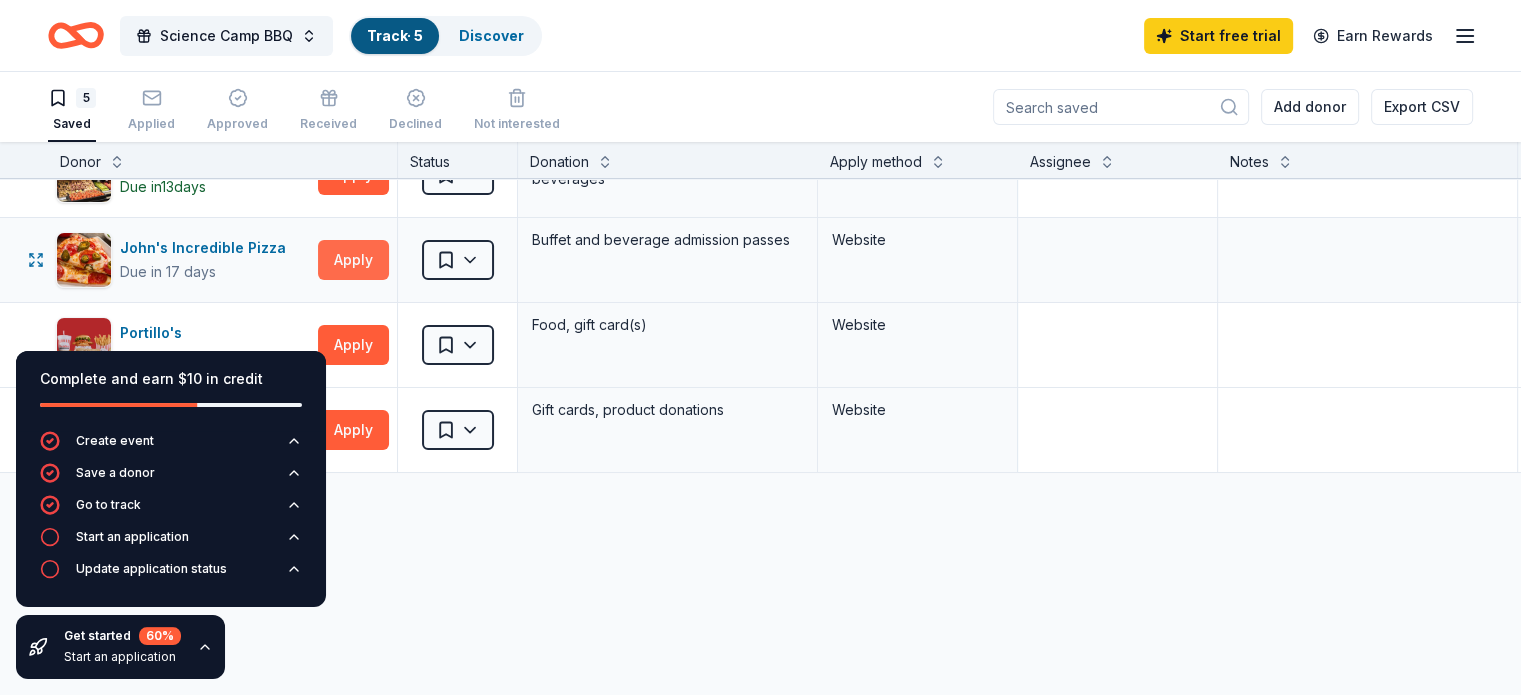 click on "Apply" at bounding box center [353, 260] 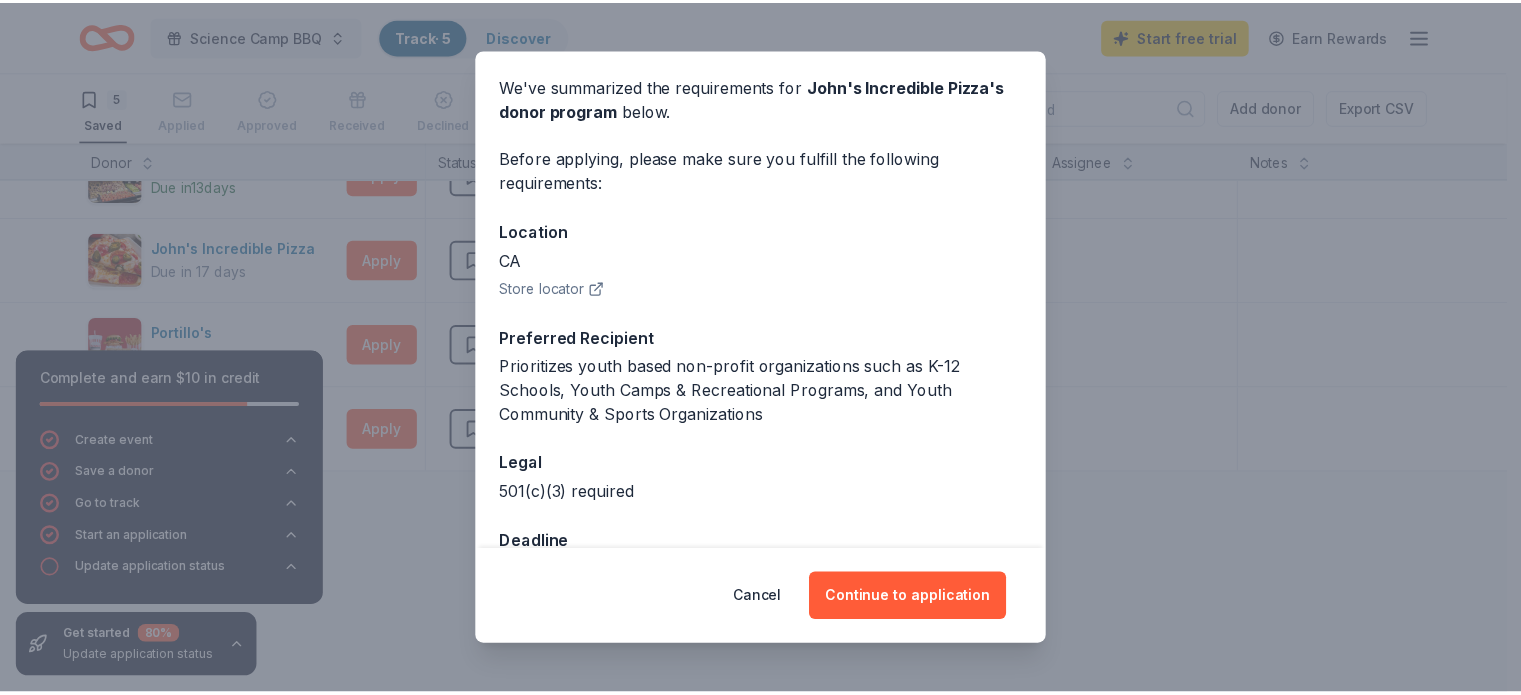 scroll, scrollTop: 132, scrollLeft: 0, axis: vertical 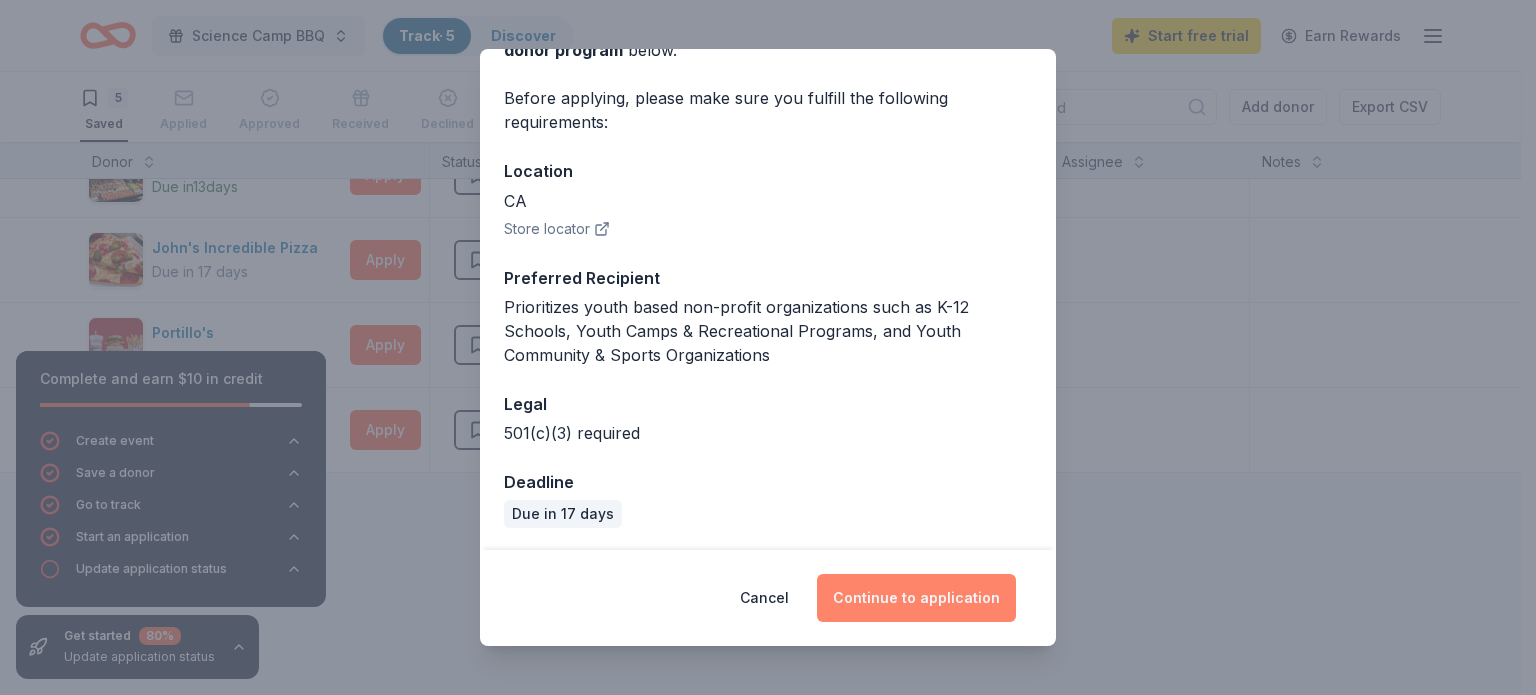 click on "Continue to application" at bounding box center [916, 598] 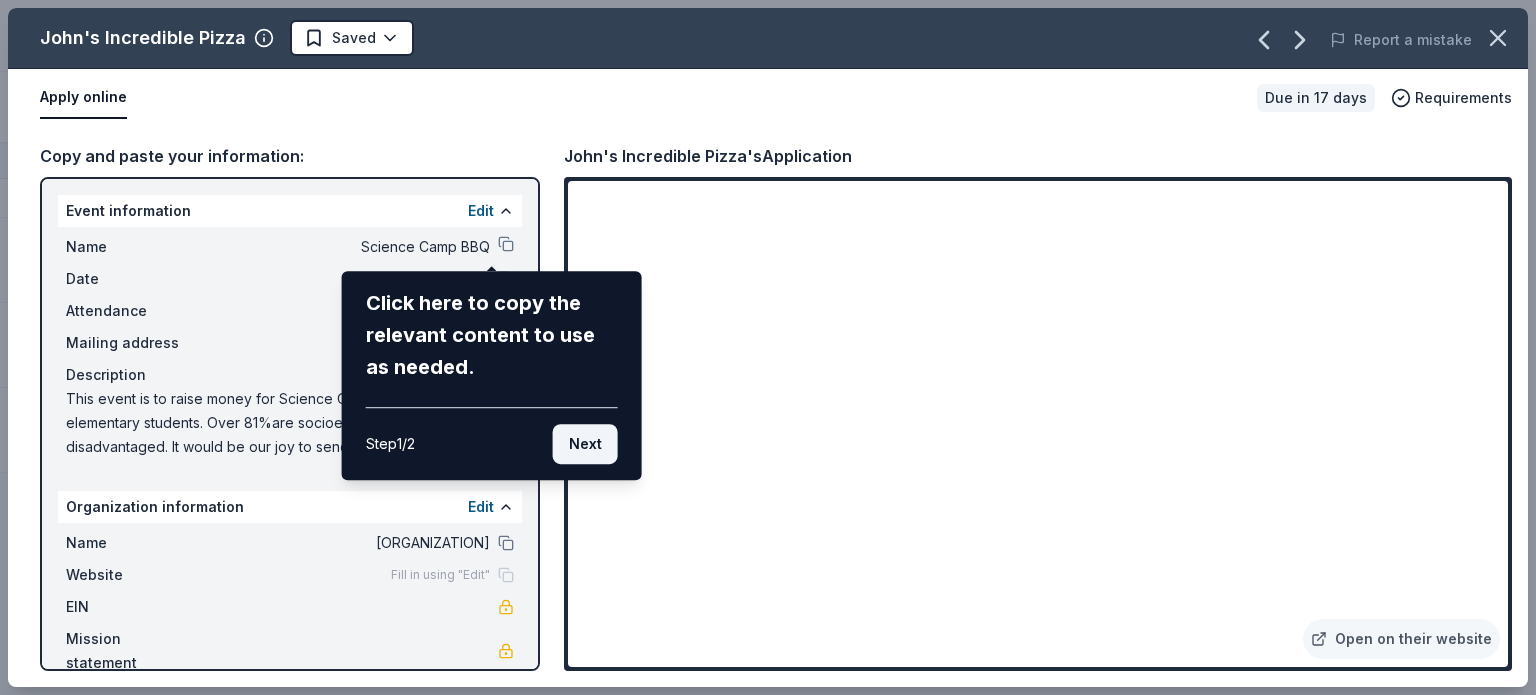click on "Next" at bounding box center [585, 444] 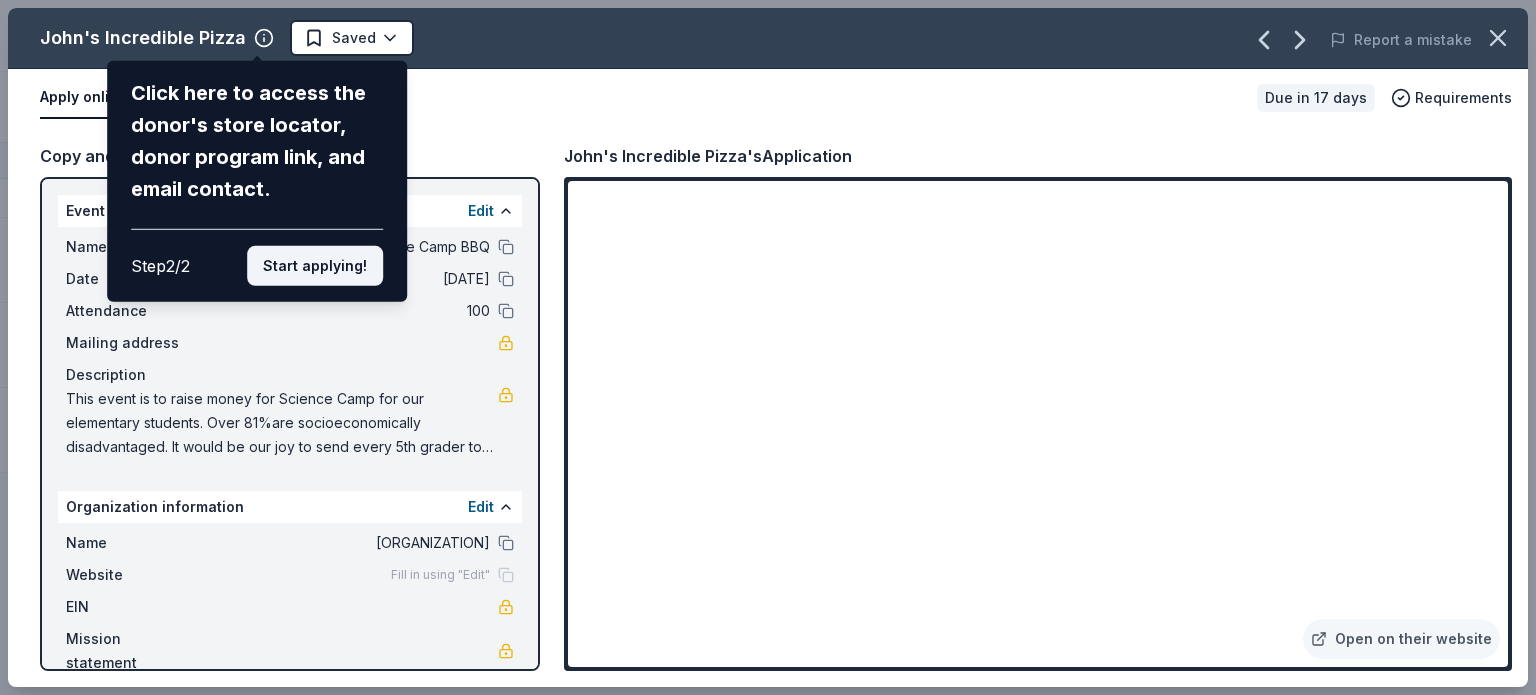 click on "Start applying!" at bounding box center [315, 266] 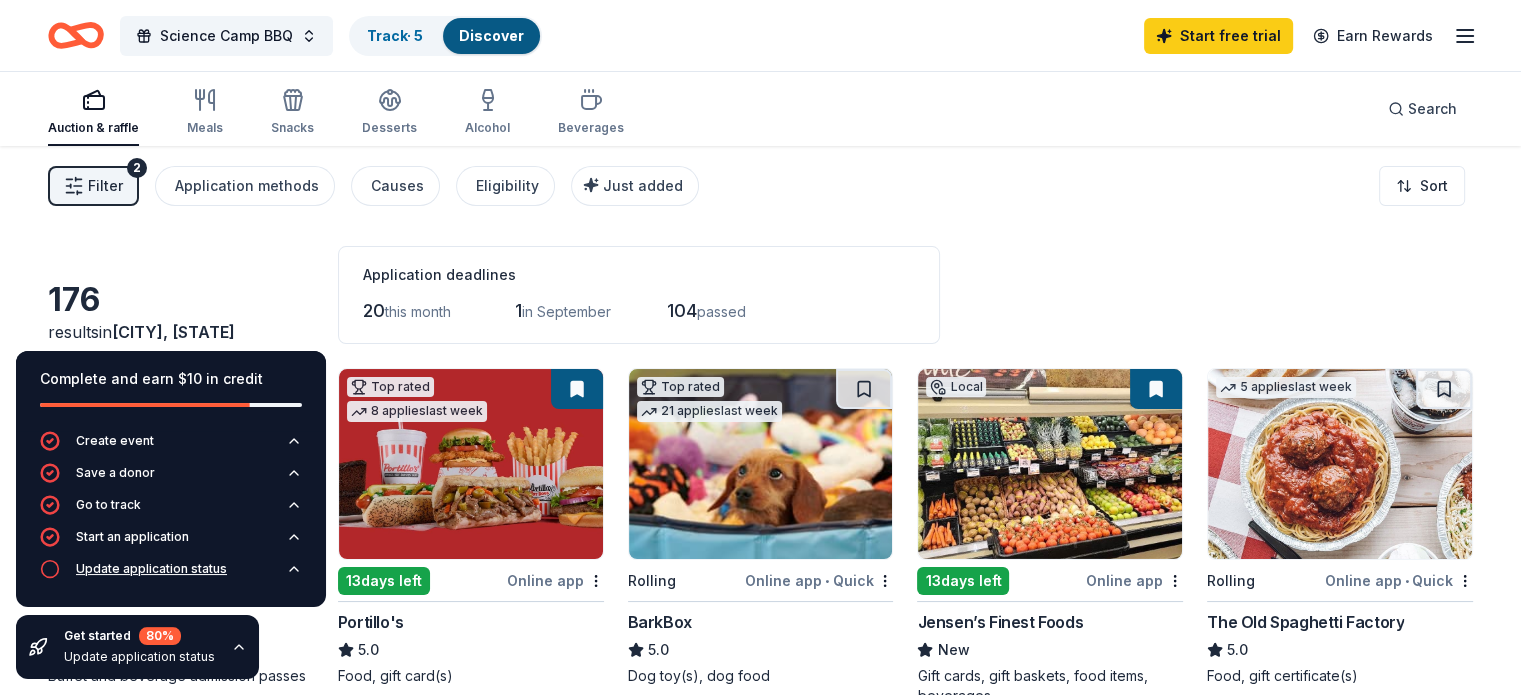 click on "Update application status" at bounding box center (151, 569) 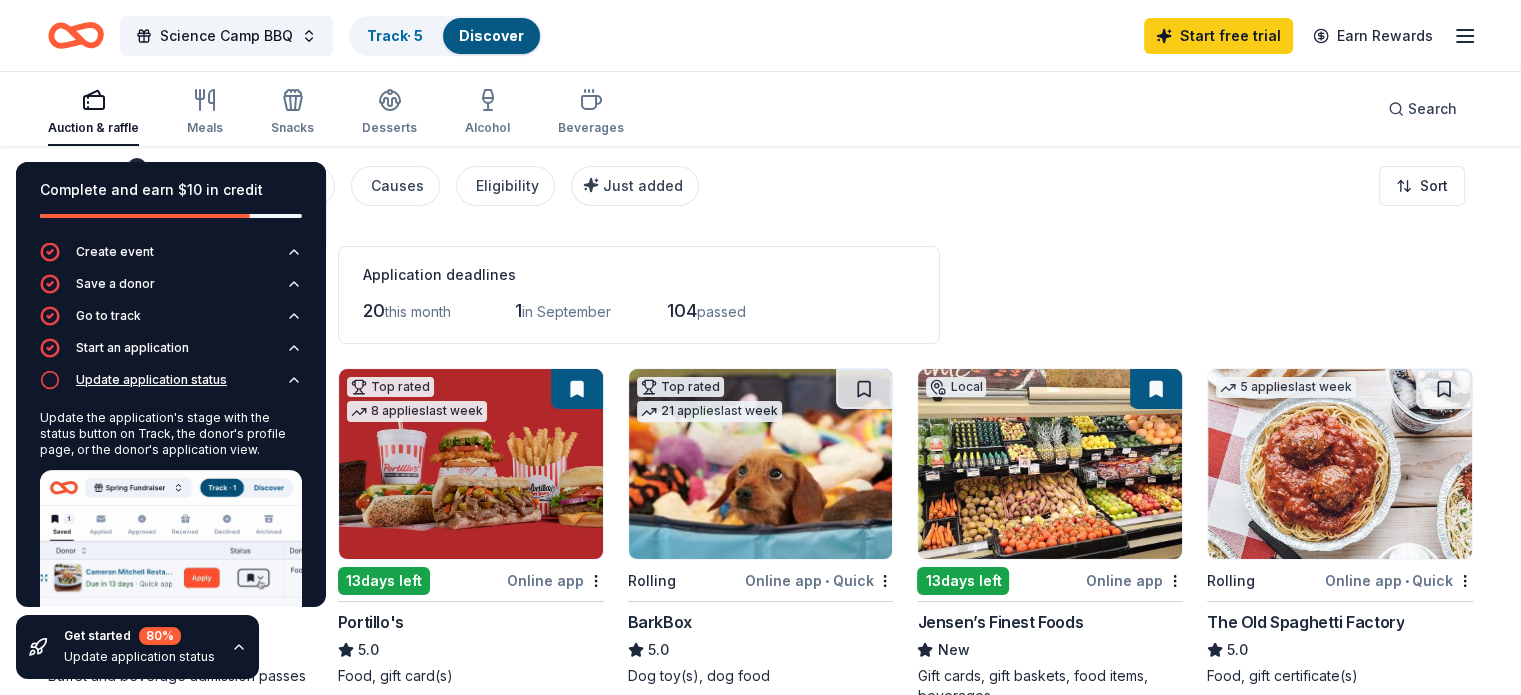 click on "Update application status" at bounding box center (151, 380) 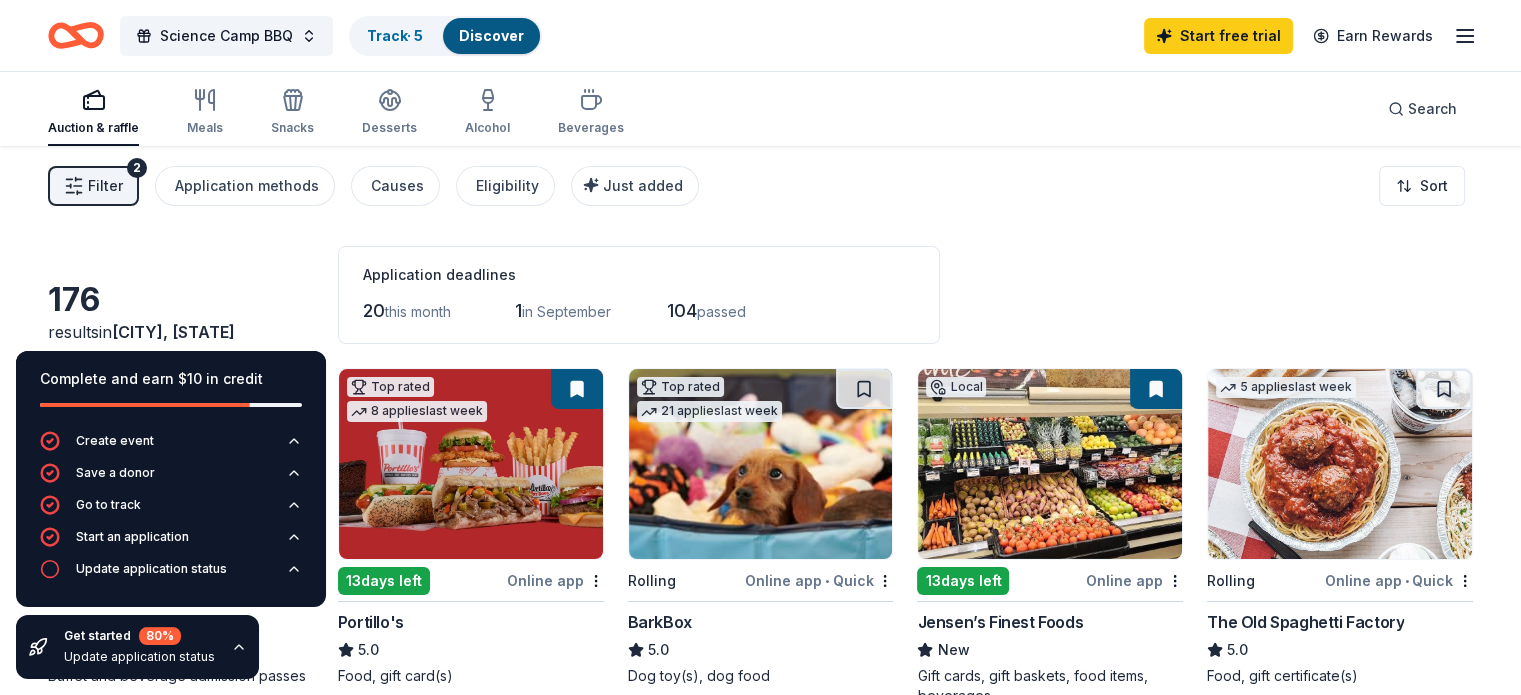 click on "Filter 2 Application methods Causes Eligibility Just added Sort" at bounding box center (760, 186) 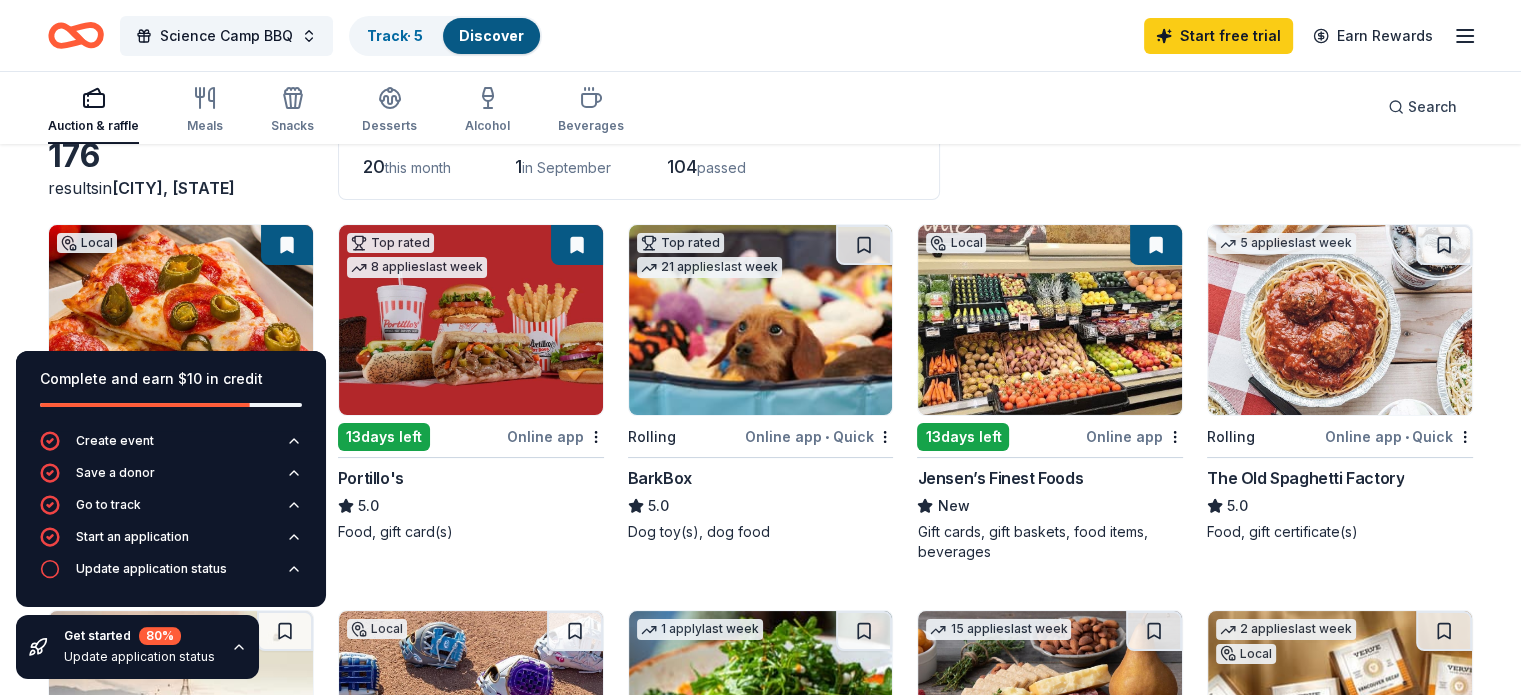 scroll, scrollTop: 0, scrollLeft: 0, axis: both 